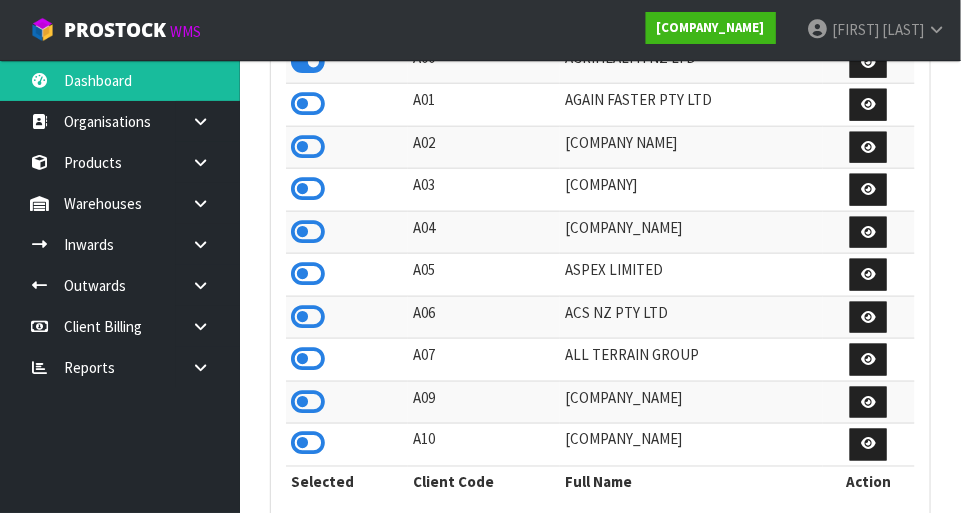 scroll, scrollTop: 390, scrollLeft: 0, axis: vertical 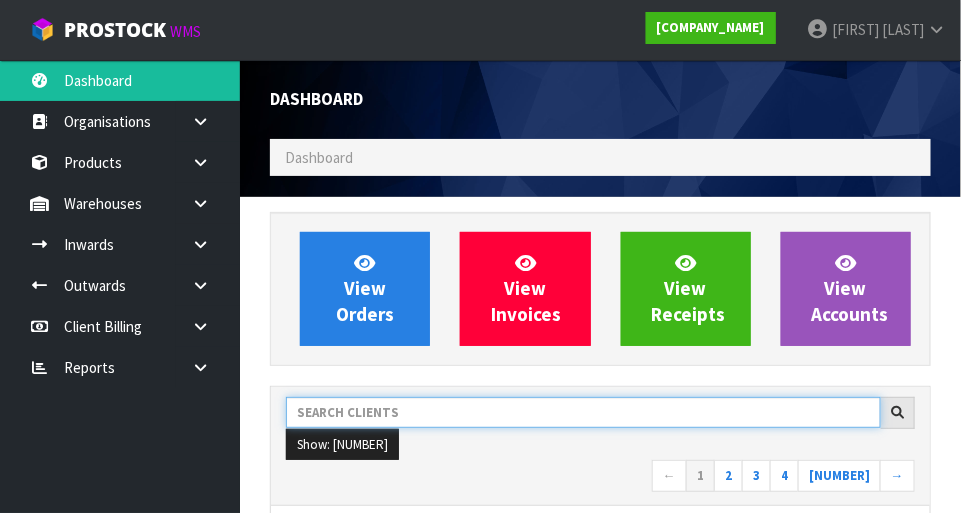 click at bounding box center (583, 412) 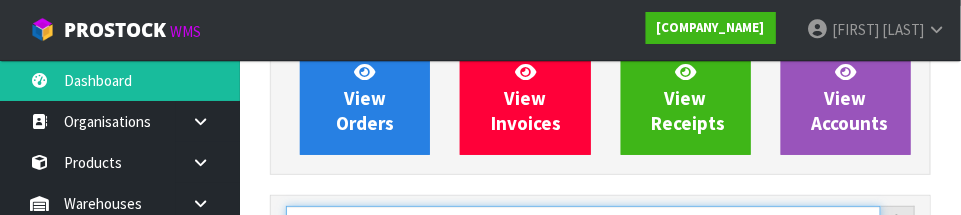 scroll, scrollTop: 293, scrollLeft: 0, axis: vertical 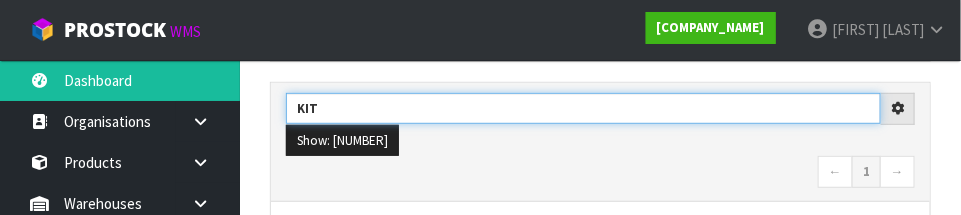 type on "KIt" 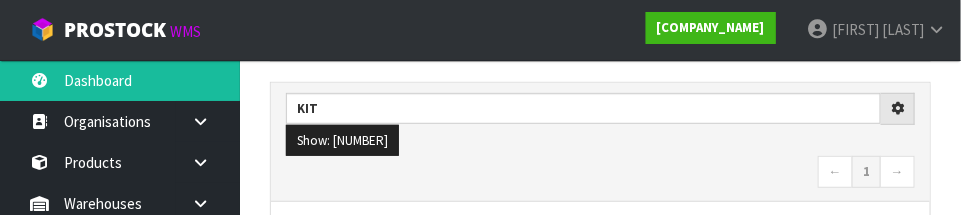 click on "←
1
→" at bounding box center [600, 173] 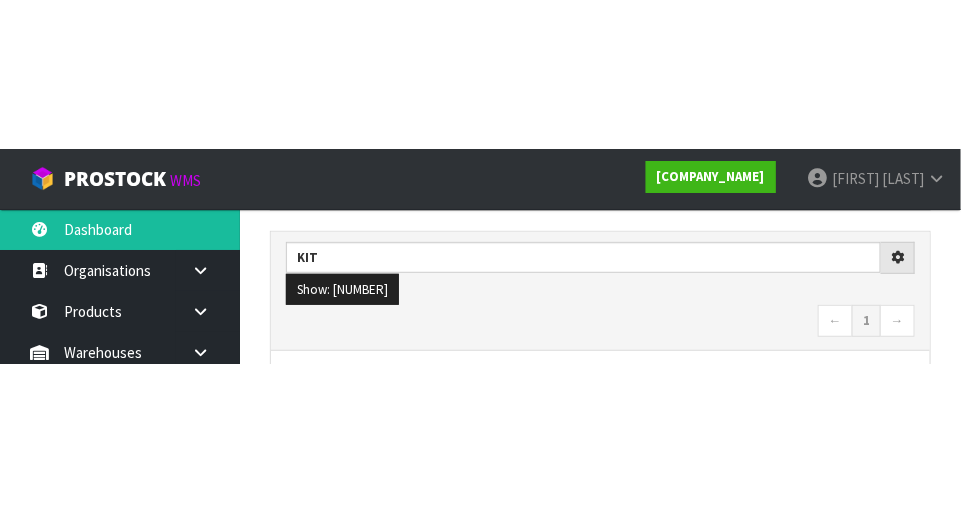 scroll, scrollTop: 303, scrollLeft: 0, axis: vertical 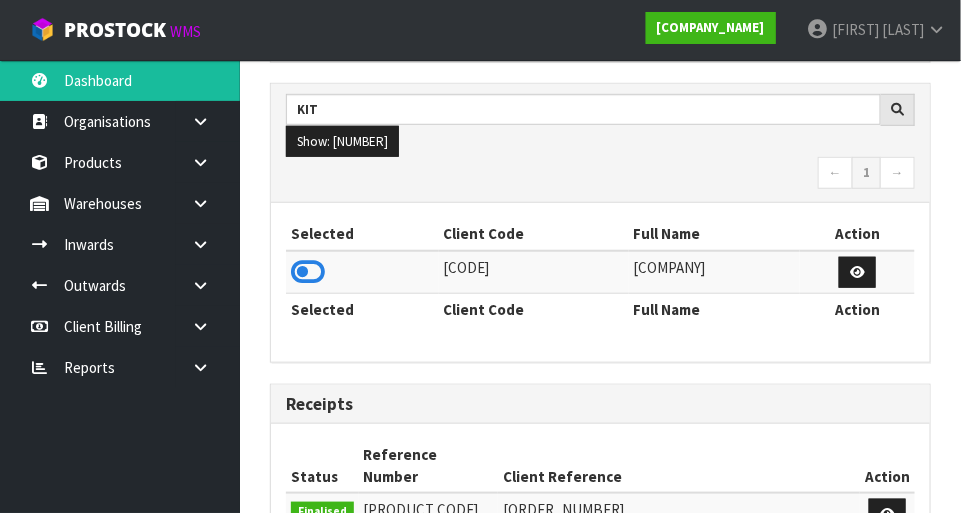 click at bounding box center [308, 272] 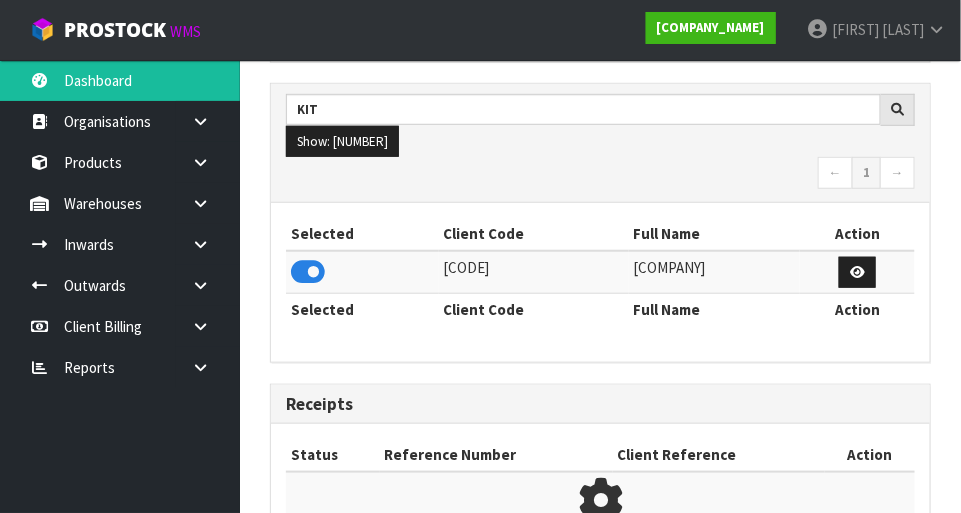 scroll, scrollTop: 1312, scrollLeft: 691, axis: both 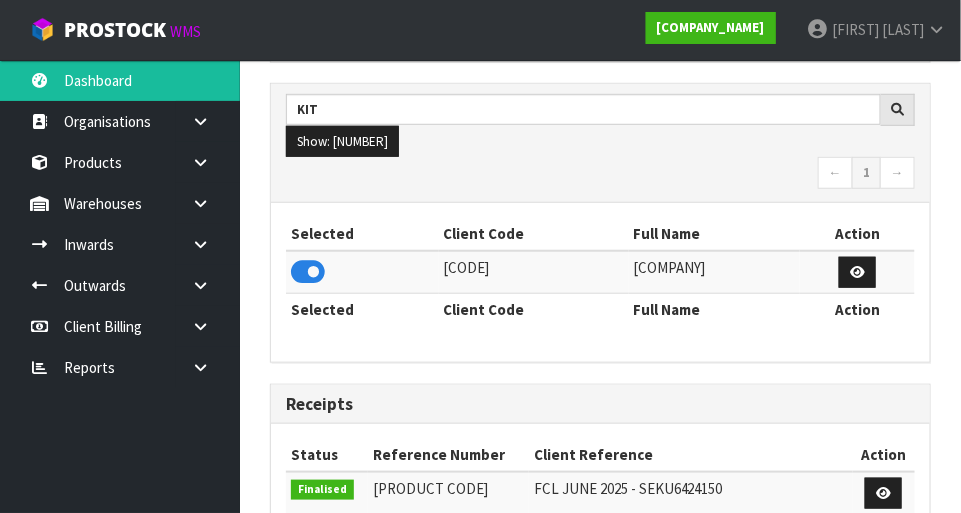 click at bounding box center [200, 121] 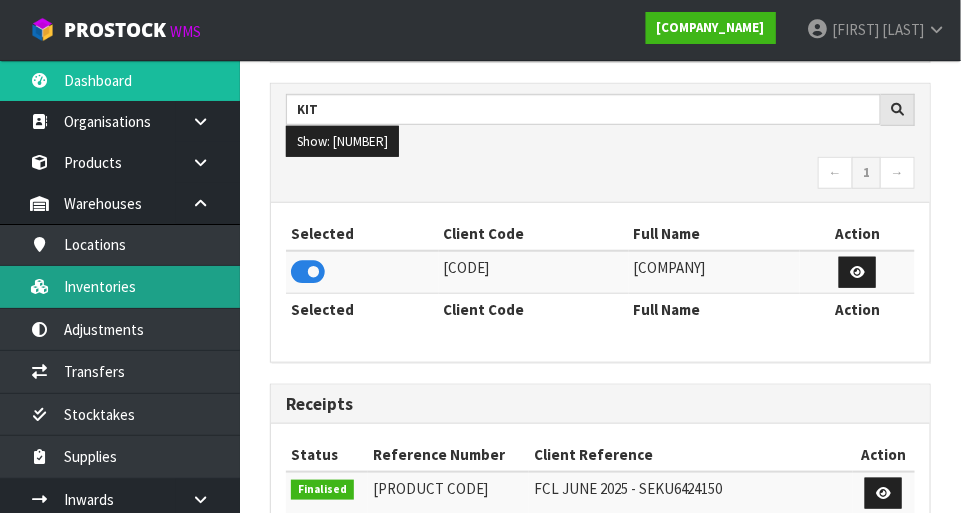 click on "Inventories" at bounding box center (120, 286) 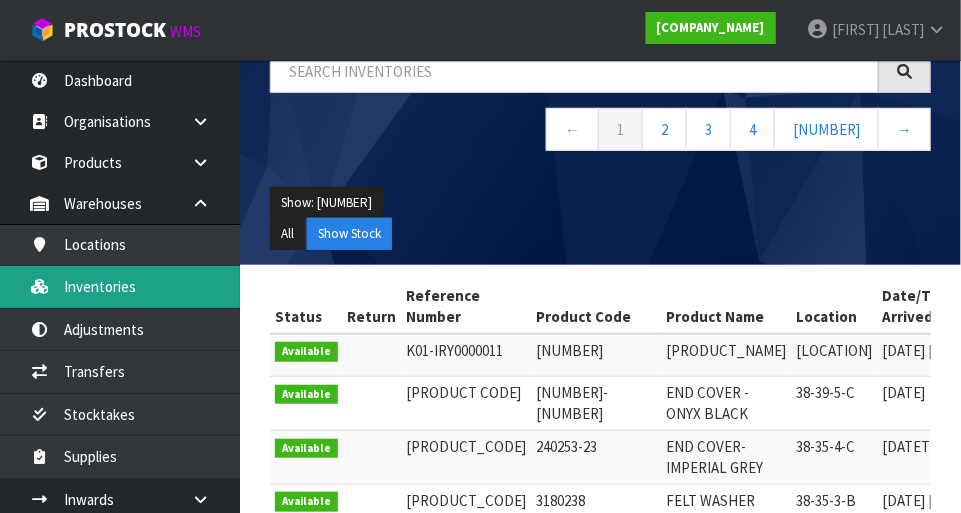 scroll, scrollTop: 0, scrollLeft: 0, axis: both 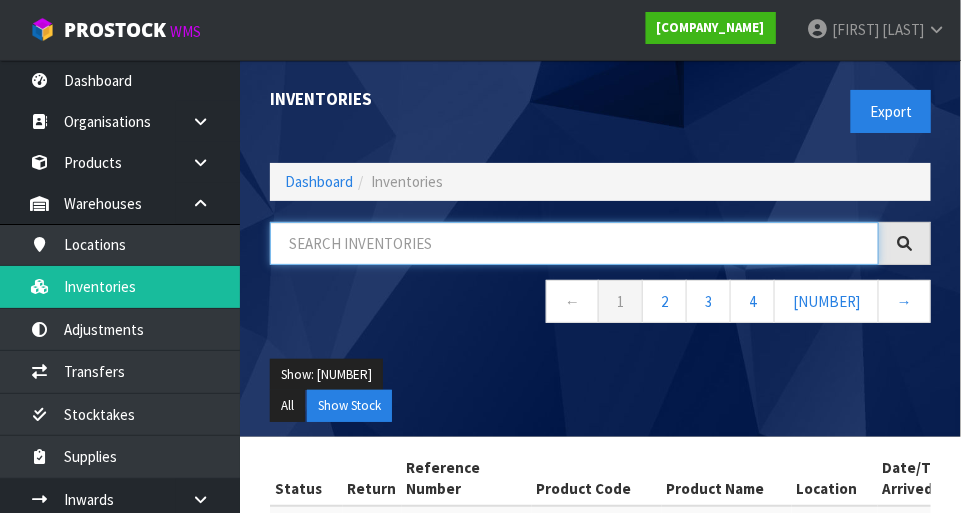 click at bounding box center (574, 243) 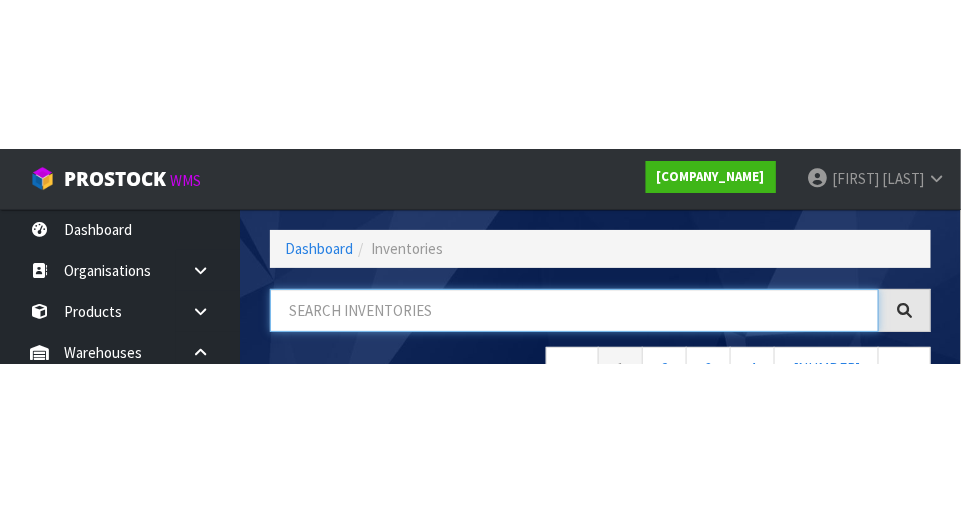 scroll, scrollTop: 135, scrollLeft: 0, axis: vertical 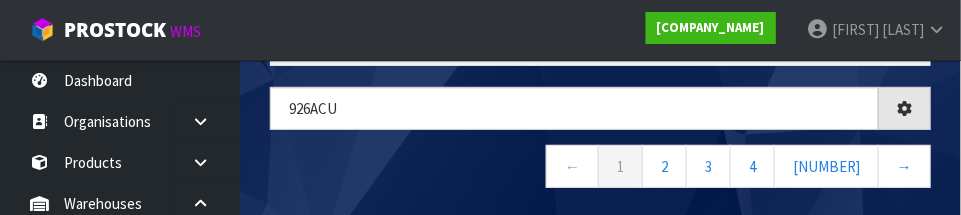 click on "←
1 2 3 4 5
→" at bounding box center (600, 169) 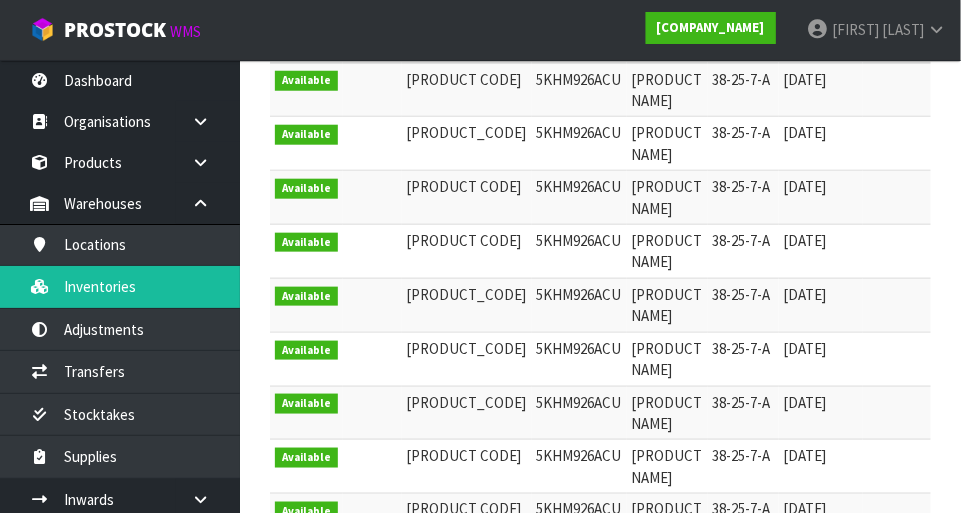 scroll, scrollTop: 446, scrollLeft: 0, axis: vertical 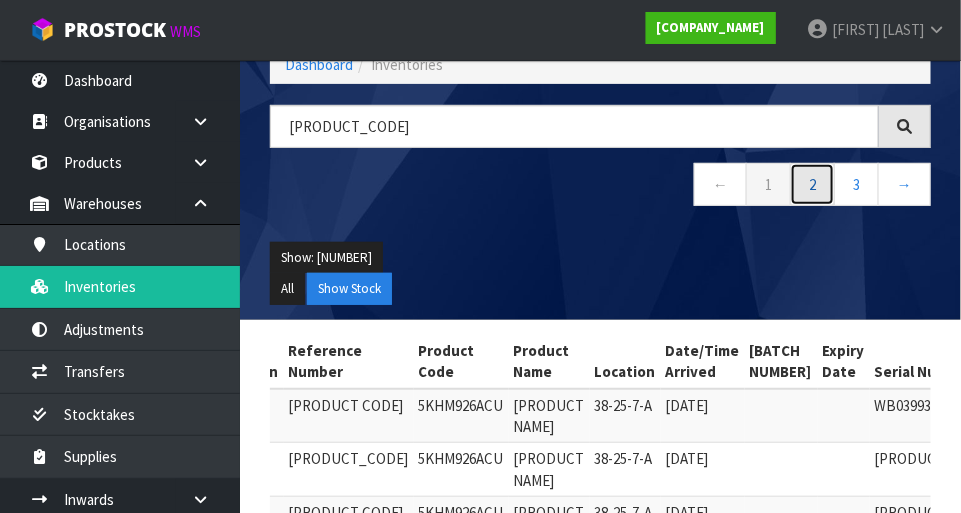 click on "2" at bounding box center [768, 184] 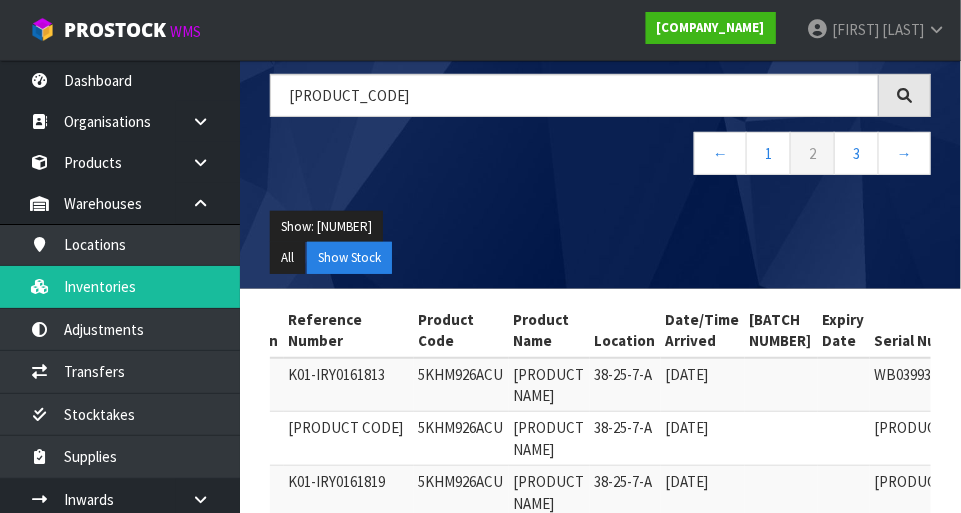 scroll, scrollTop: 138, scrollLeft: 0, axis: vertical 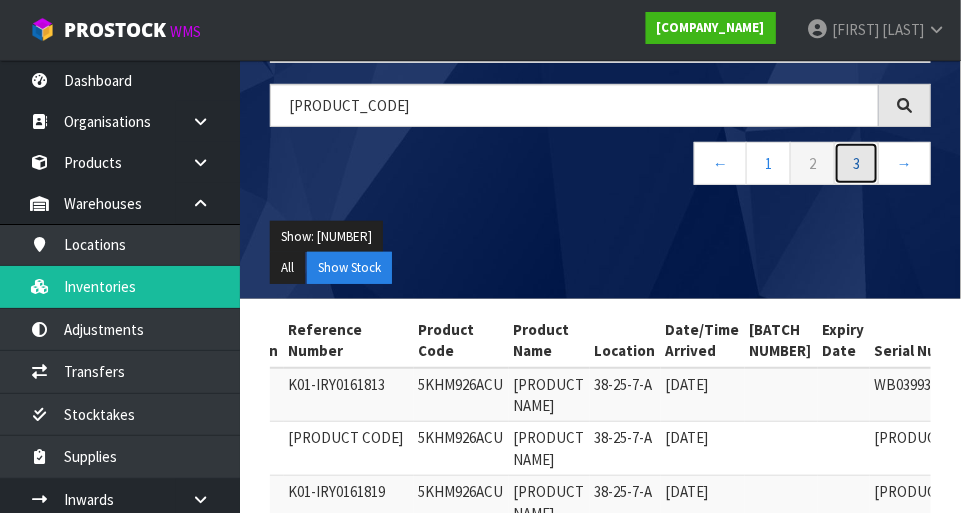 click on "3" at bounding box center (768, 163) 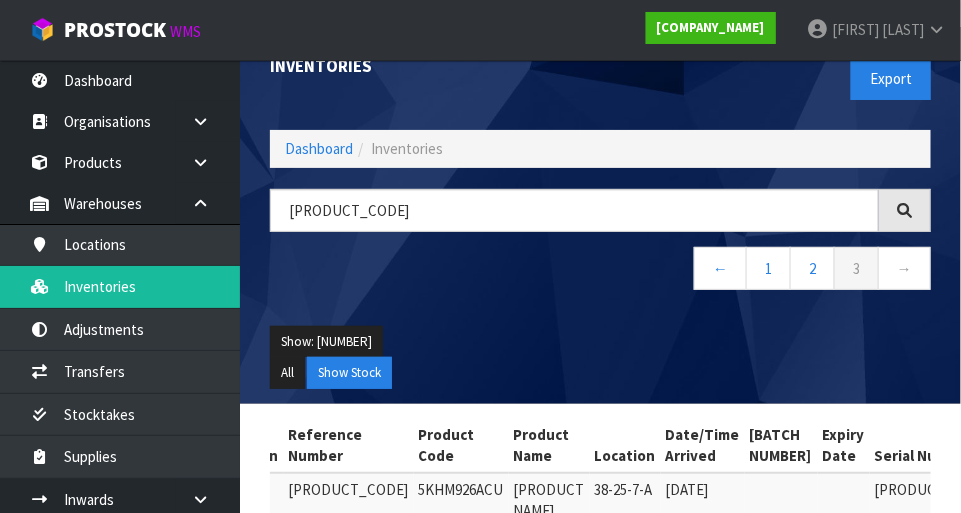 scroll, scrollTop: 27, scrollLeft: 0, axis: vertical 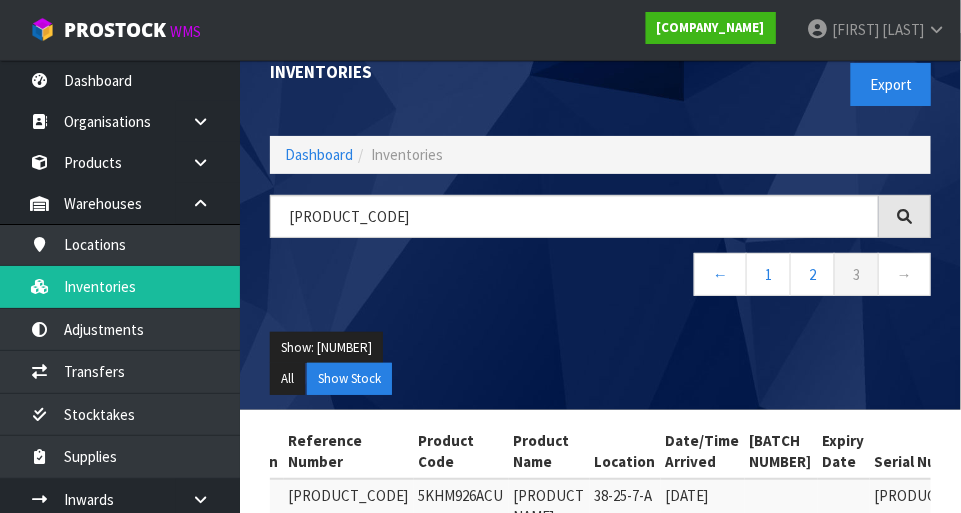 click on "Show: 10
5
10
25
50" at bounding box center [600, 348] 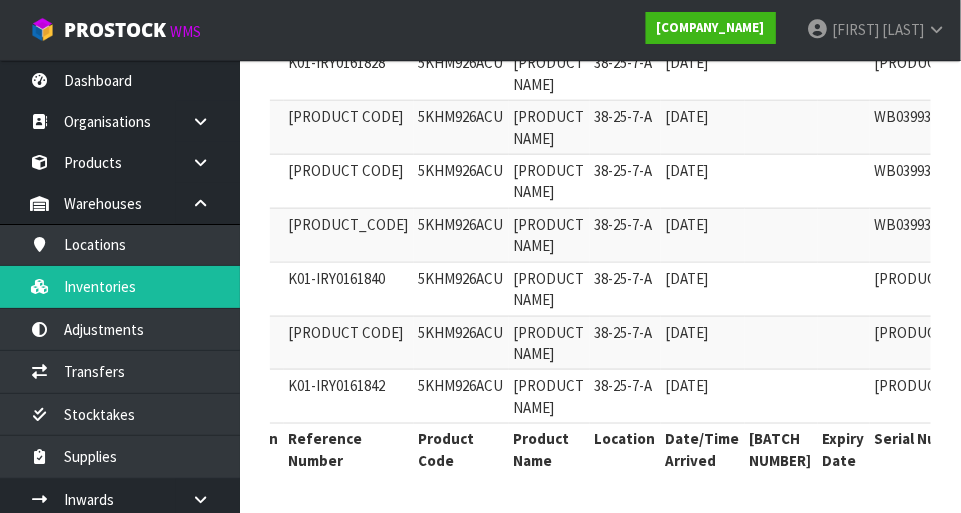 scroll, scrollTop: 630, scrollLeft: 0, axis: vertical 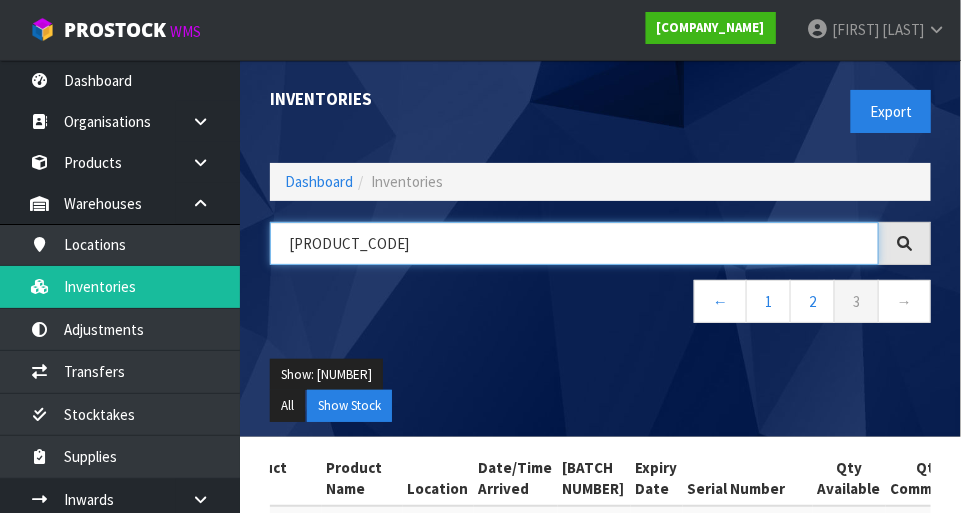 click on "[PRODUCT_CODE]" at bounding box center [574, 243] 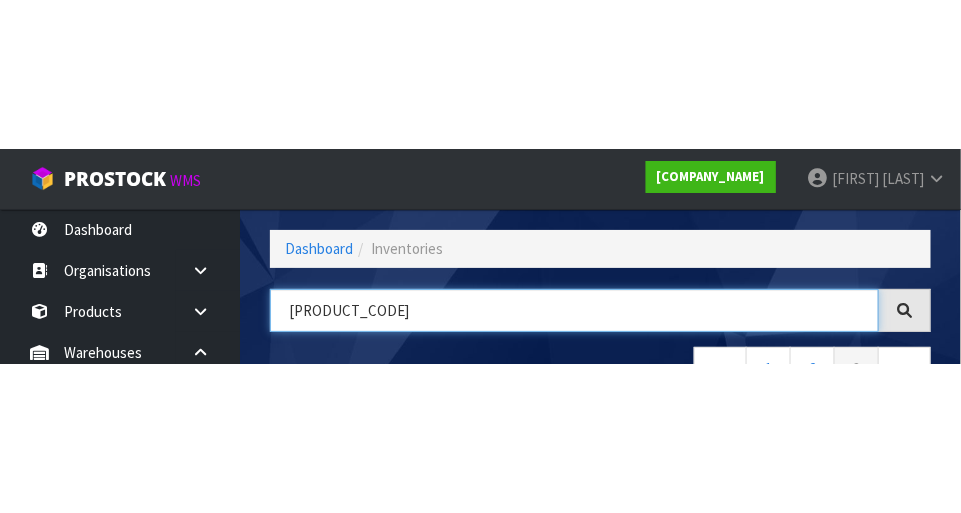 scroll, scrollTop: 135, scrollLeft: 0, axis: vertical 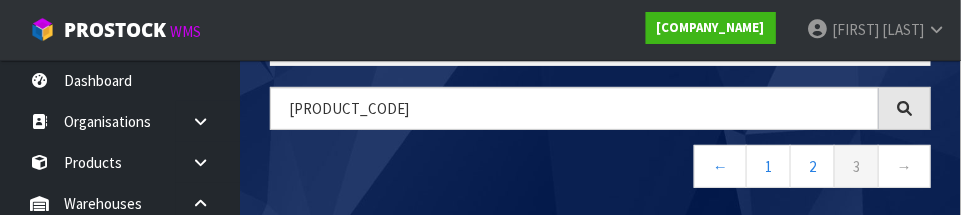 click on "←
1 2 3
→" at bounding box center [600, 169] 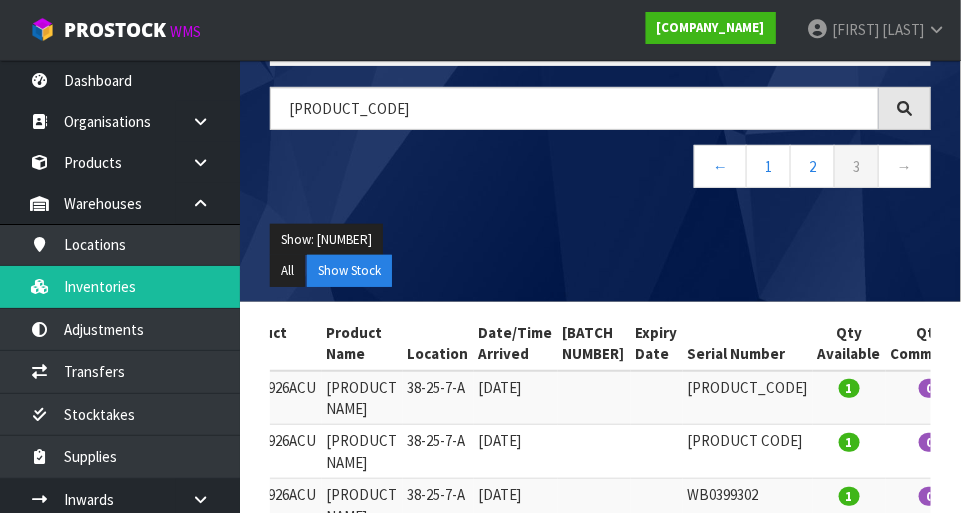 scroll, scrollTop: 0, scrollLeft: 0, axis: both 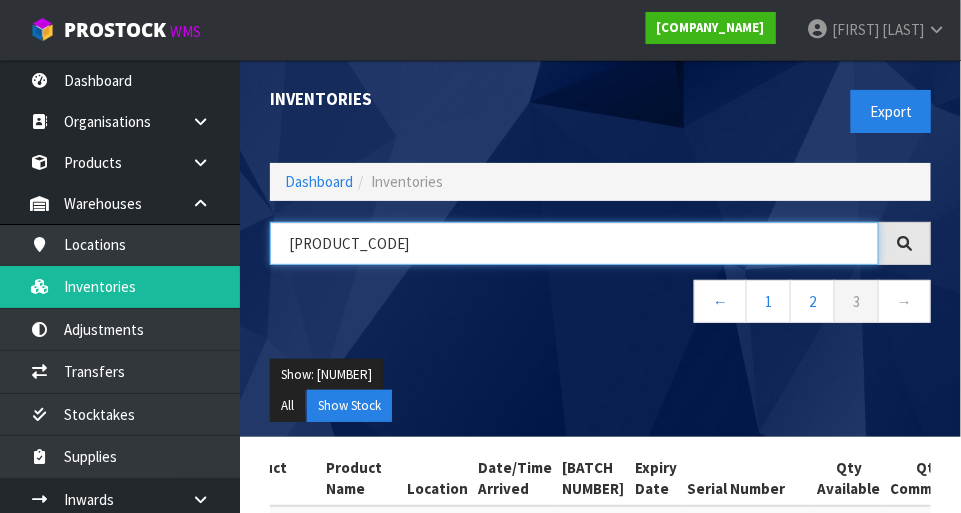 click on "[PRODUCT_CODE]" at bounding box center (574, 243) 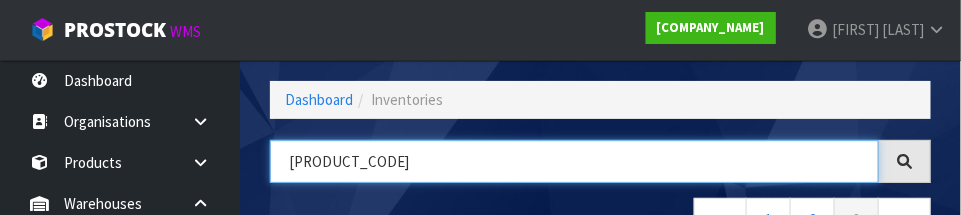 scroll, scrollTop: 135, scrollLeft: 0, axis: vertical 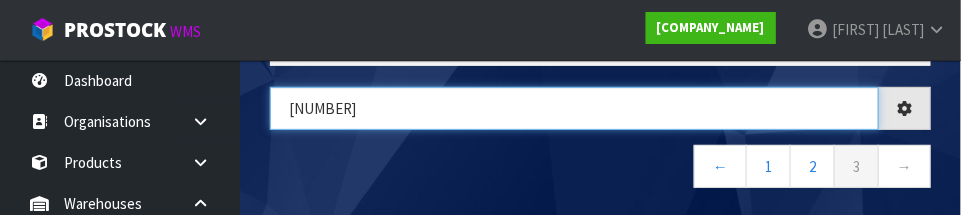 type on "9" 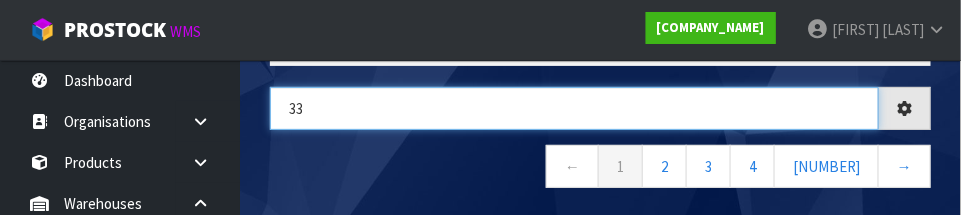 type on "3" 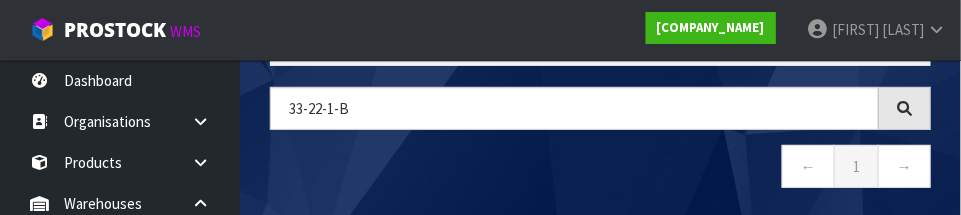 click on "←
1
→" at bounding box center [600, 169] 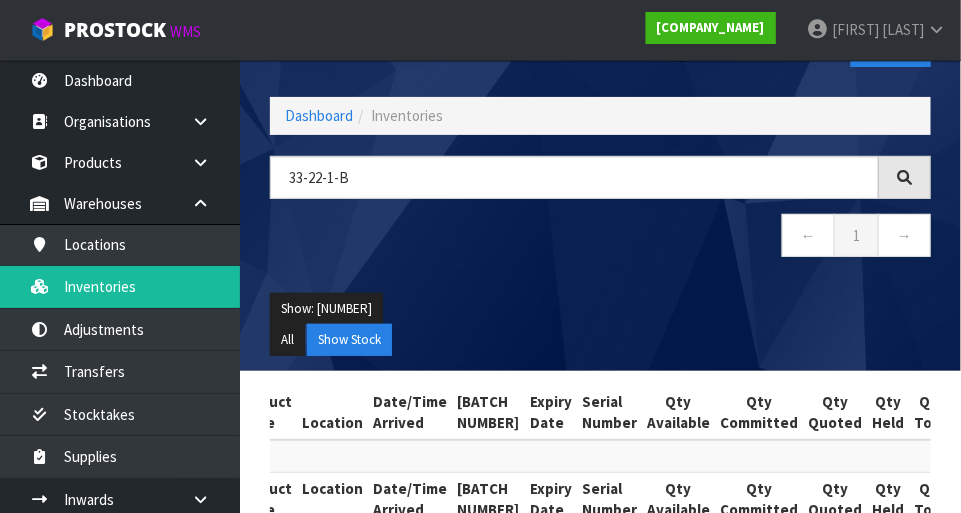 scroll, scrollTop: 112, scrollLeft: 0, axis: vertical 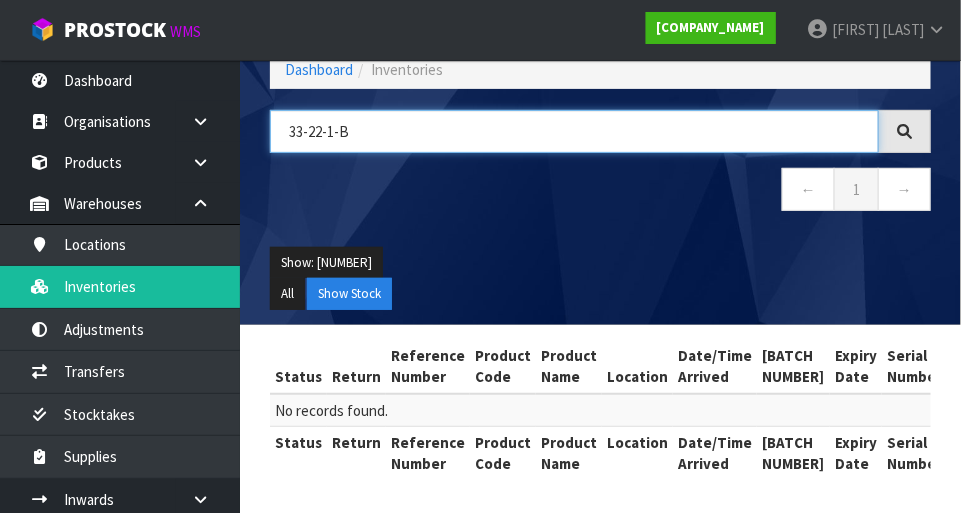 click on "33-22-1-B" at bounding box center (574, 131) 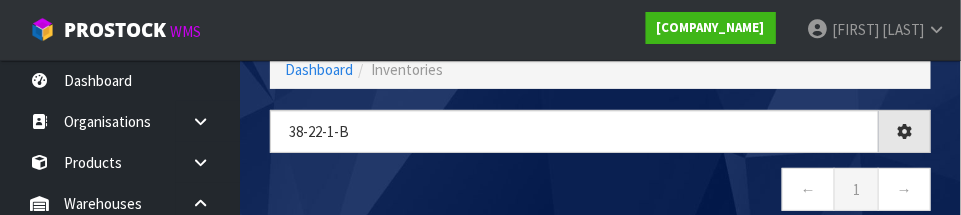 click on "←
1
→" at bounding box center (600, 192) 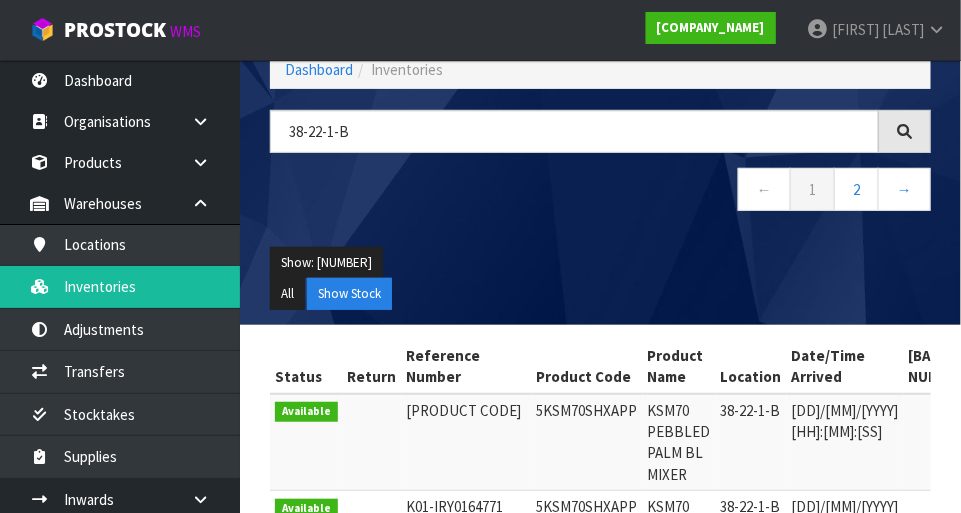 scroll, scrollTop: 107, scrollLeft: 0, axis: vertical 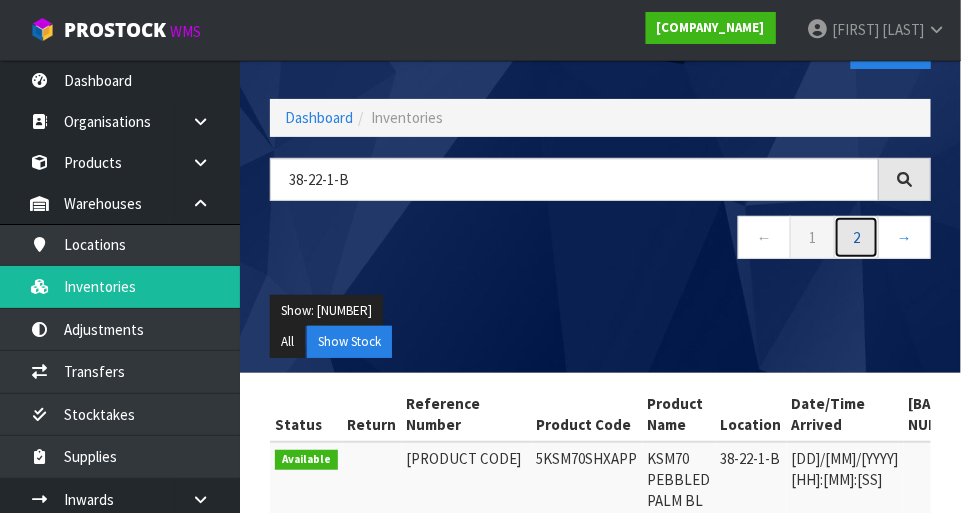 click on "2" at bounding box center (812, 237) 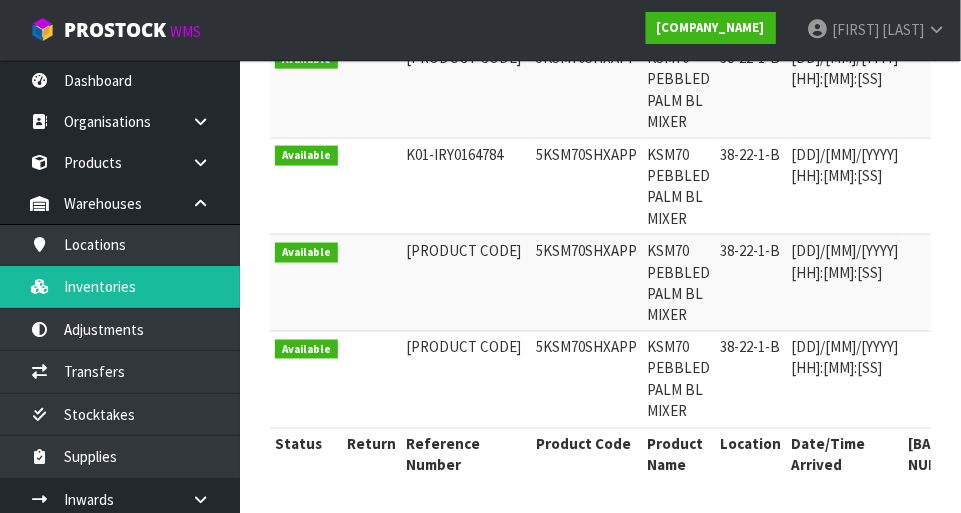 scroll, scrollTop: 657, scrollLeft: 0, axis: vertical 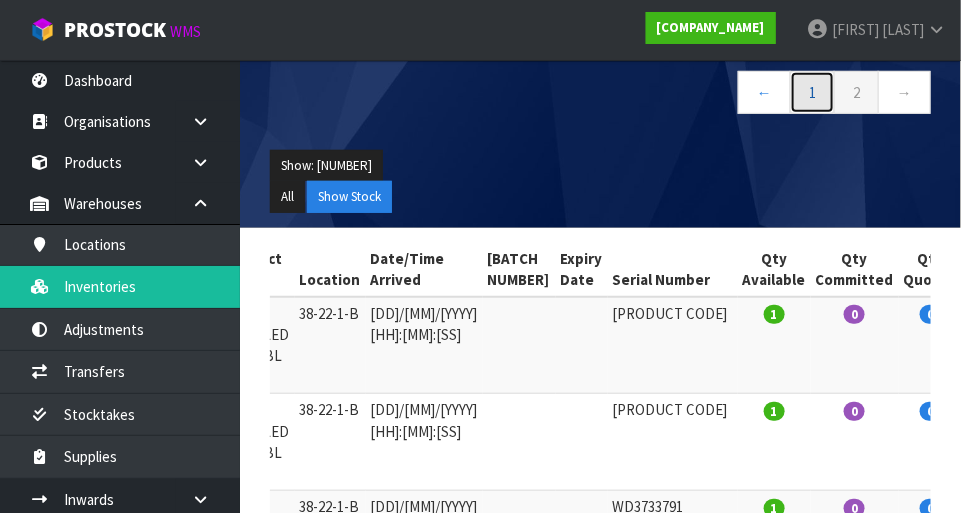 click on "1" at bounding box center (812, 92) 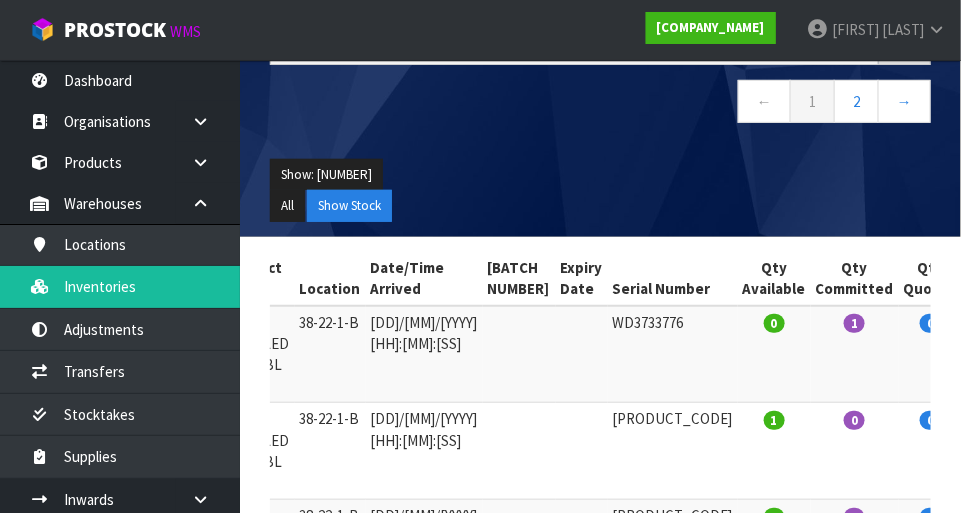 scroll, scrollTop: 0, scrollLeft: 0, axis: both 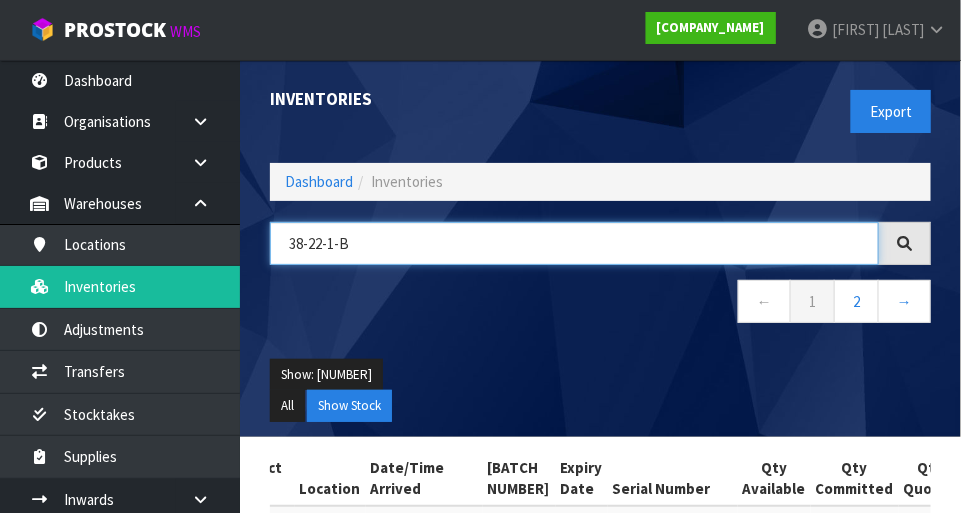 click on "38-22-1-B" at bounding box center (574, 243) 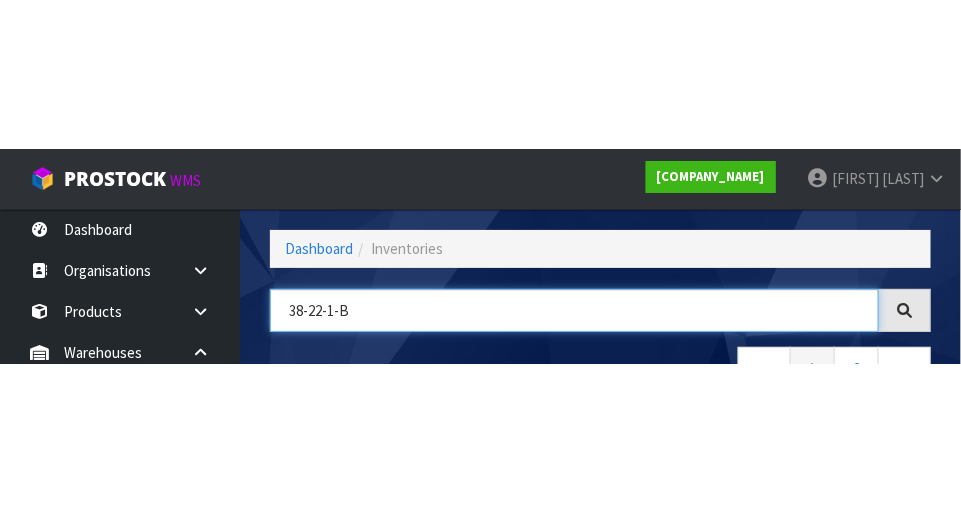 scroll, scrollTop: 135, scrollLeft: 0, axis: vertical 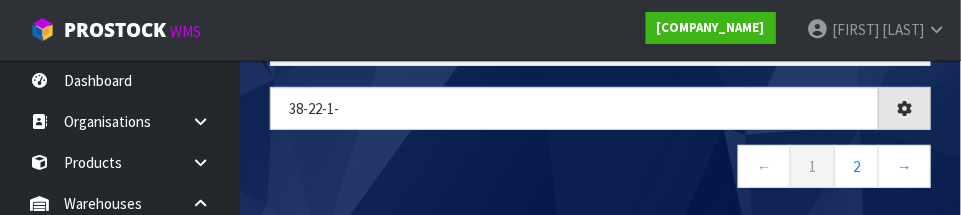 click on "←
1 2
→" at bounding box center [600, 169] 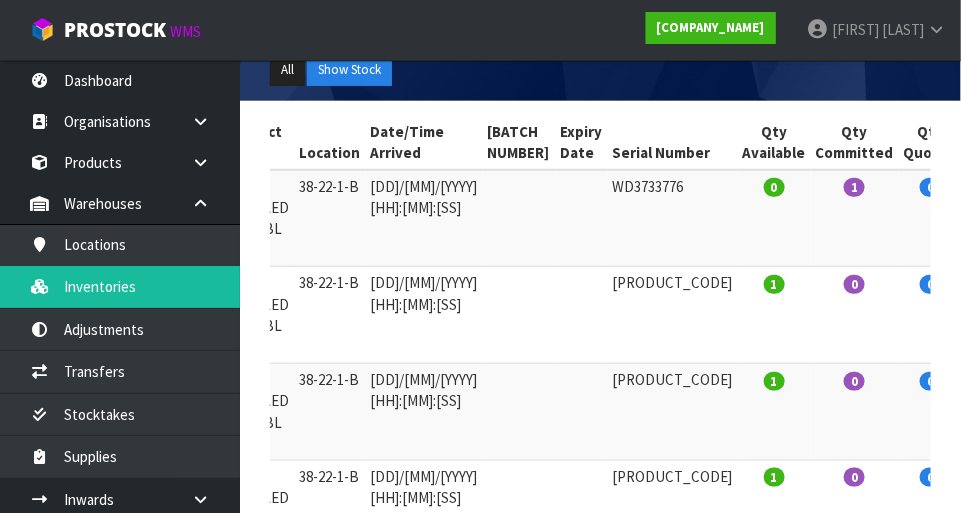 scroll, scrollTop: 347, scrollLeft: 0, axis: vertical 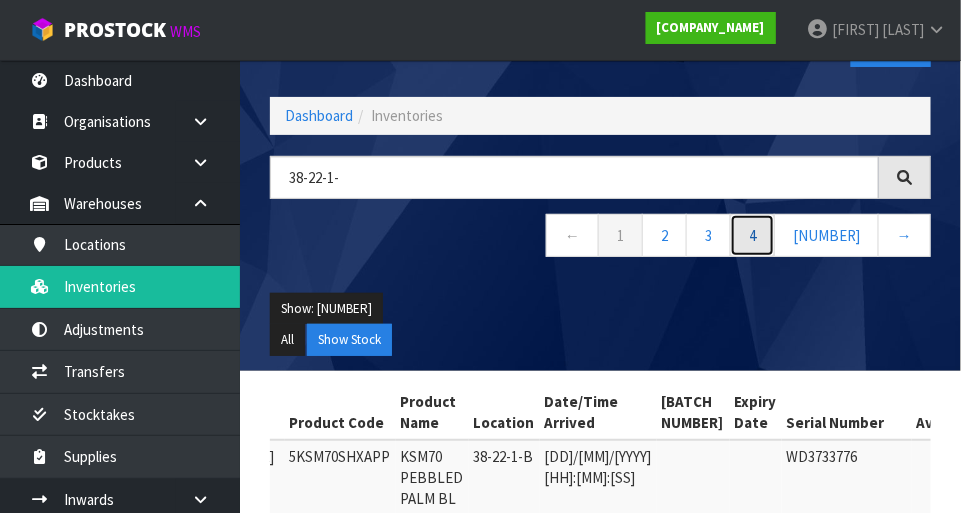 click on "4" at bounding box center (620, 235) 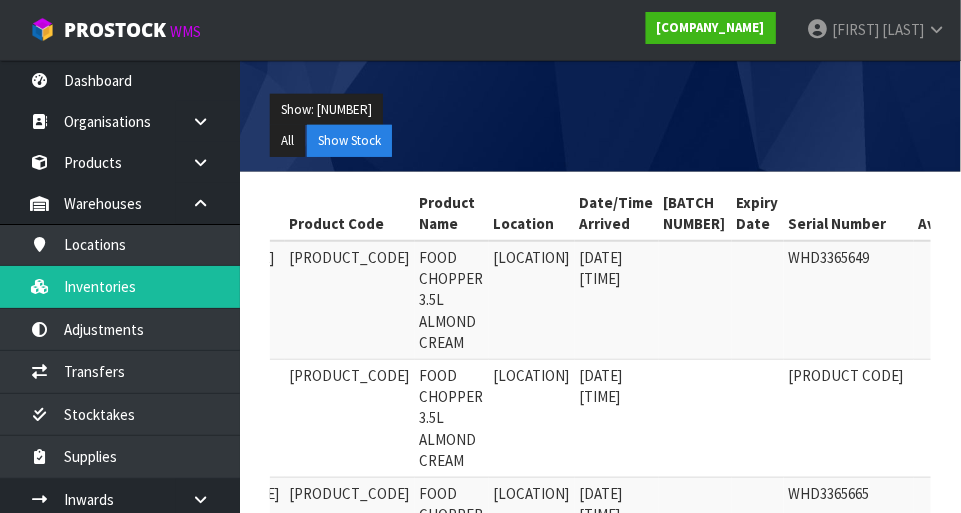 scroll, scrollTop: 0, scrollLeft: 0, axis: both 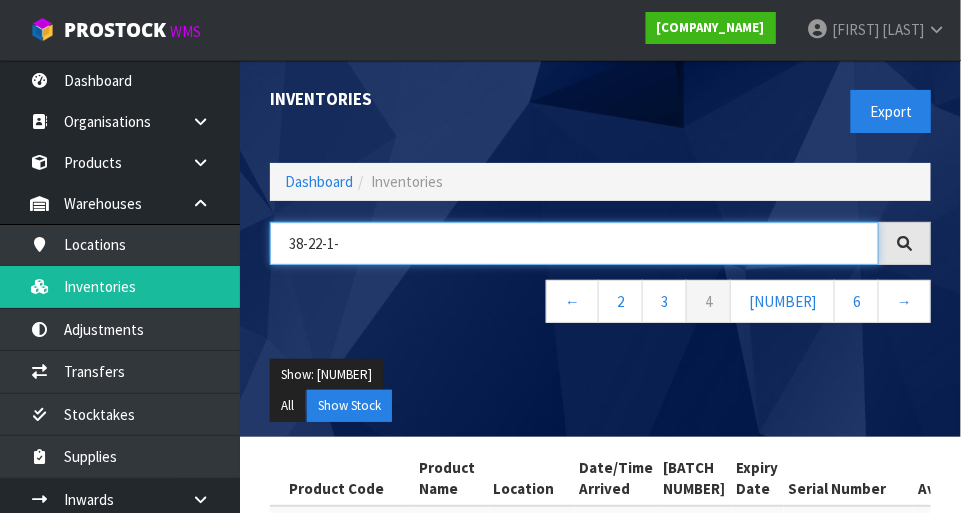 click on "38-22-1-" at bounding box center [574, 243] 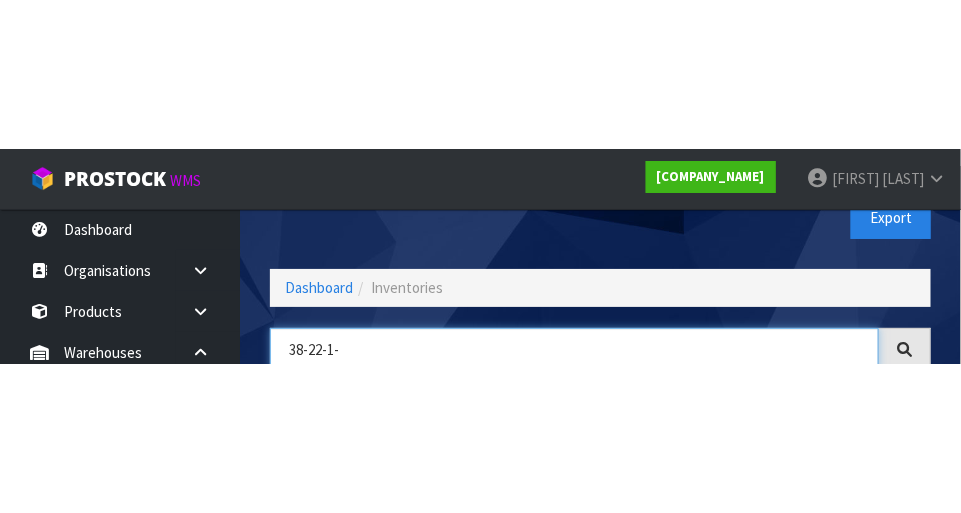 scroll, scrollTop: 135, scrollLeft: 0, axis: vertical 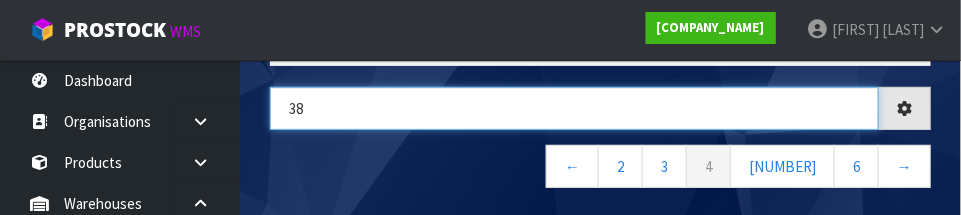 type on "3" 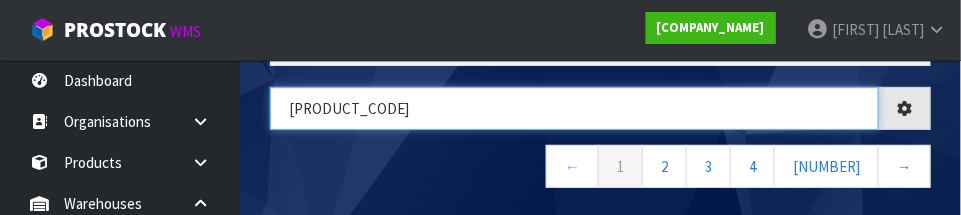 type on "[PRODUCT_CODE]" 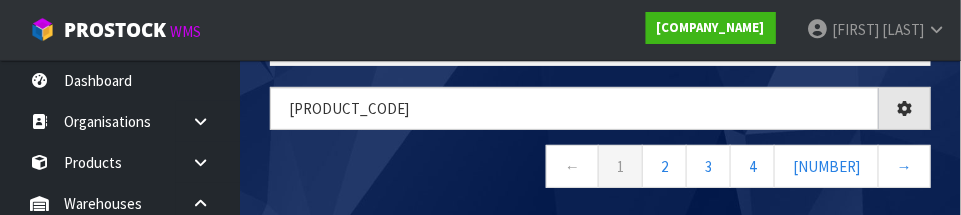 click on "←
1 2 3 4 5
→" at bounding box center (600, 169) 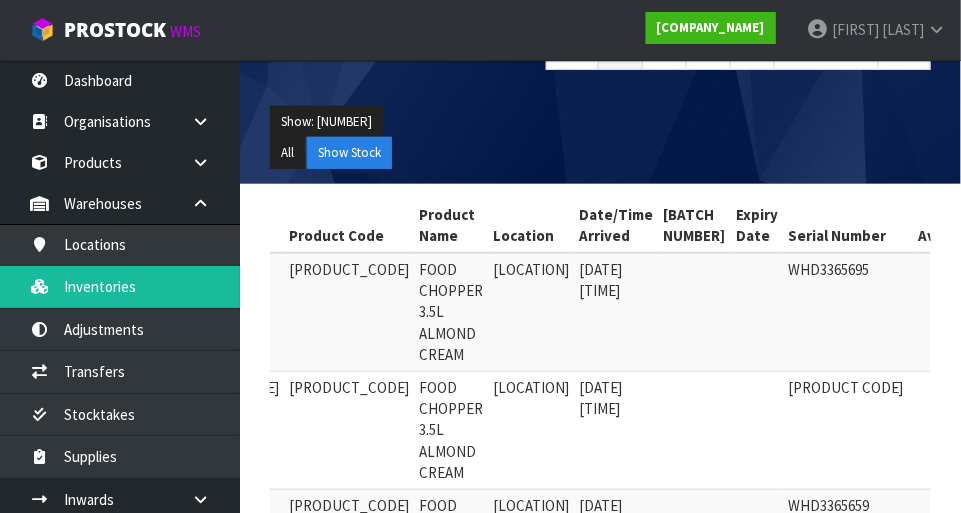 scroll, scrollTop: 252, scrollLeft: 0, axis: vertical 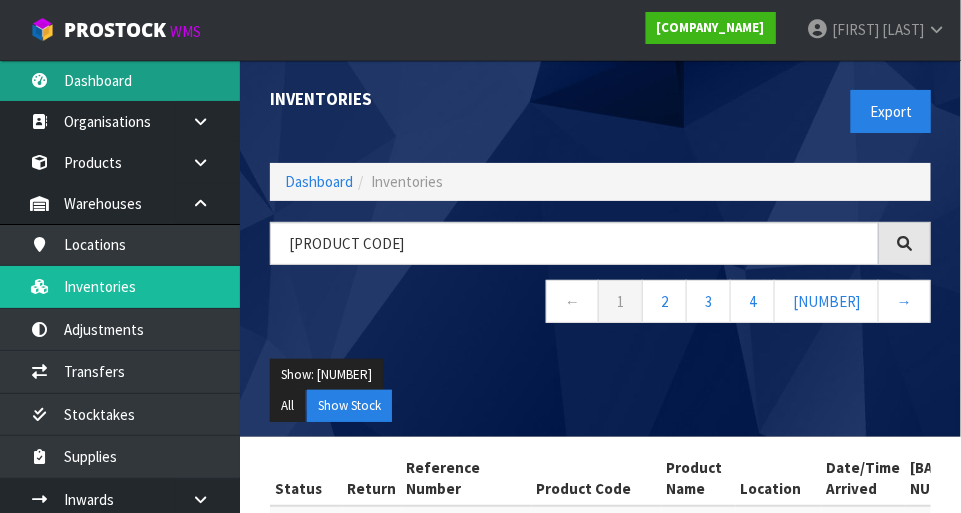 click on "Dashboard" at bounding box center (120, 80) 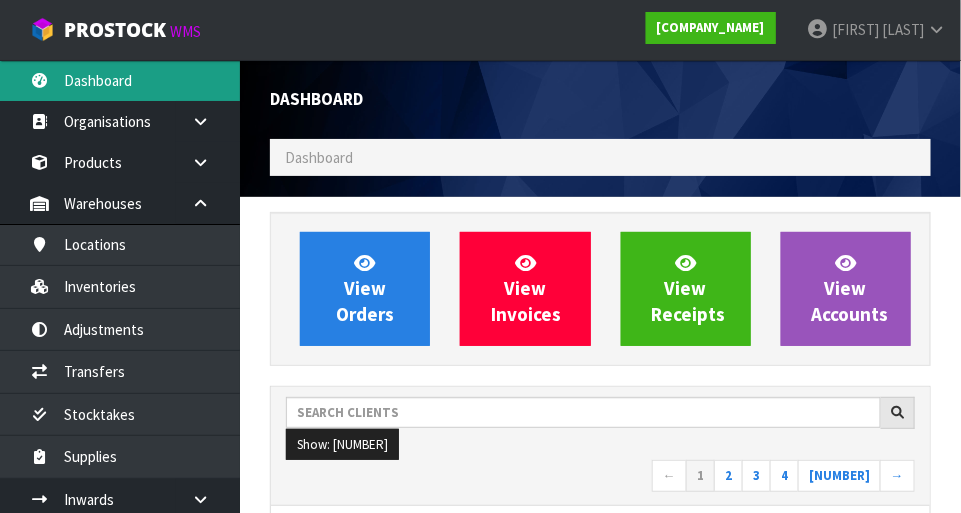 scroll, scrollTop: 998421, scrollLeft: 999308, axis: both 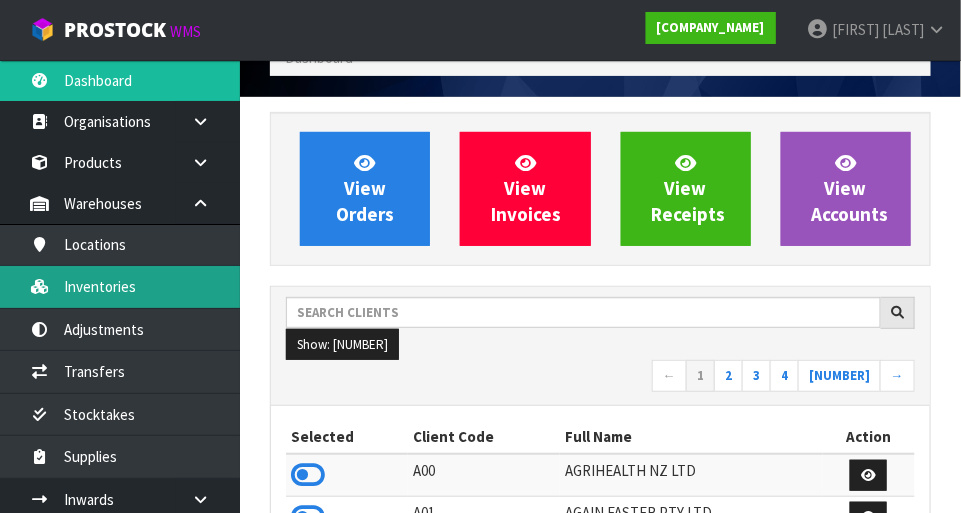 click on "Inventories" at bounding box center (120, 286) 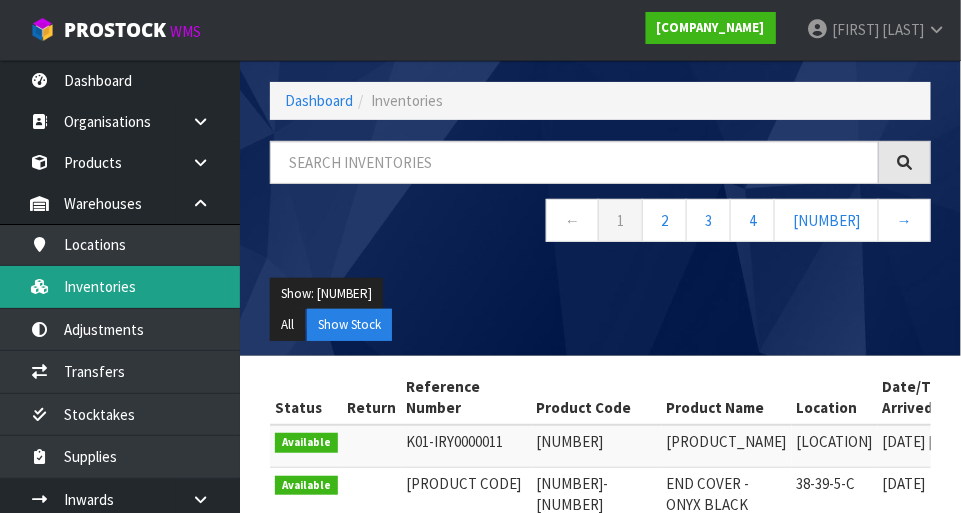 scroll, scrollTop: 100, scrollLeft: 0, axis: vertical 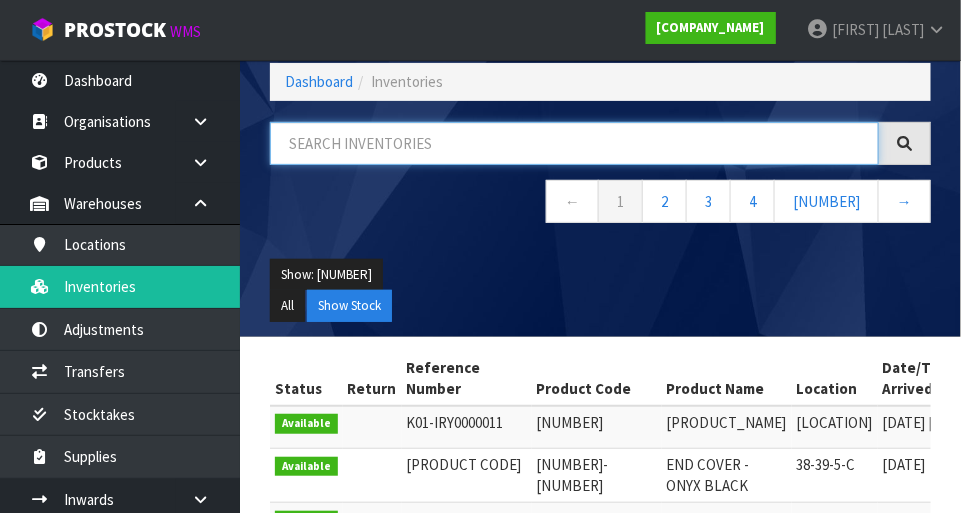 click at bounding box center [574, 143] 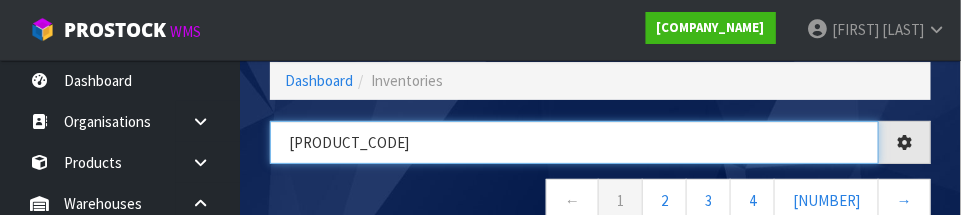 type on "[PRODUCT_CODE]" 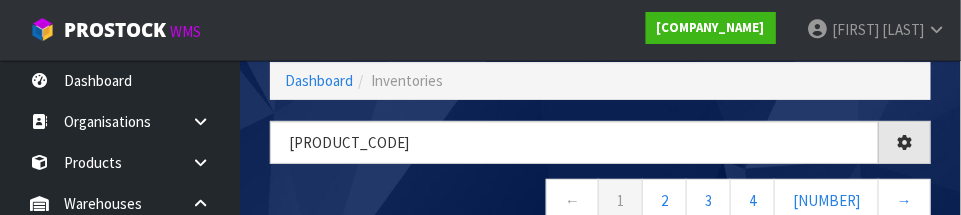 click on "1 [NUMBER] 2 3 4 5
→" at bounding box center (600, 182) 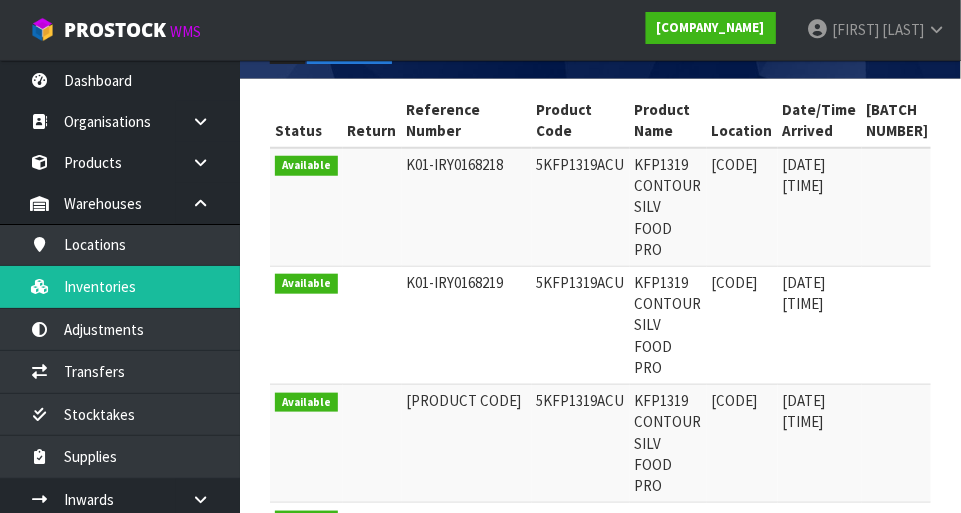 scroll, scrollTop: 365, scrollLeft: 0, axis: vertical 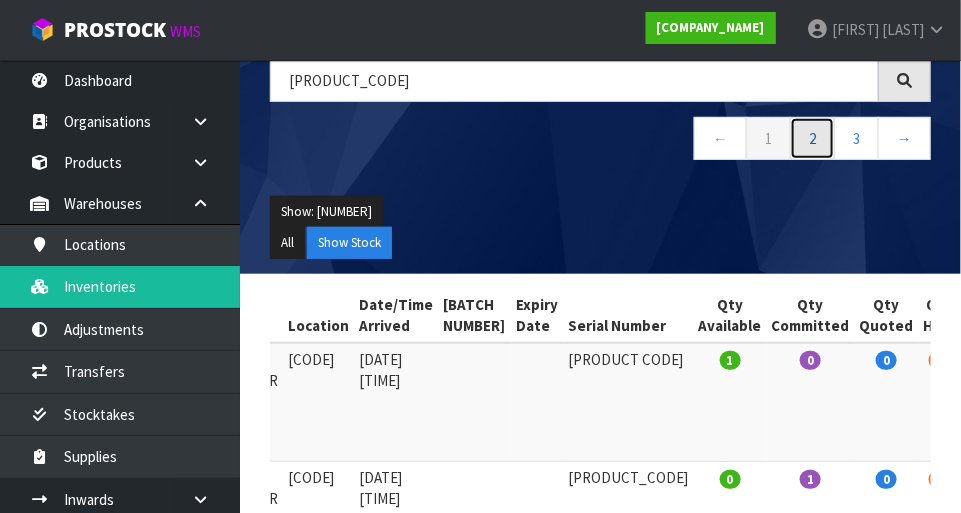 click on "2" at bounding box center (768, 138) 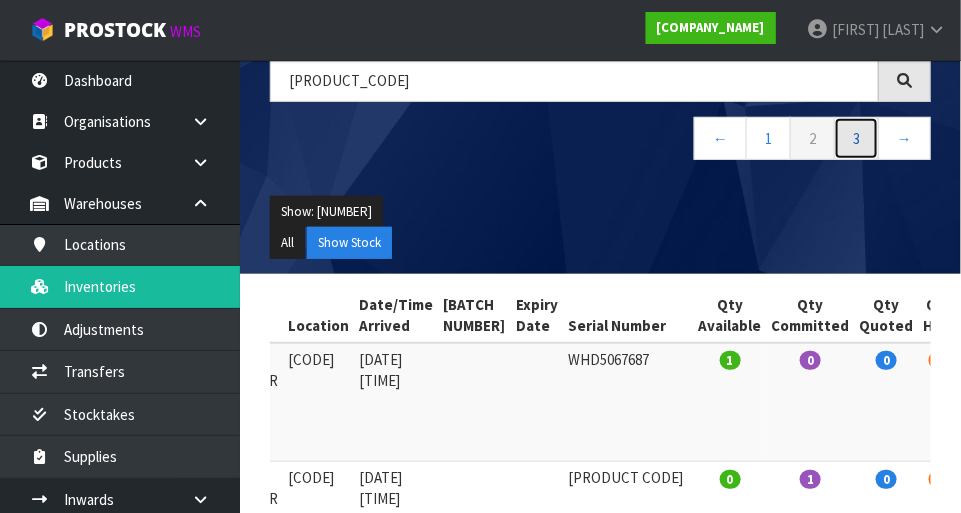 click on "3" at bounding box center (768, 138) 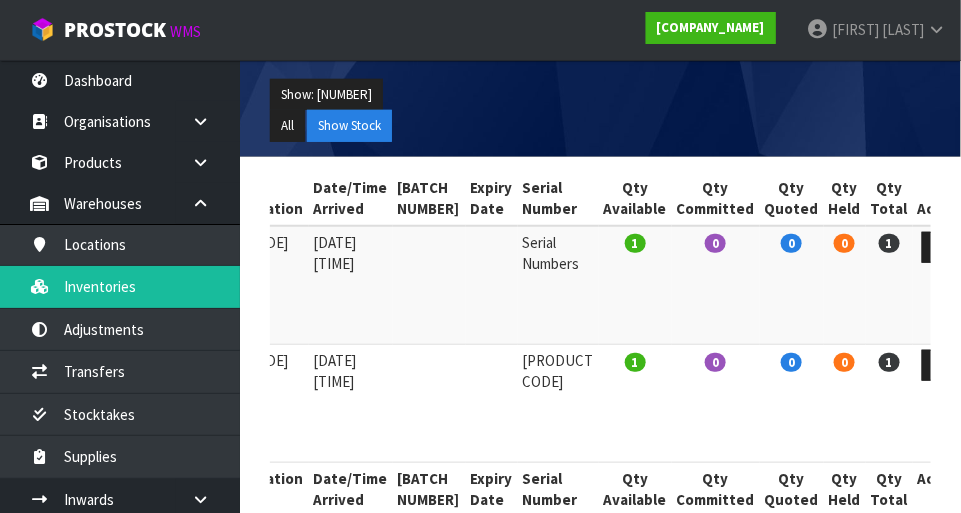scroll, scrollTop: 284, scrollLeft: 0, axis: vertical 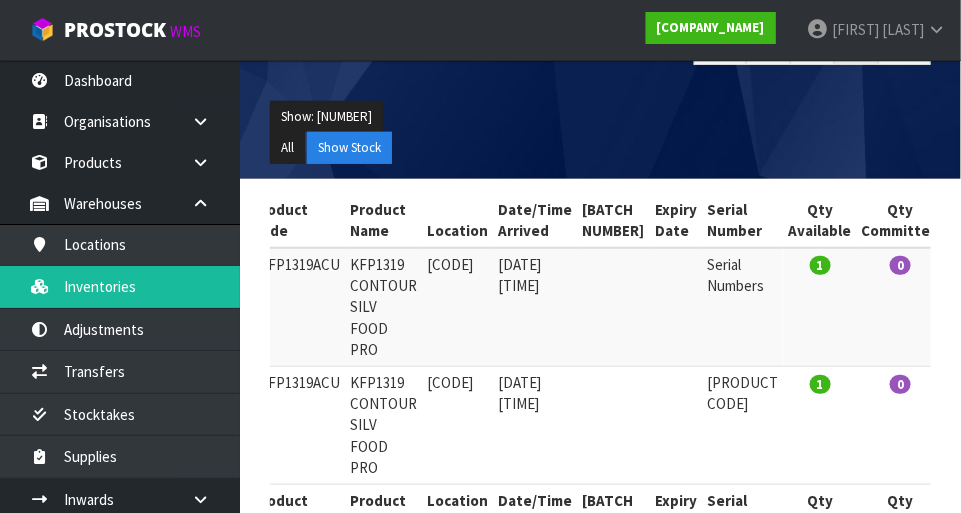 copy on "[CODE]" 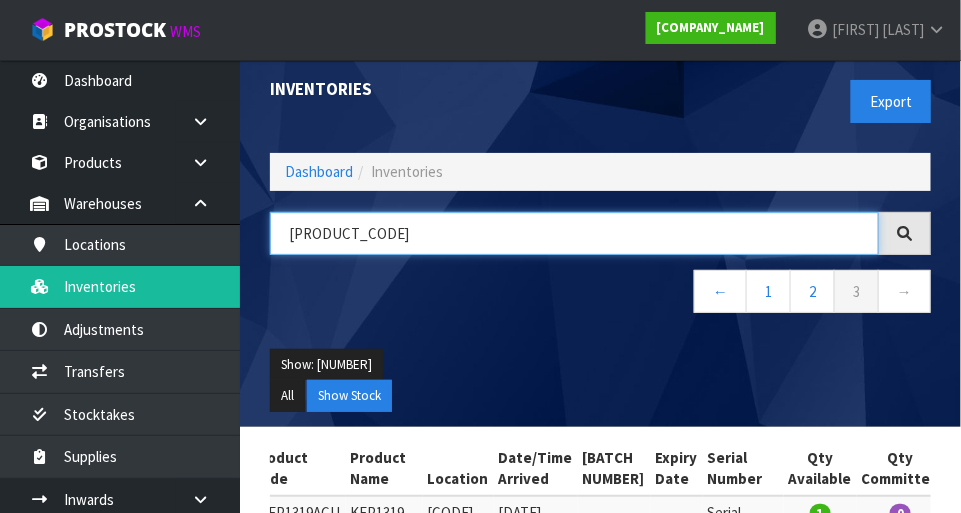 click on "[PRODUCT_CODE]" at bounding box center (574, 233) 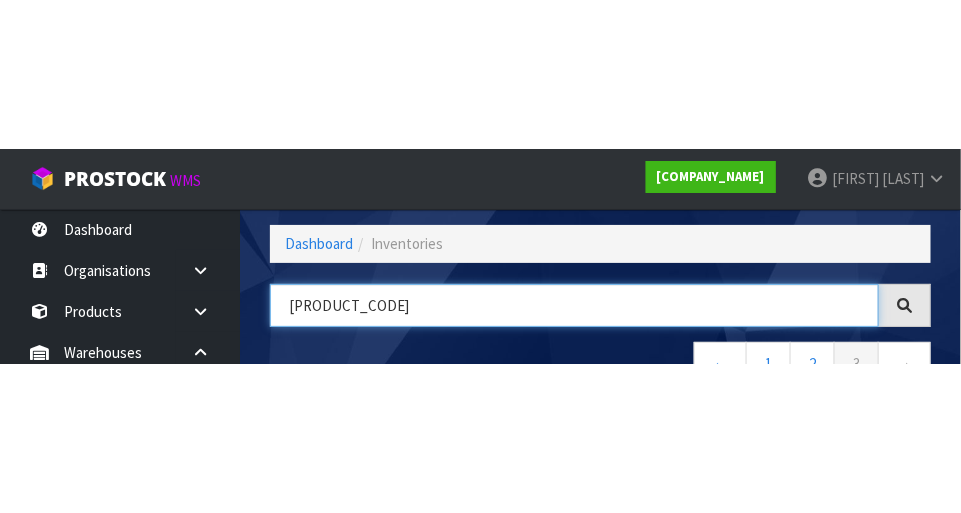 scroll, scrollTop: 135, scrollLeft: 0, axis: vertical 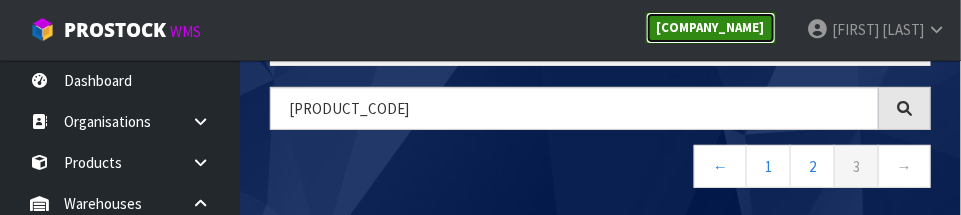 click on "[COMPANY_NAME]" at bounding box center [711, 28] 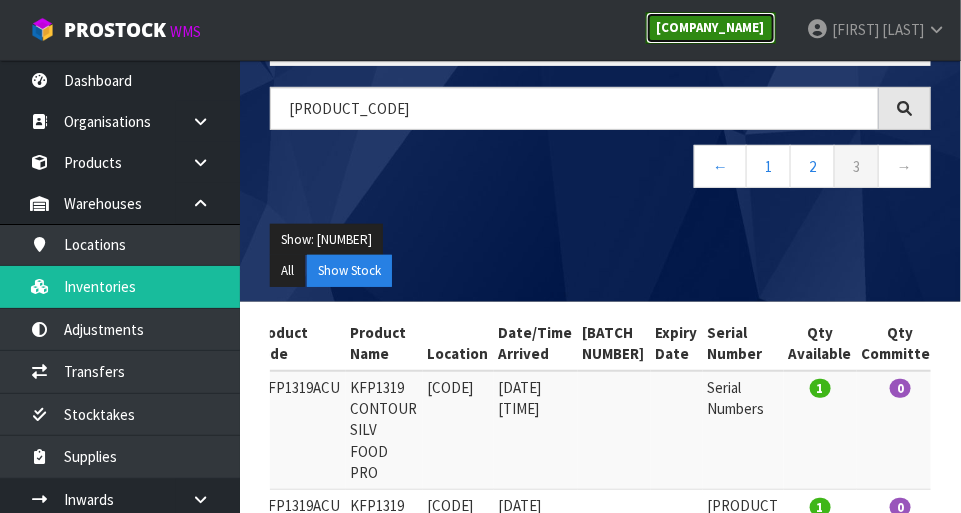 click on "[COMPANY_NAME]" at bounding box center (711, 27) 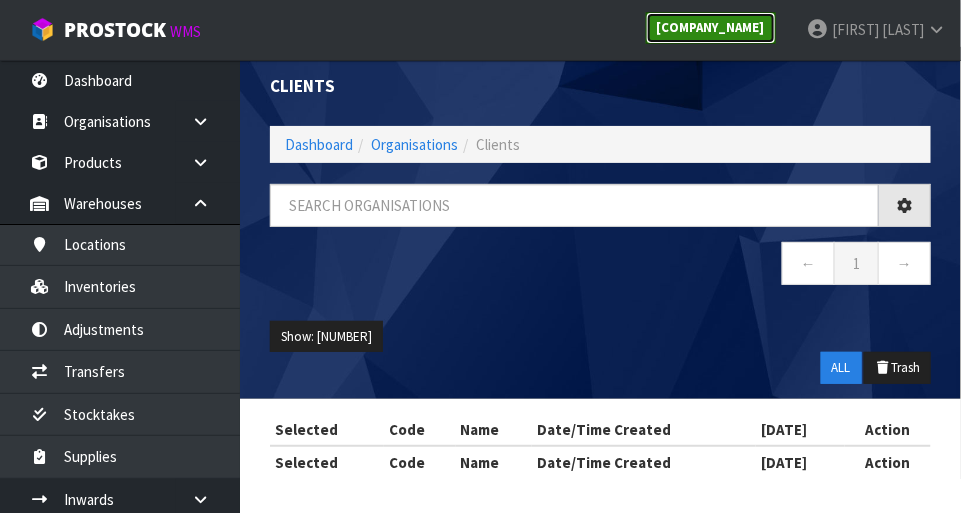 click on "[COMPANY_NAME]" at bounding box center [711, 27] 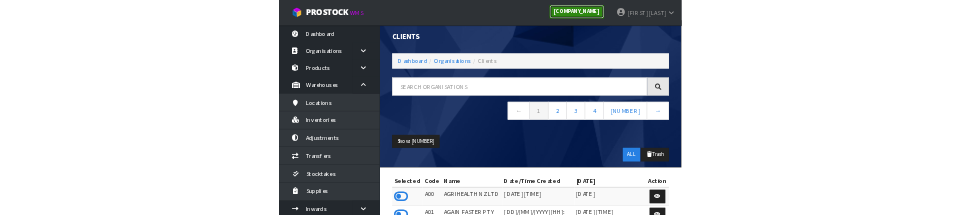scroll, scrollTop: 135, scrollLeft: 0, axis: vertical 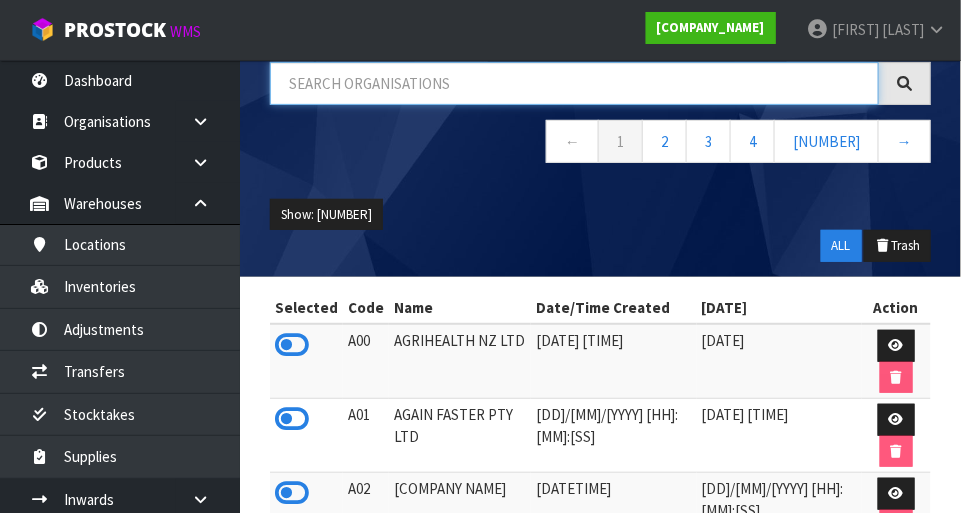 click at bounding box center (574, 83) 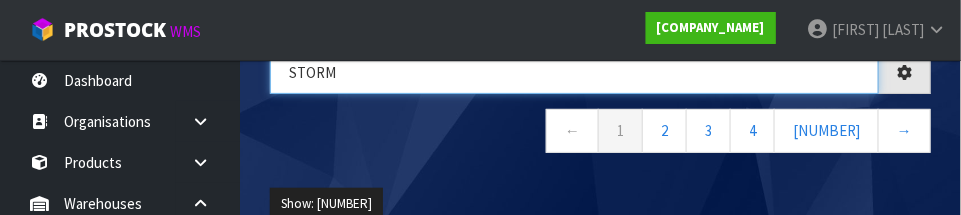 type on "Storm" 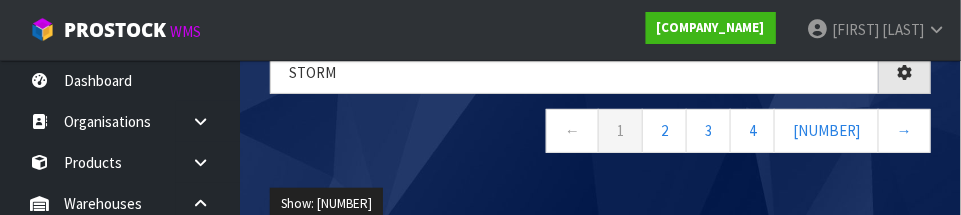 click on "←
1 2 3 4 5
→" at bounding box center [600, 133] 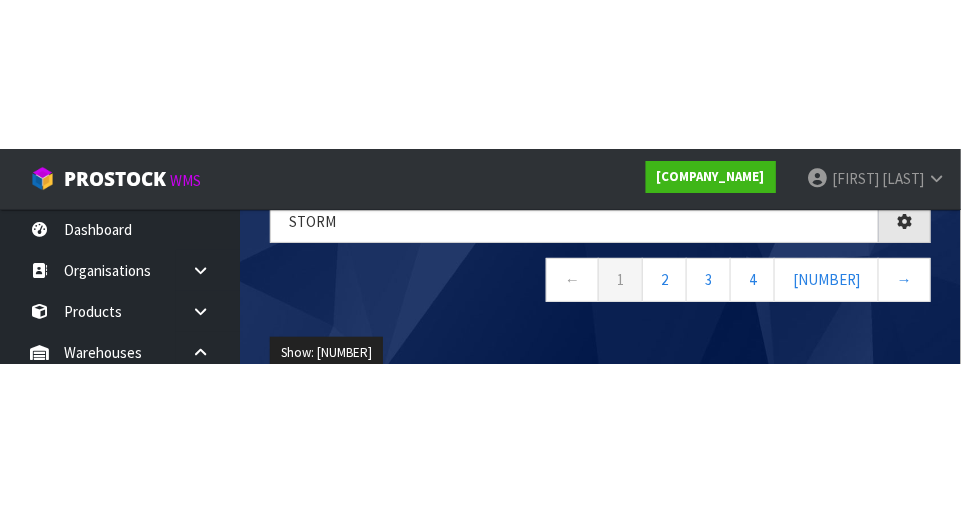 scroll, scrollTop: 45, scrollLeft: 0, axis: vertical 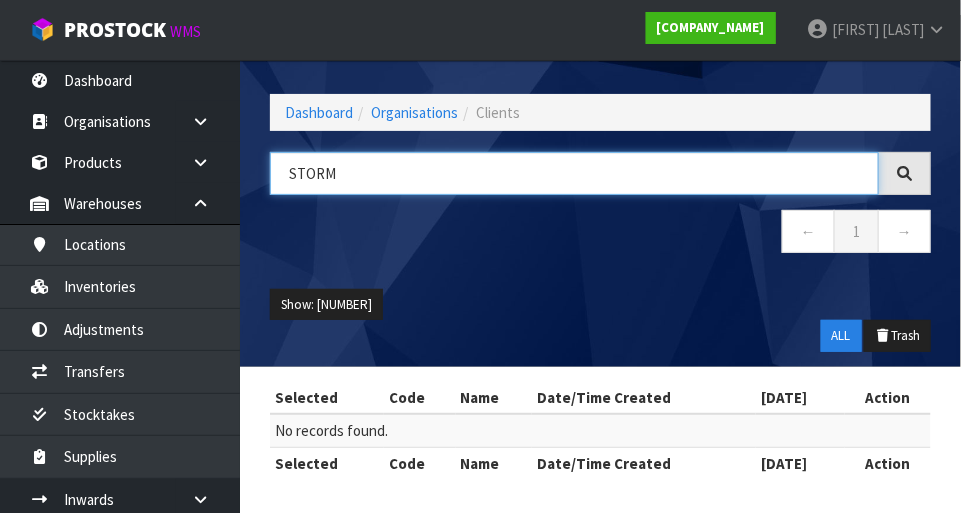 click on "STORM" at bounding box center (574, 173) 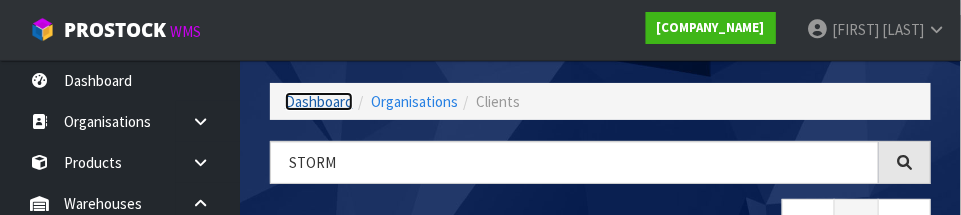 click on "Dashboard" at bounding box center [319, 101] 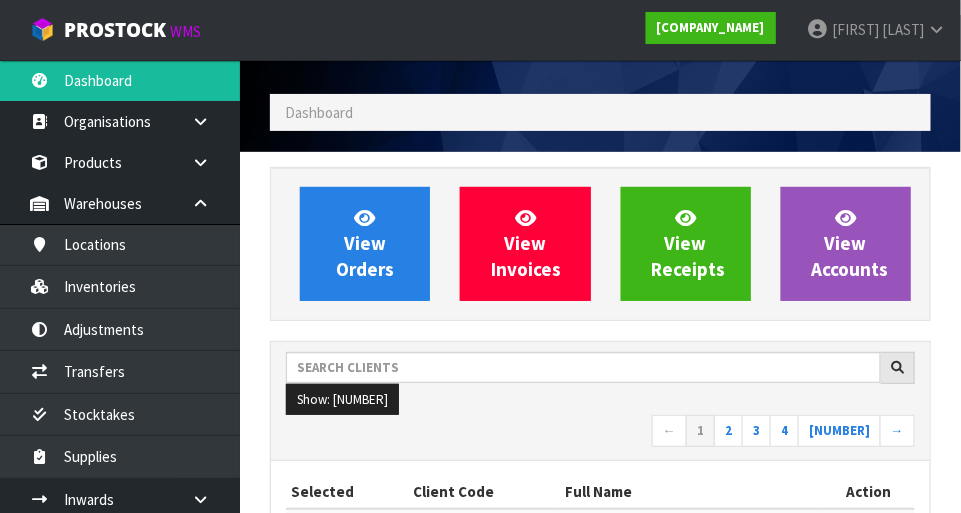 scroll, scrollTop: 998421, scrollLeft: 999308, axis: both 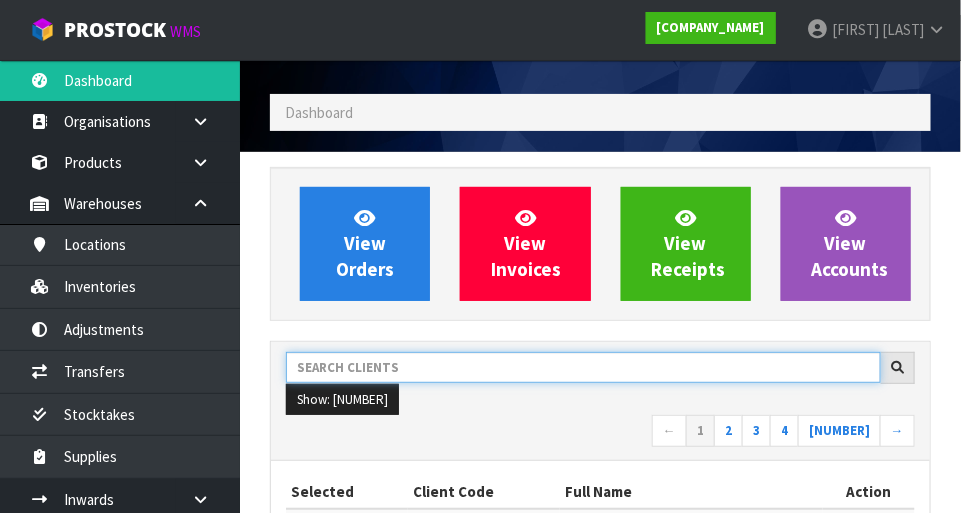 click at bounding box center [583, 367] 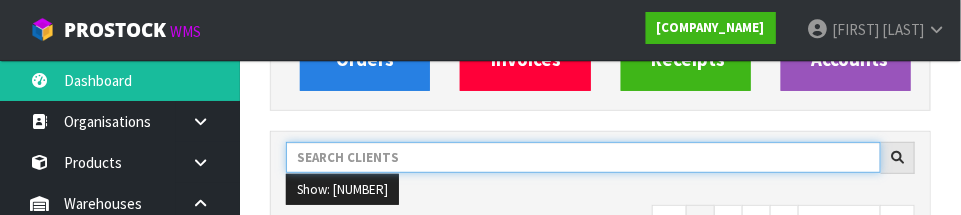 scroll, scrollTop: 293, scrollLeft: 0, axis: vertical 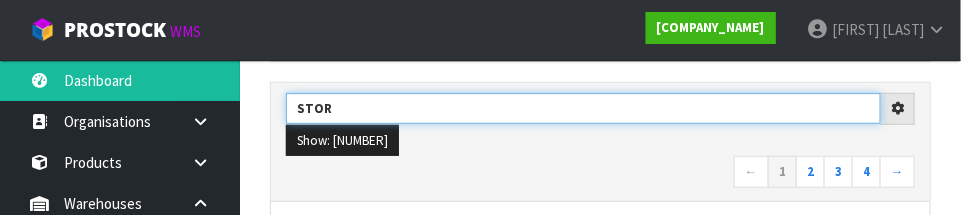 type on "STor" 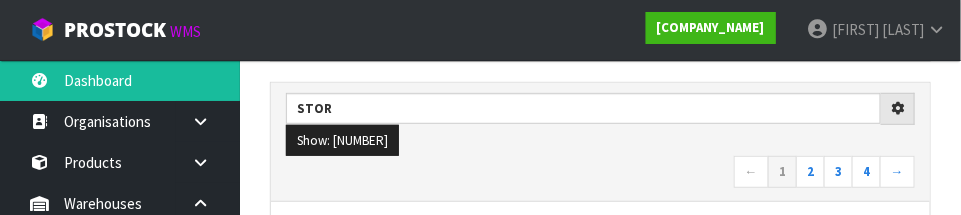 click on "Show: [NUMBER]
[NUMBER]
[NUMBER]
[NUMBER]
[NUMBER]" at bounding box center [600, 141] 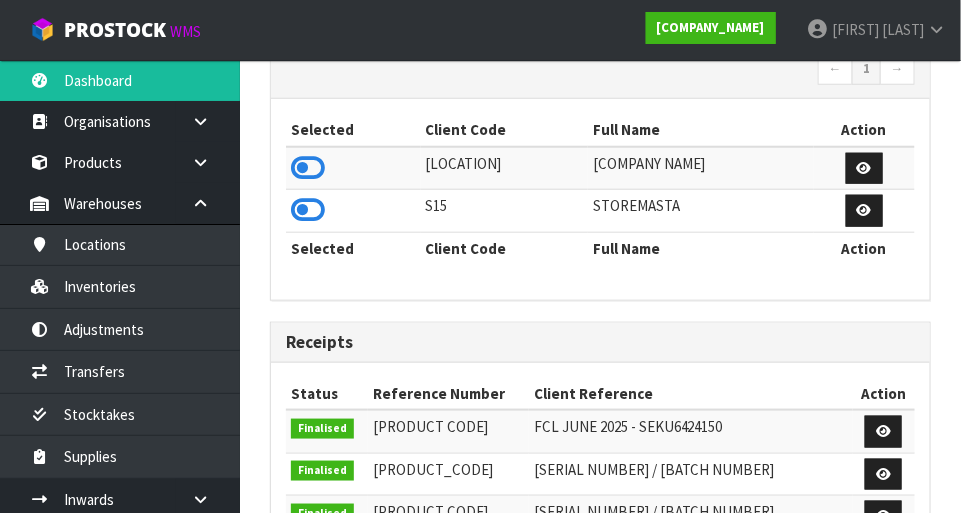 scroll, scrollTop: 413, scrollLeft: 0, axis: vertical 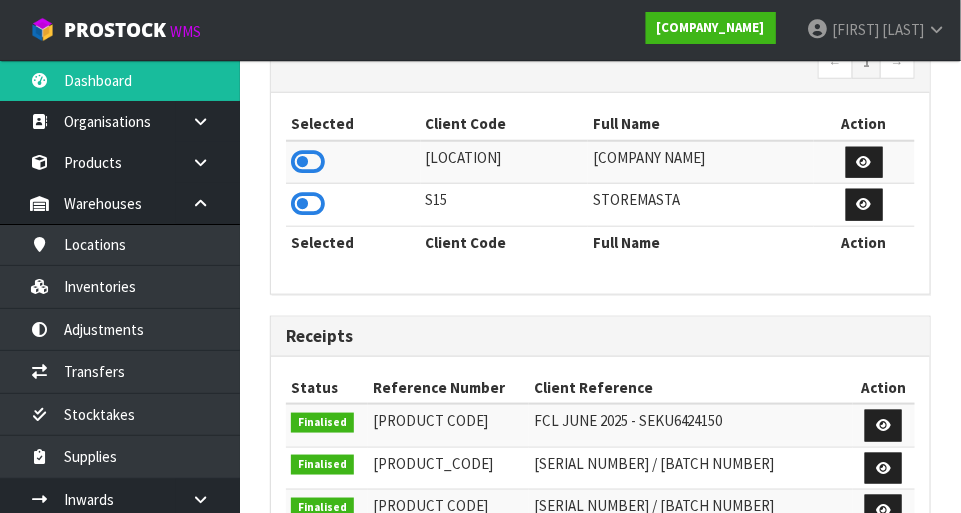 click at bounding box center (308, 162) 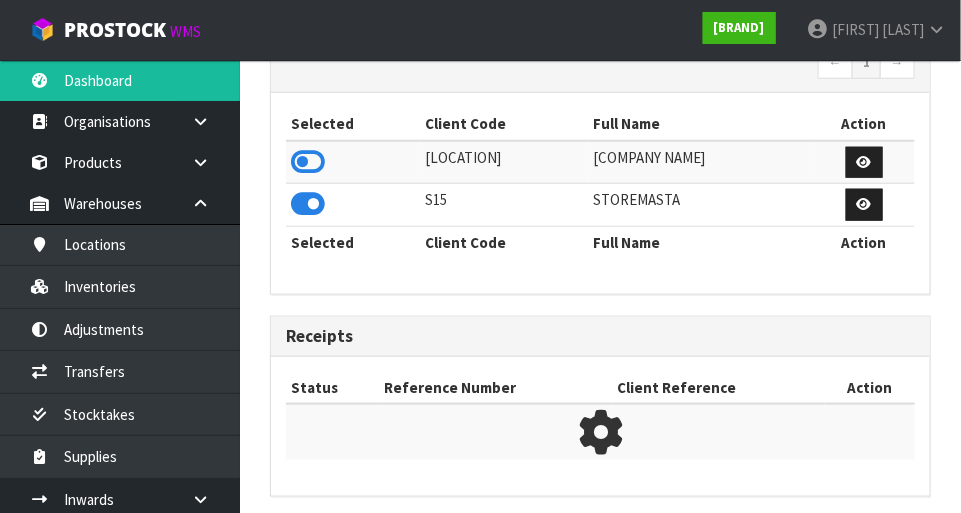 scroll, scrollTop: 1312, scrollLeft: 691, axis: both 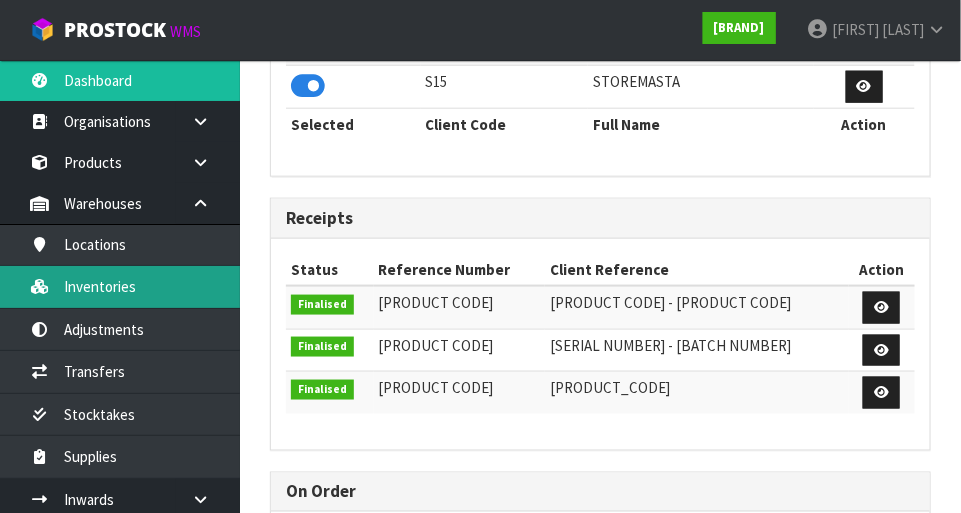 click on "Inventories" at bounding box center [120, 286] 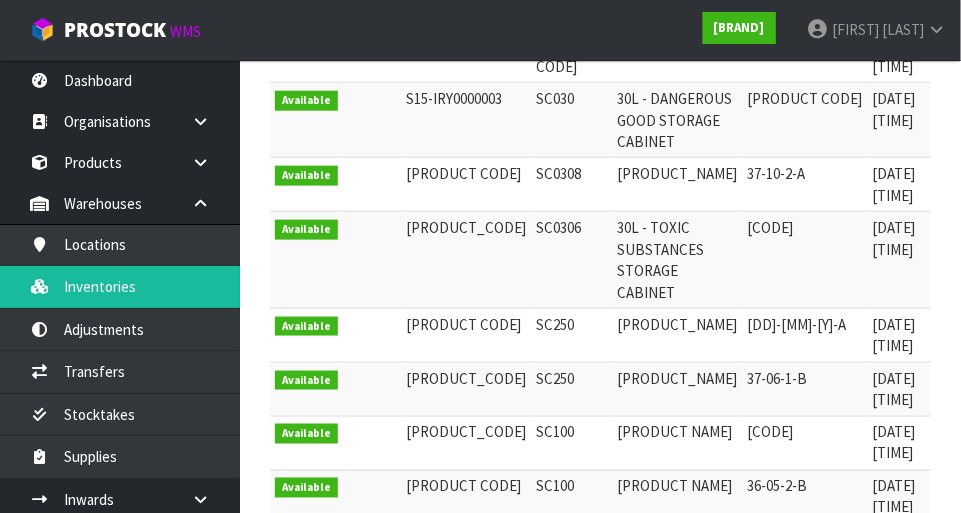 click at bounding box center [989, 2] 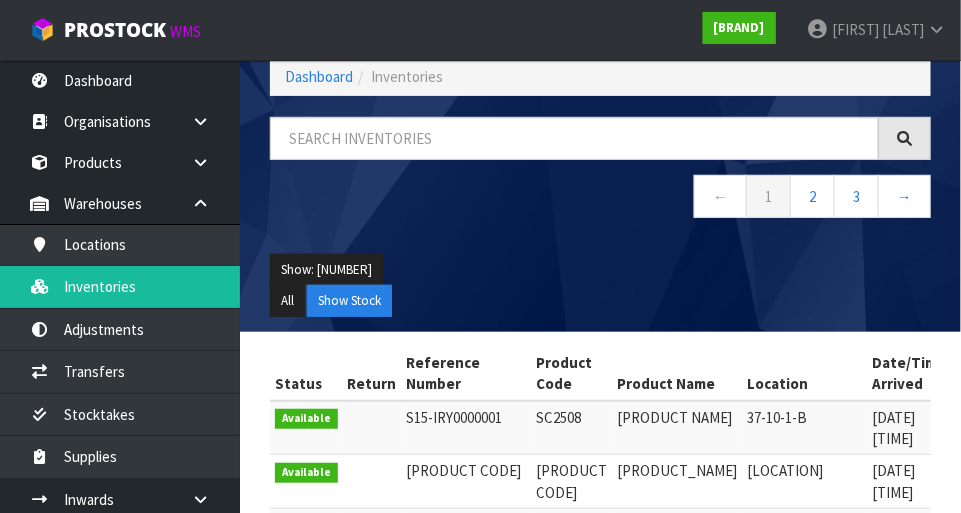 scroll, scrollTop: 0, scrollLeft: 0, axis: both 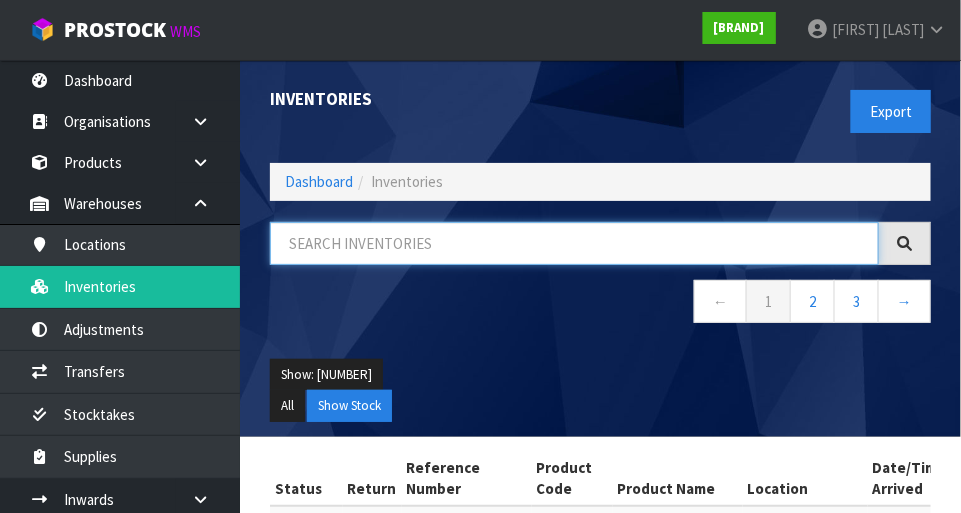 paste on "[CODE]" 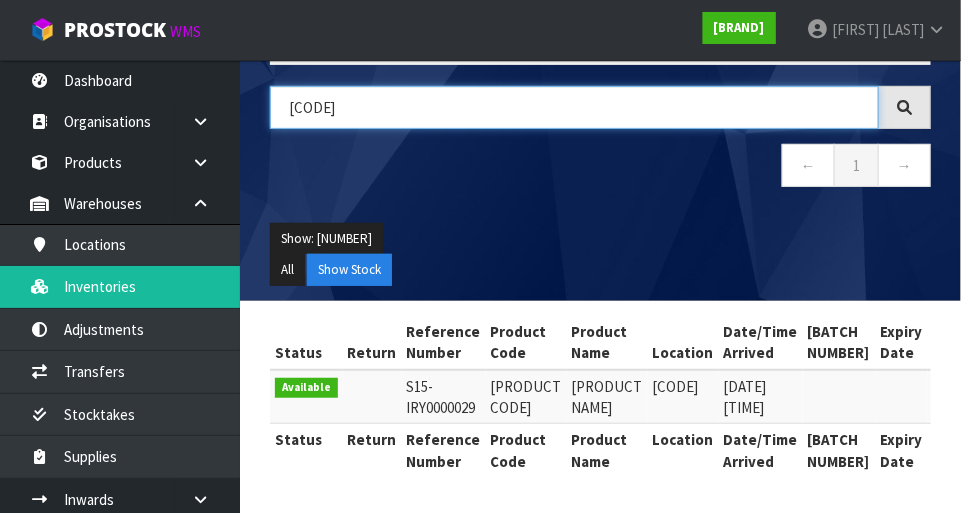 scroll, scrollTop: 198, scrollLeft: 0, axis: vertical 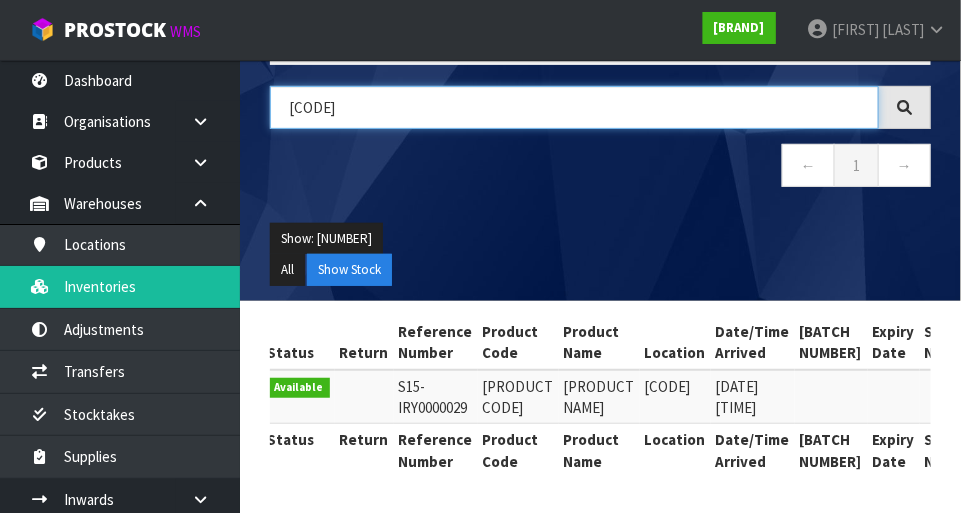 type on "[CODE]" 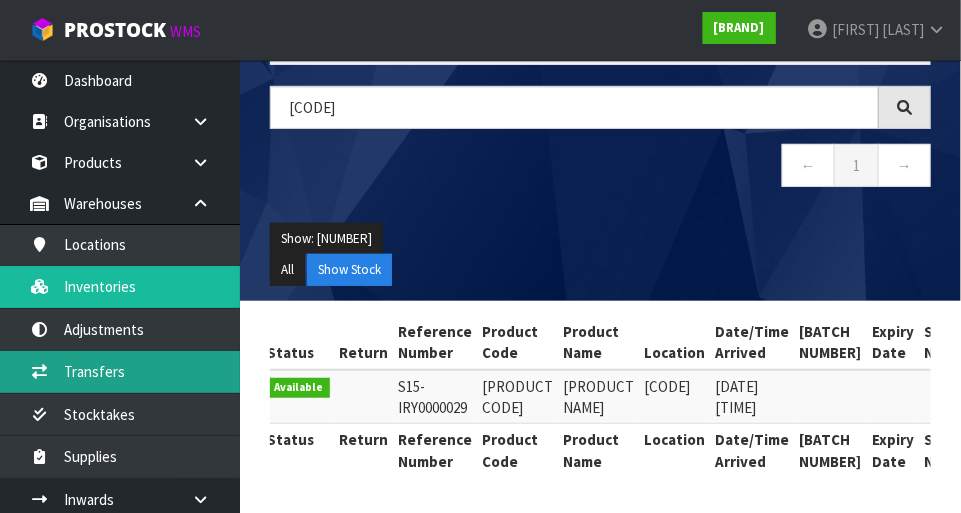 click on "Transfers" at bounding box center (120, 371) 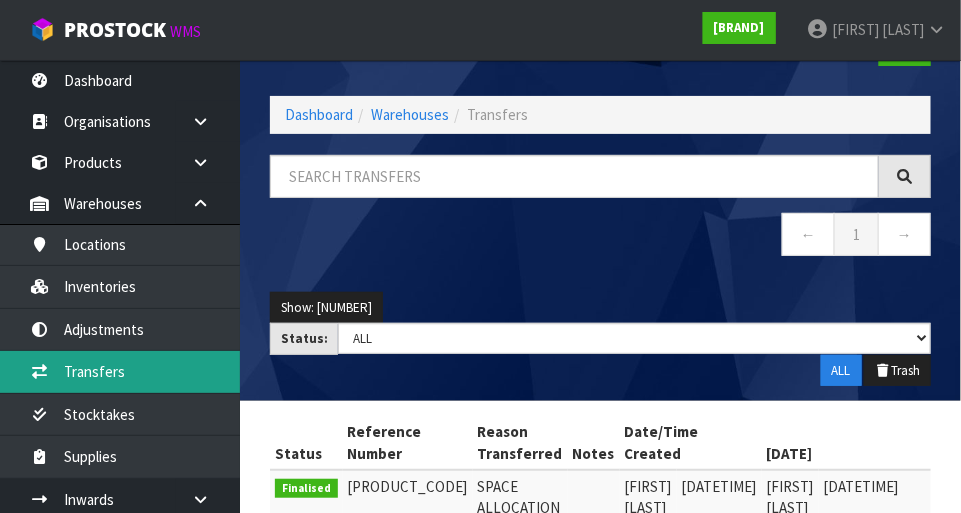 scroll, scrollTop: 58, scrollLeft: 0, axis: vertical 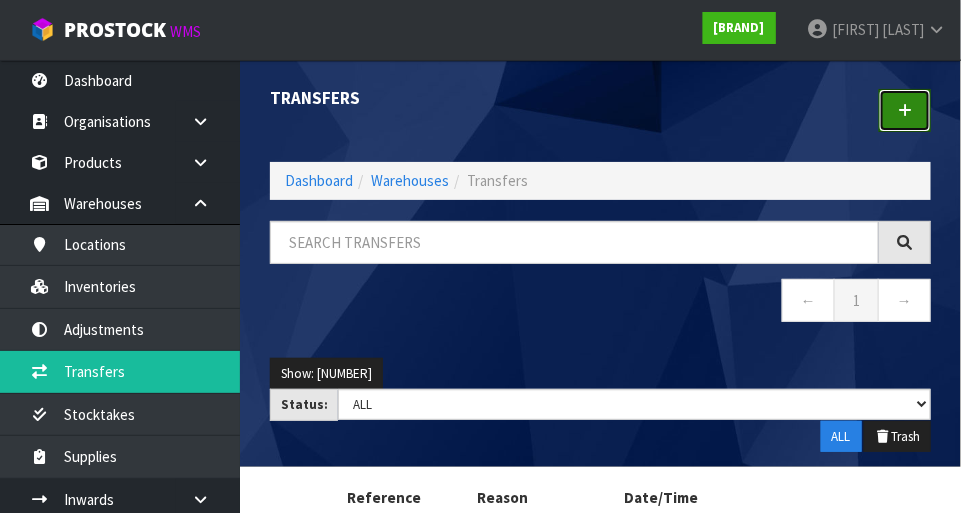 click at bounding box center (905, 110) 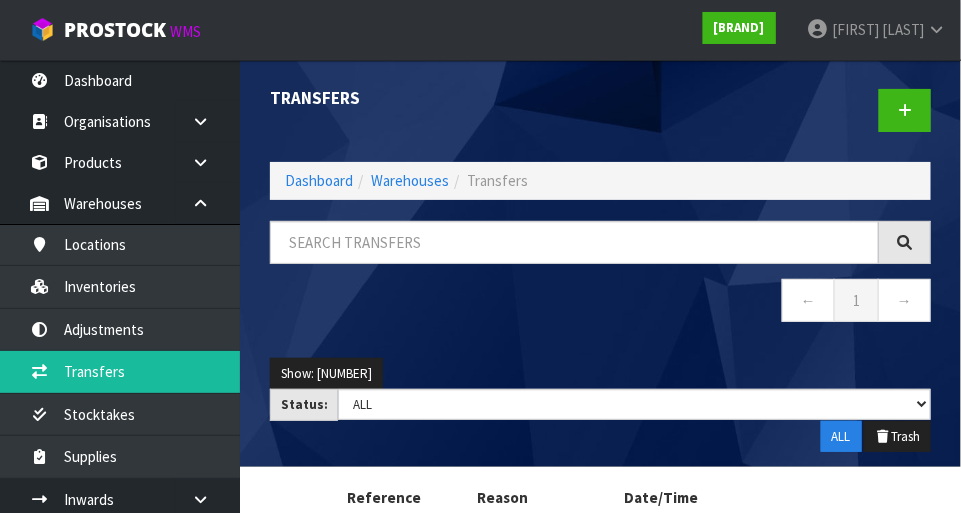 scroll 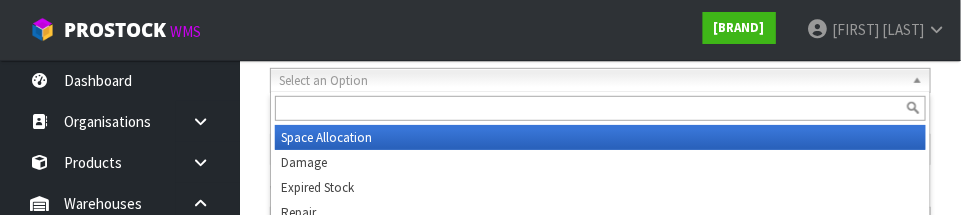 click at bounding box center [600, 108] 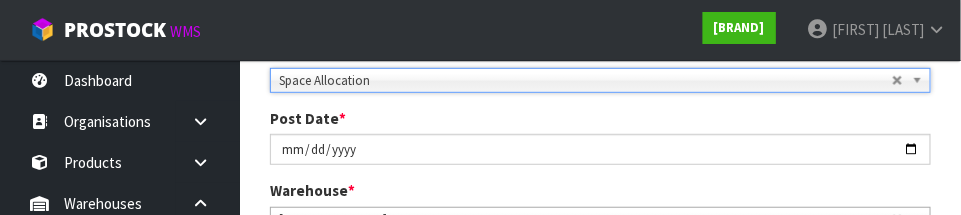 click on "Post Date  *
[DATE]" at bounding box center [600, 136] 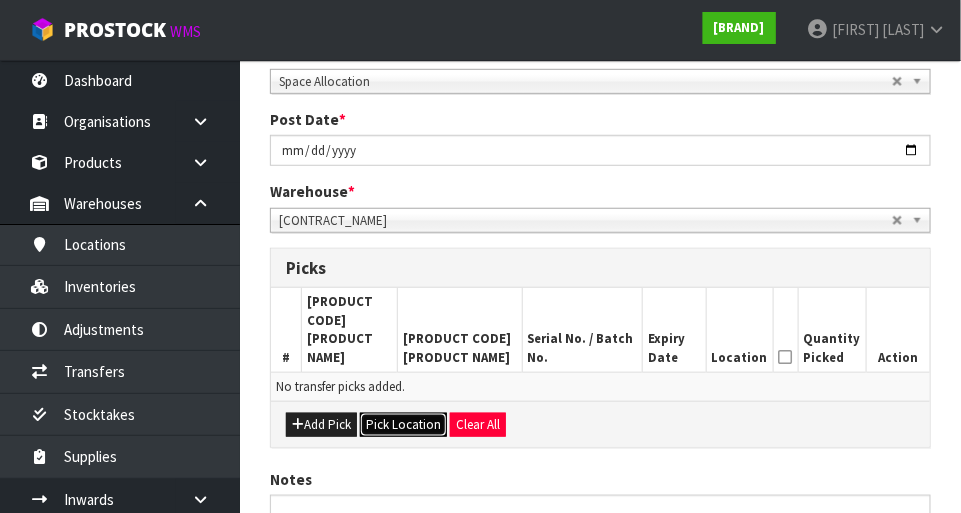 click on "Pick Location" at bounding box center (403, 425) 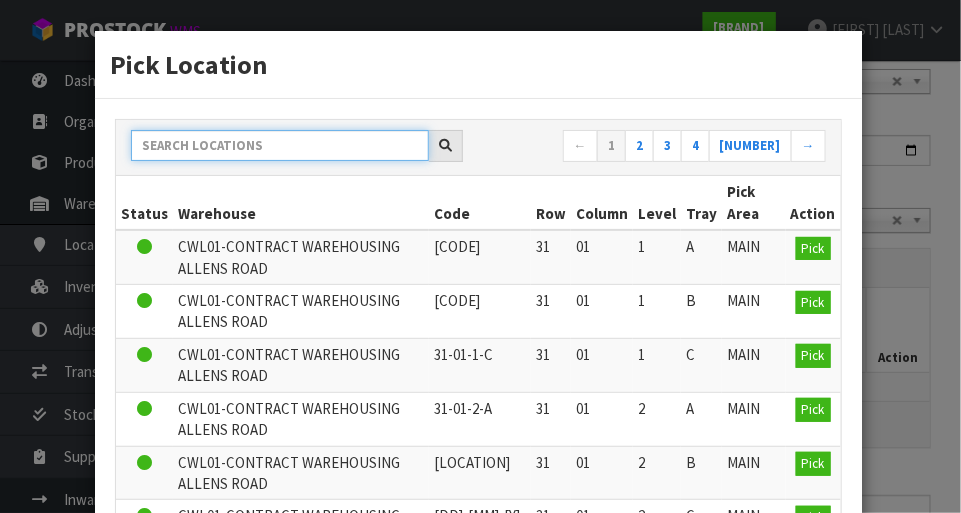 paste on "[CODE]" 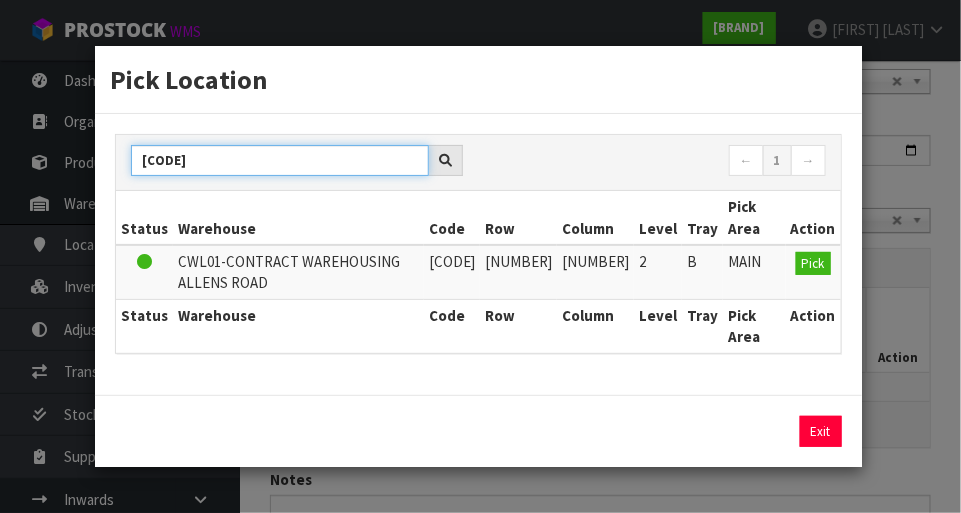 type on "[CODE]" 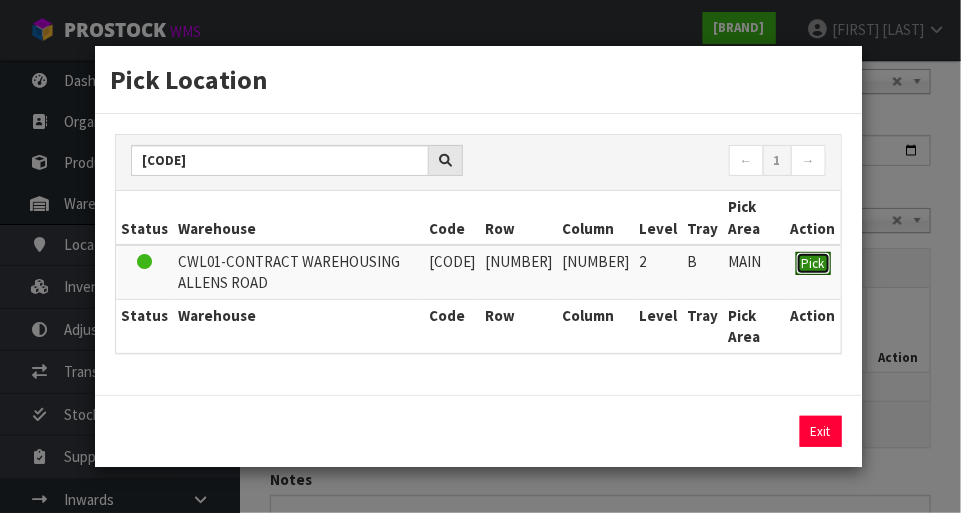click on "Pick" at bounding box center [813, 263] 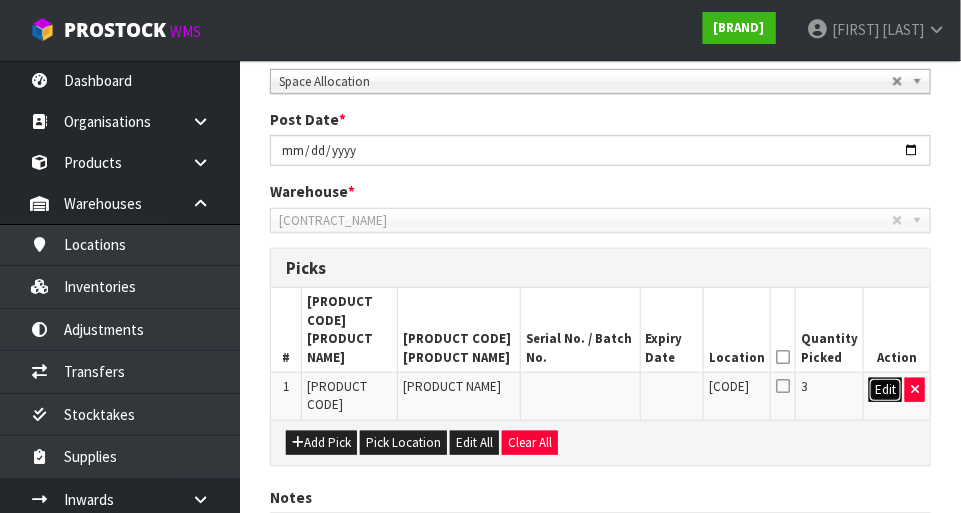 click on "Edit" at bounding box center [885, 390] 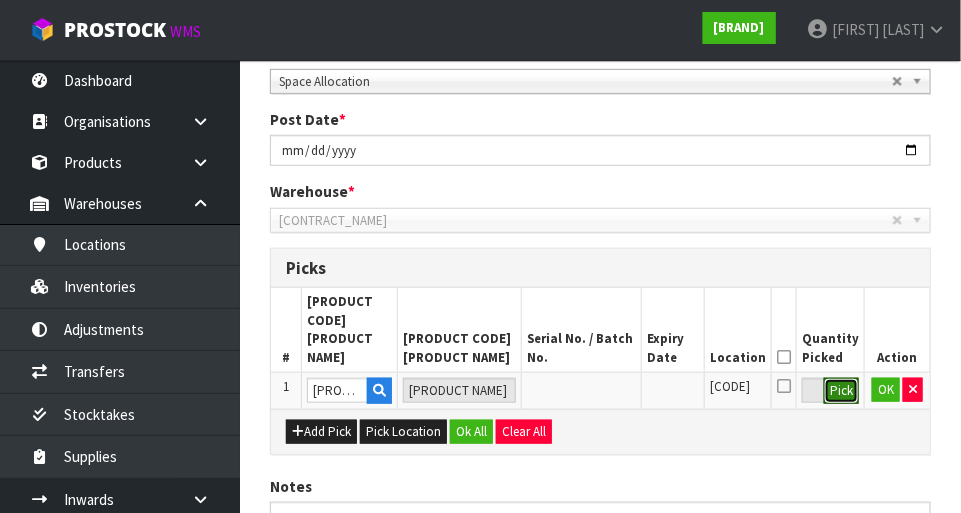click on "Pick" at bounding box center (841, 391) 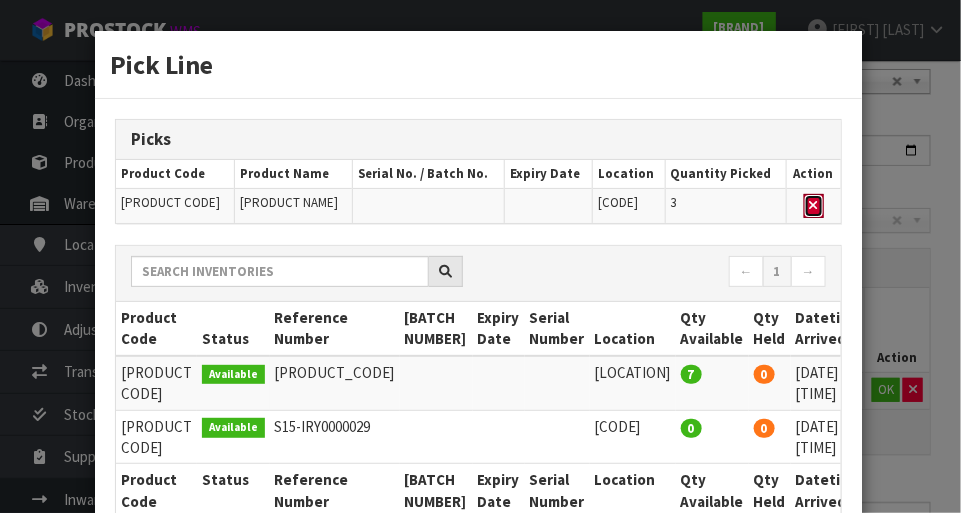 click at bounding box center (814, 205) 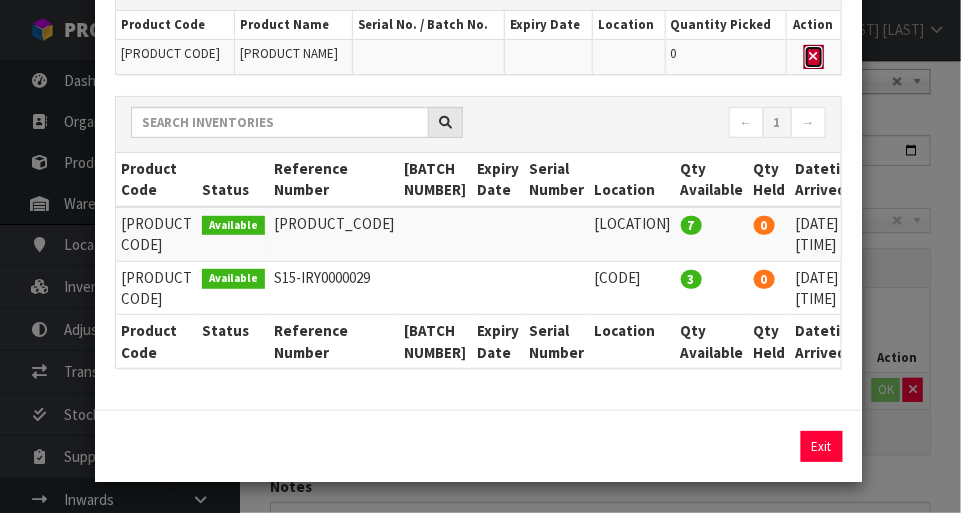 scroll, scrollTop: 177, scrollLeft: 0, axis: vertical 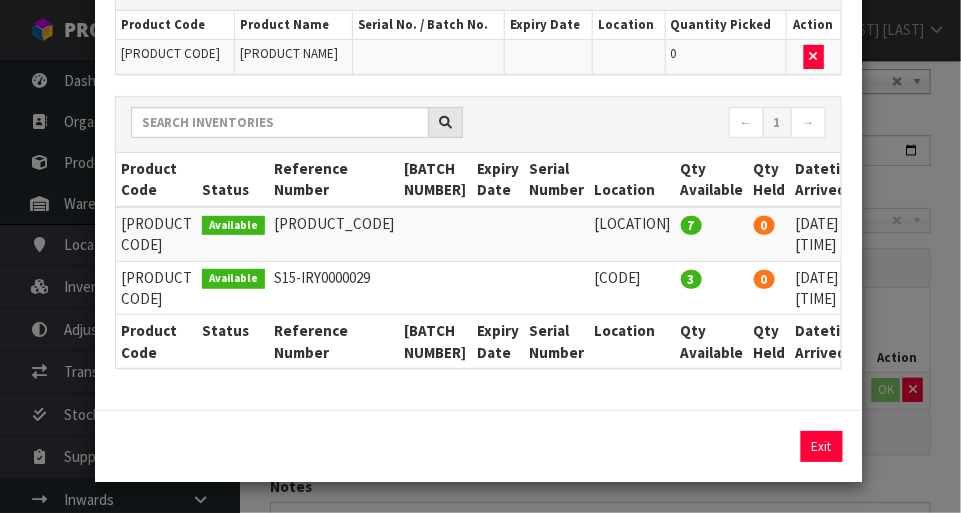 click at bounding box center [894, 223] 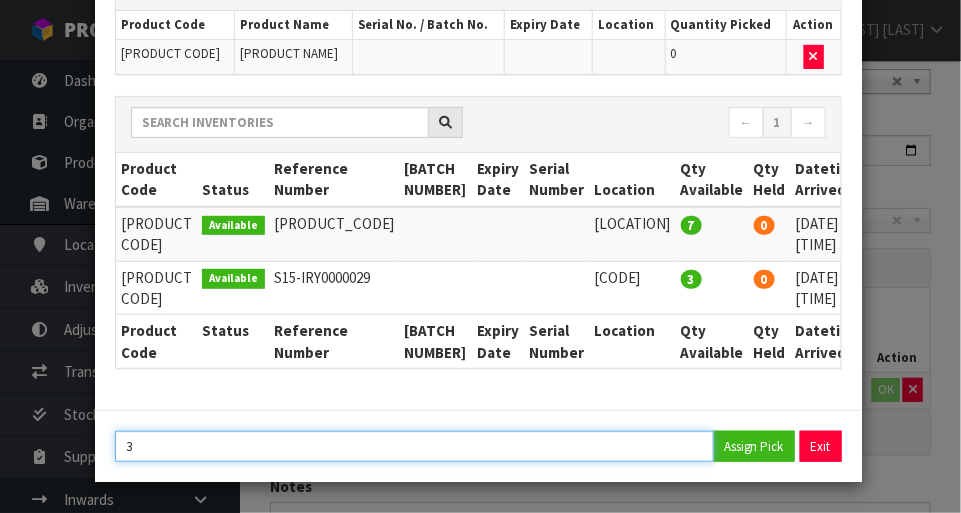 click on "3" at bounding box center [414, 446] 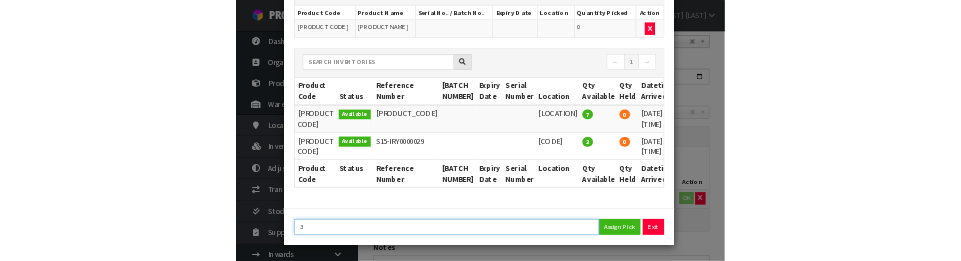 scroll, scrollTop: 297, scrollLeft: 0, axis: vertical 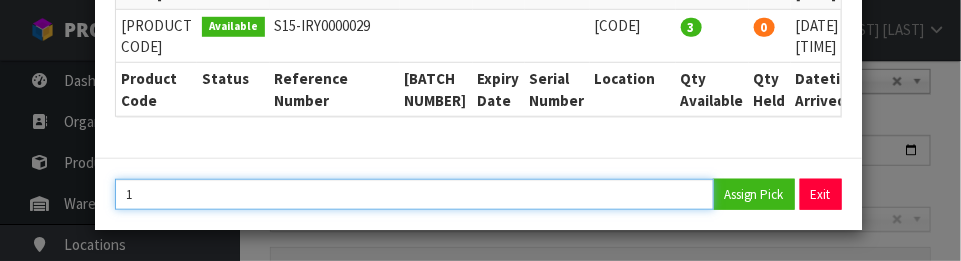 type on "1" 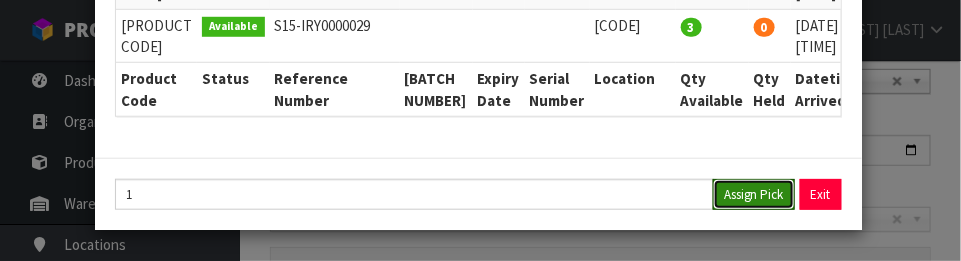 click on "Assign Pick" at bounding box center [754, 194] 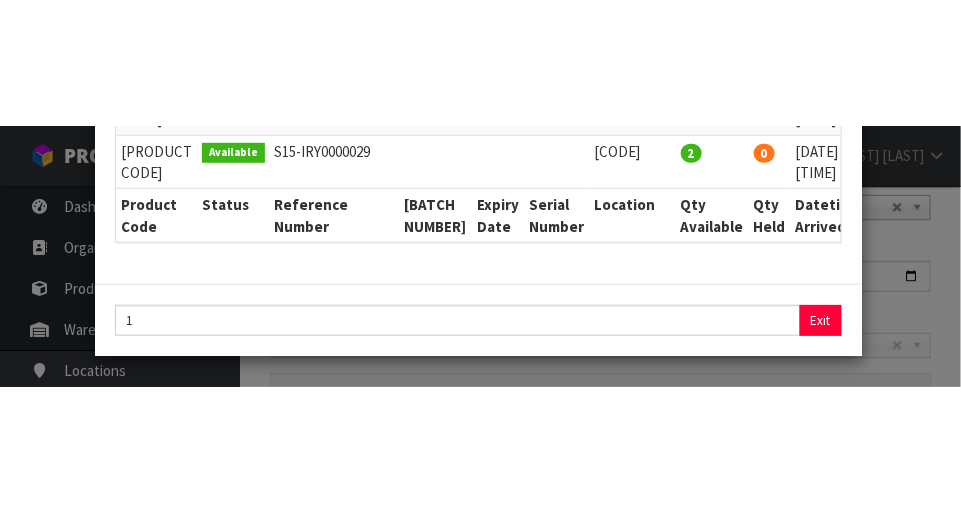 scroll, scrollTop: 306, scrollLeft: 0, axis: vertical 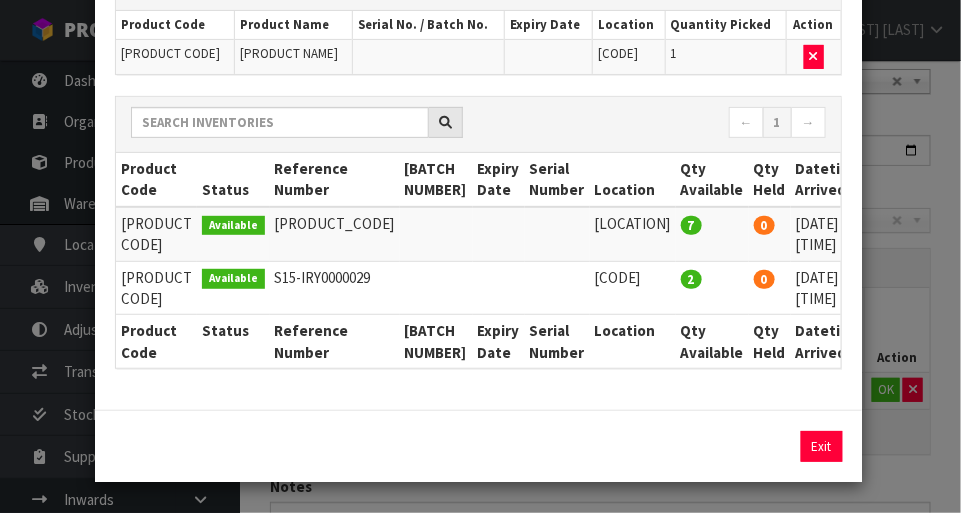 click on "Pick Line
Picks
Product Code
Product Name
Serial No. / Batch No.
Expiry Date
Location
Quantity Picked
Action
[PRODUCT CODE]
160L - DANGEROUS GOOD STORAGE CABINET
[LOCATION]
1
←
1
→
Product Code
Status
Reference Number
Batch Number
Expiry Date
Serial Number
Location
Qty Available
Qty Held
Datetime Arrived
Action
7 0" at bounding box center [480, 256] 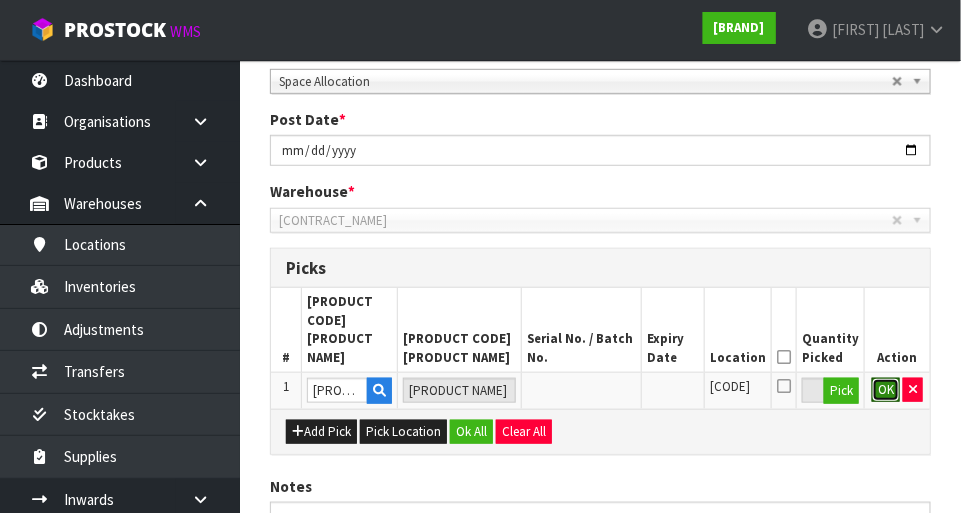 click on "OK" at bounding box center (886, 390) 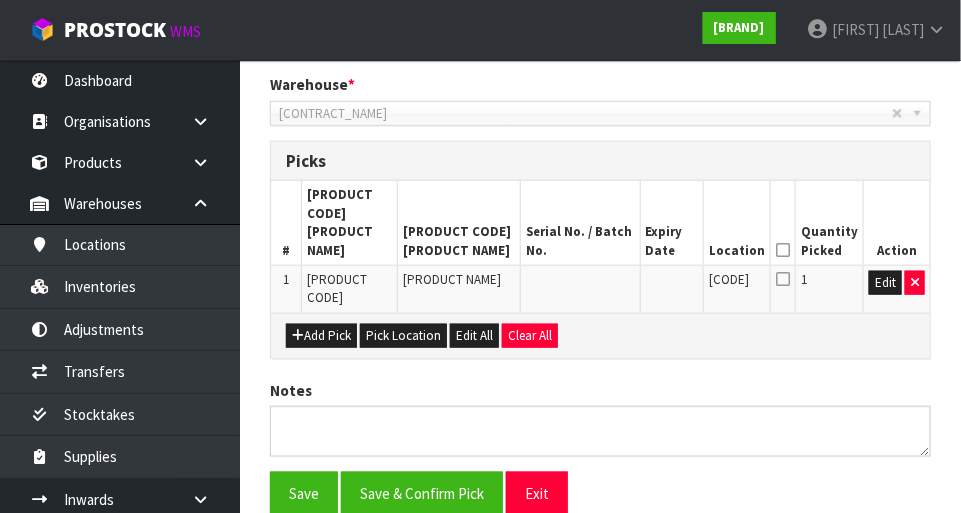 scroll, scrollTop: 410, scrollLeft: 0, axis: vertical 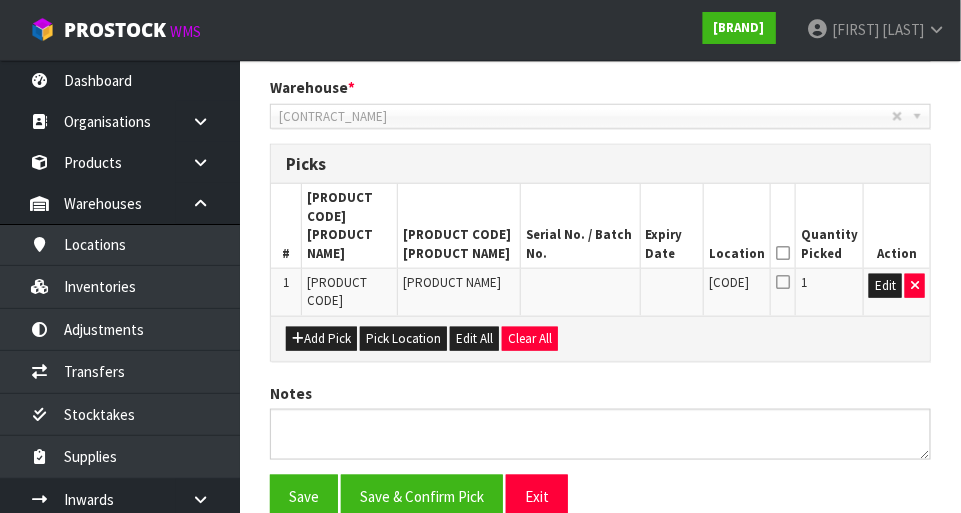 click at bounding box center (783, 253) 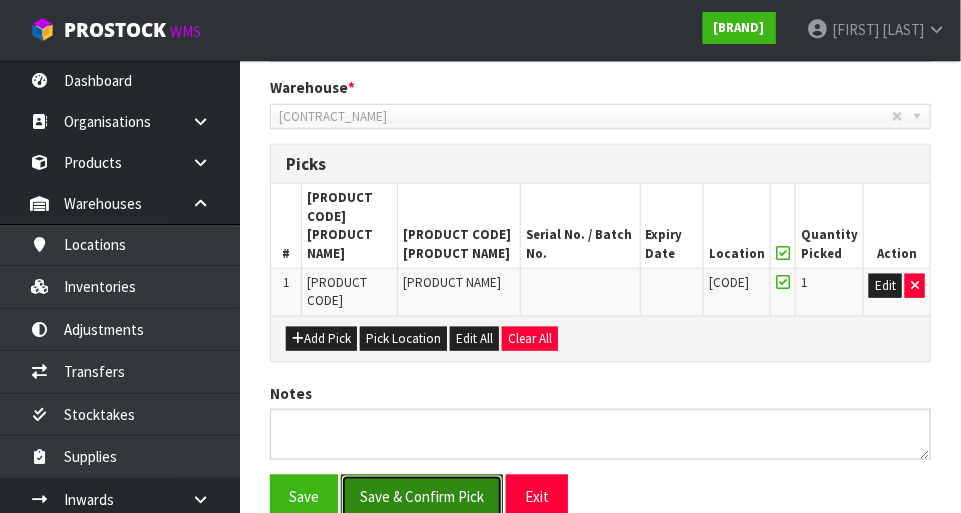 click on "Save & Confirm Pick" at bounding box center [422, 496] 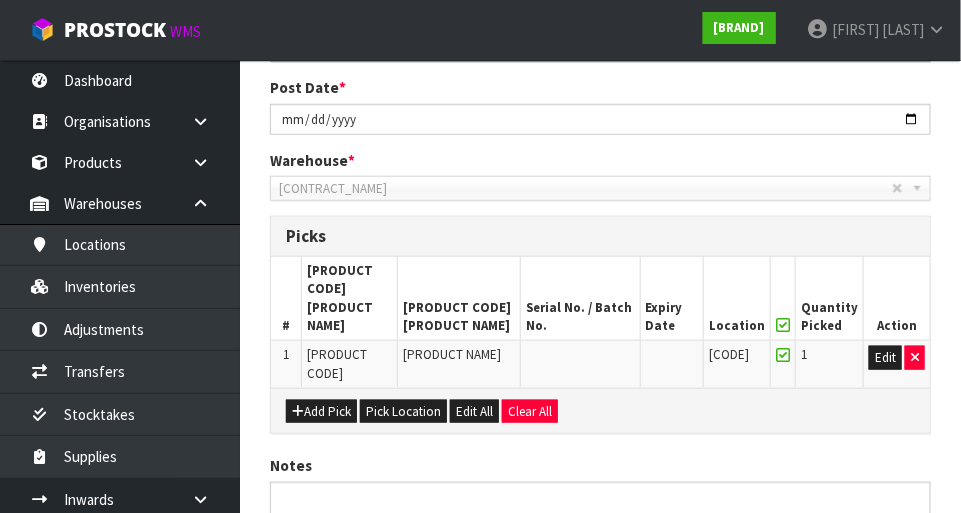 scroll, scrollTop: 0, scrollLeft: 0, axis: both 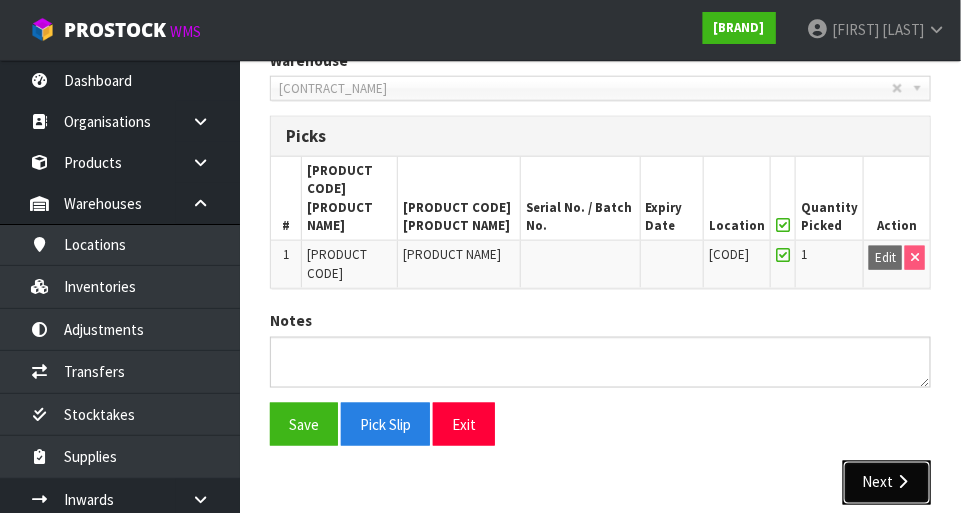 click on "Next" at bounding box center (887, 482) 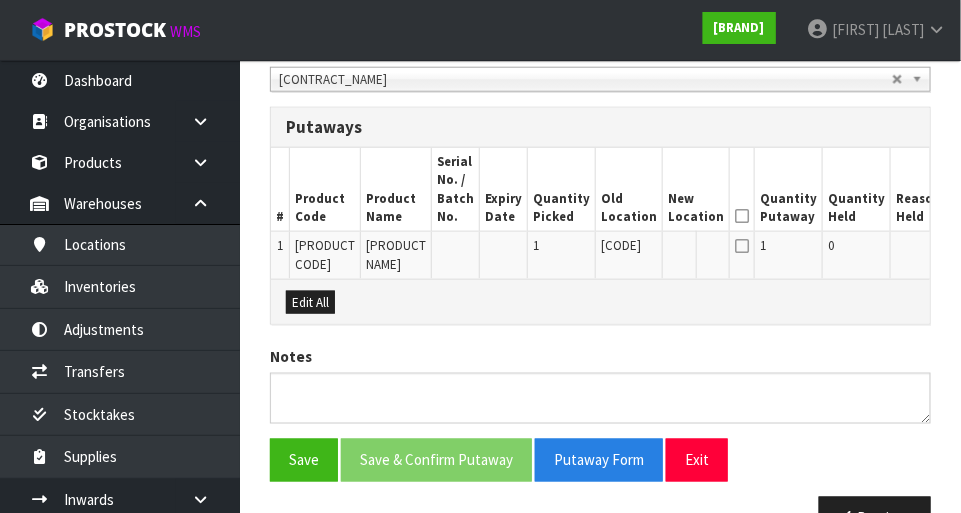 scroll, scrollTop: 521, scrollLeft: 0, axis: vertical 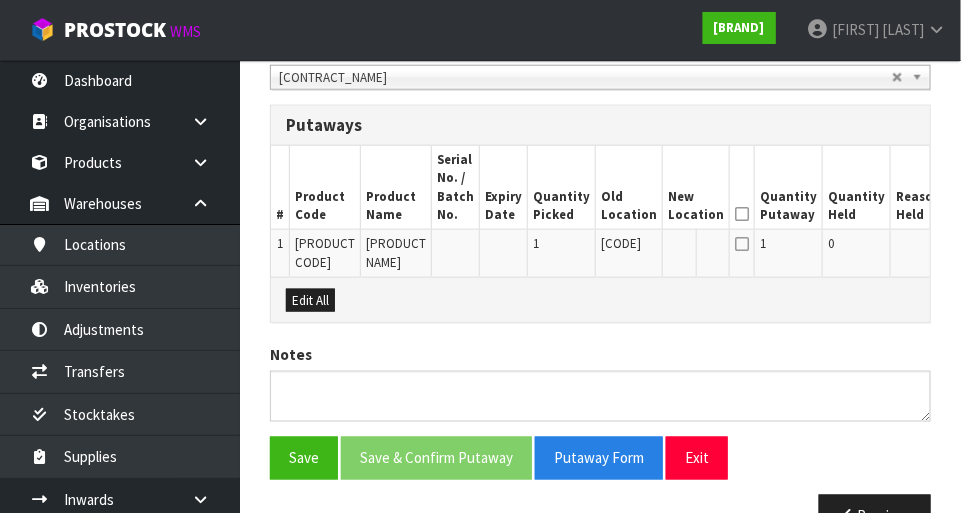 click on "Edit" at bounding box center (968, 247) 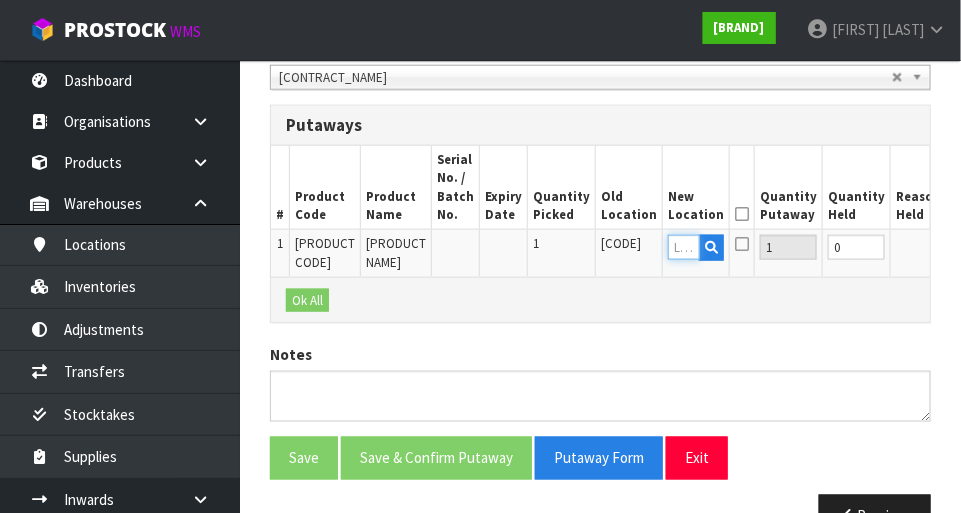 click at bounding box center (684, 247) 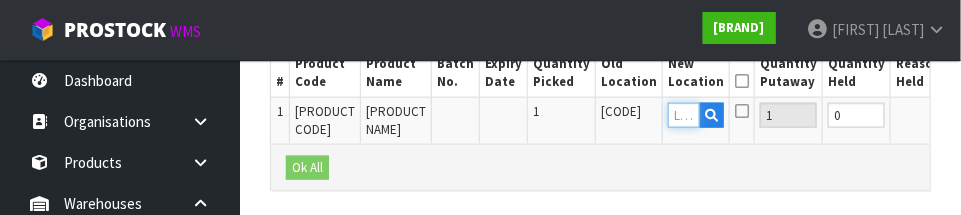 scroll, scrollTop: 650, scrollLeft: 0, axis: vertical 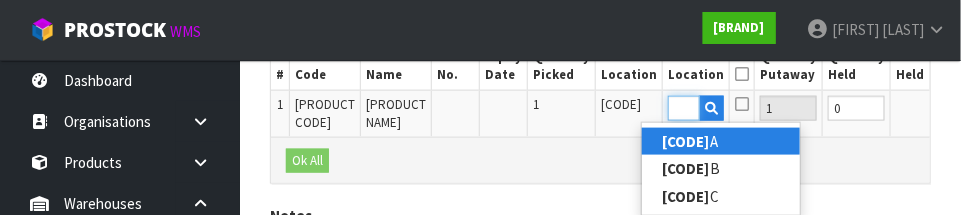 type on "[CODE]" 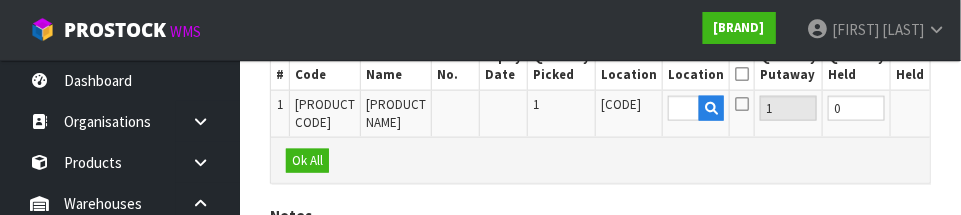 click on "OK" at bounding box center (966, 108) 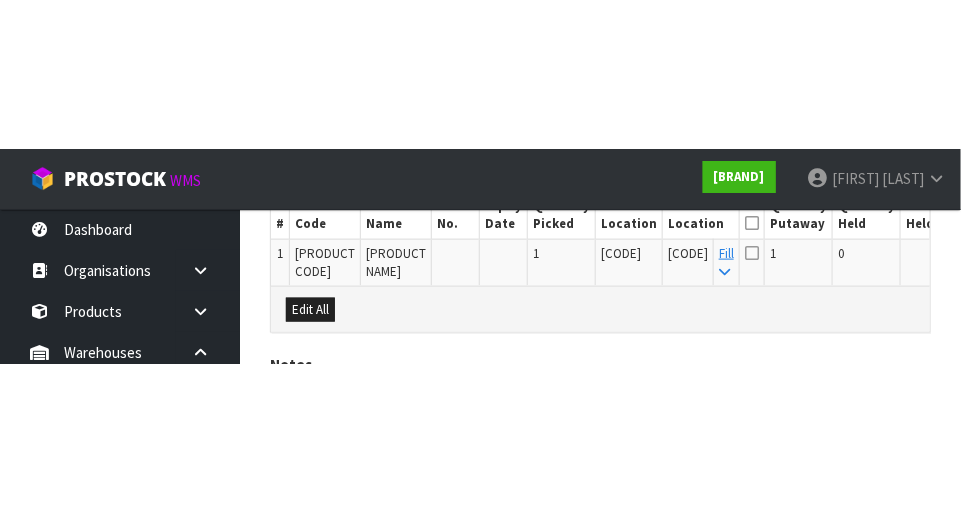 scroll, scrollTop: 627, scrollLeft: 0, axis: vertical 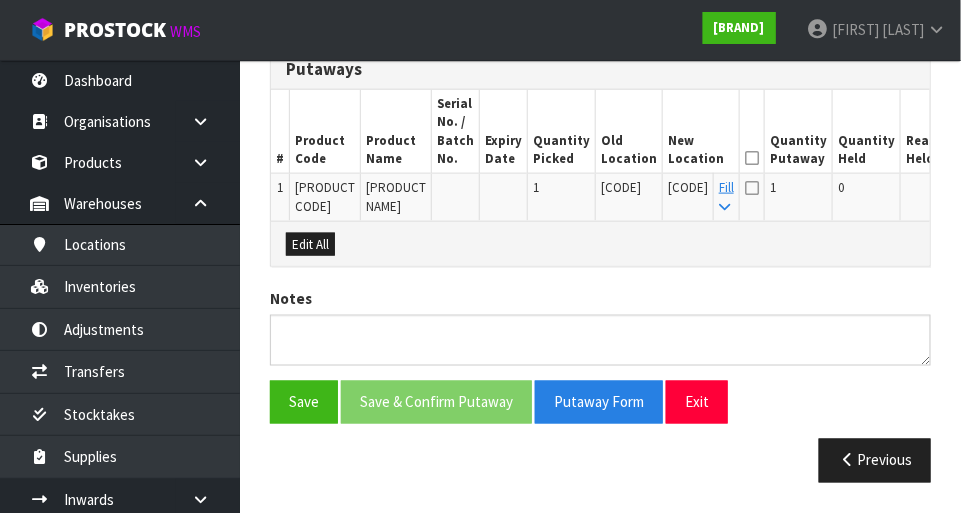 click at bounding box center [752, 158] 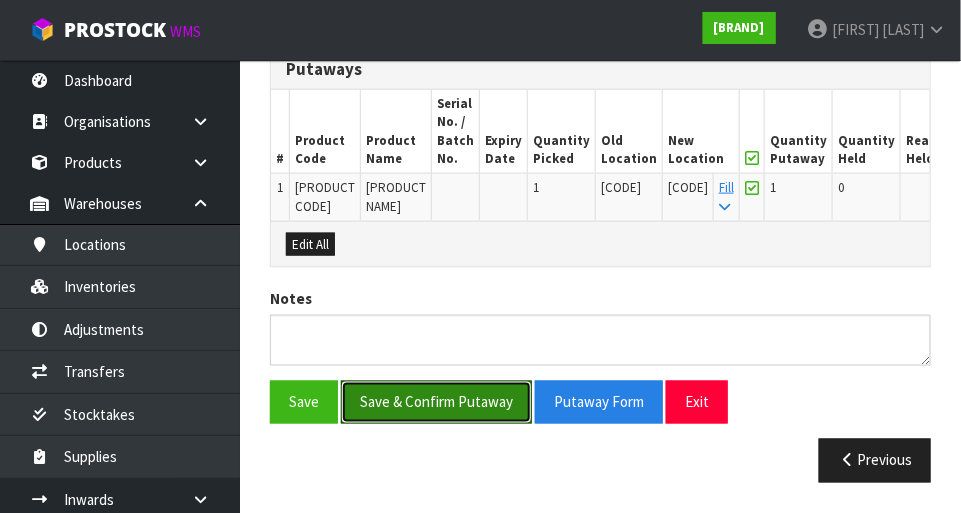 click on "Save & Confirm Putaway" at bounding box center (436, 402) 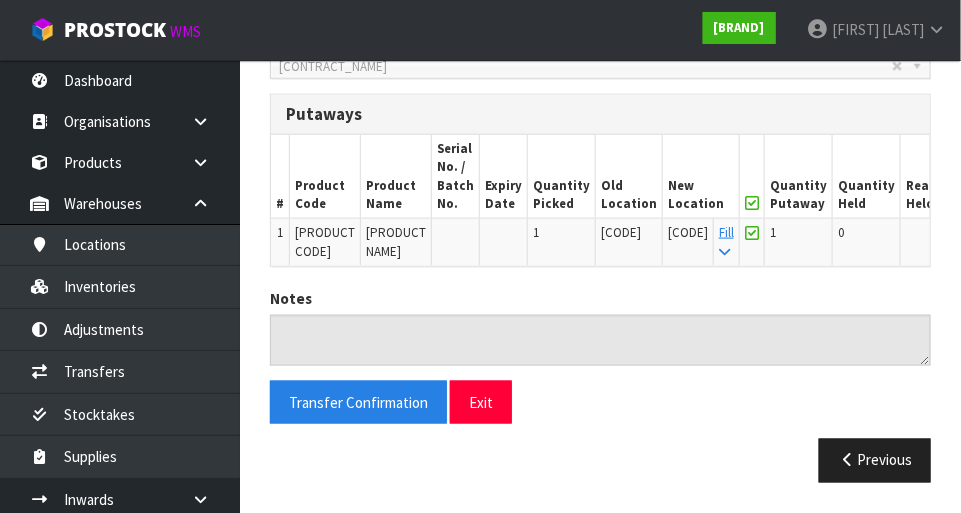 scroll, scrollTop: 583, scrollLeft: 0, axis: vertical 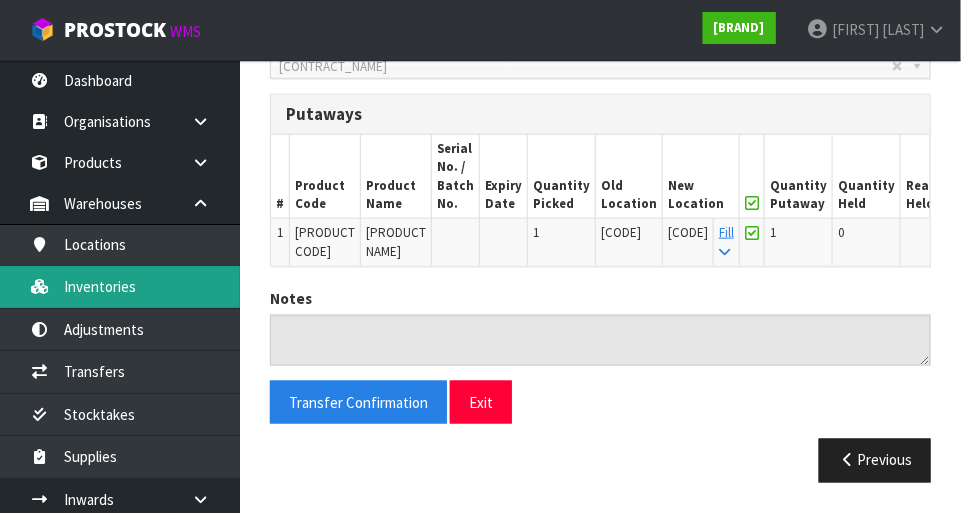 click on "Inventories" at bounding box center (120, 286) 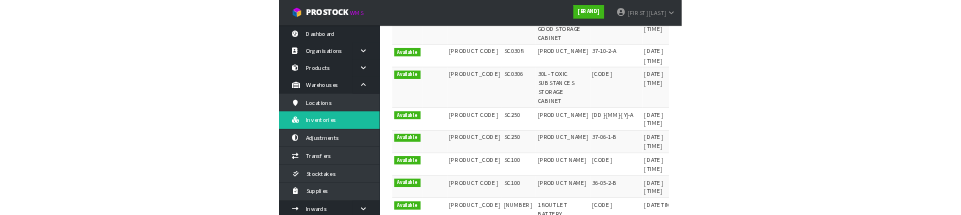 scroll, scrollTop: 0, scrollLeft: 0, axis: both 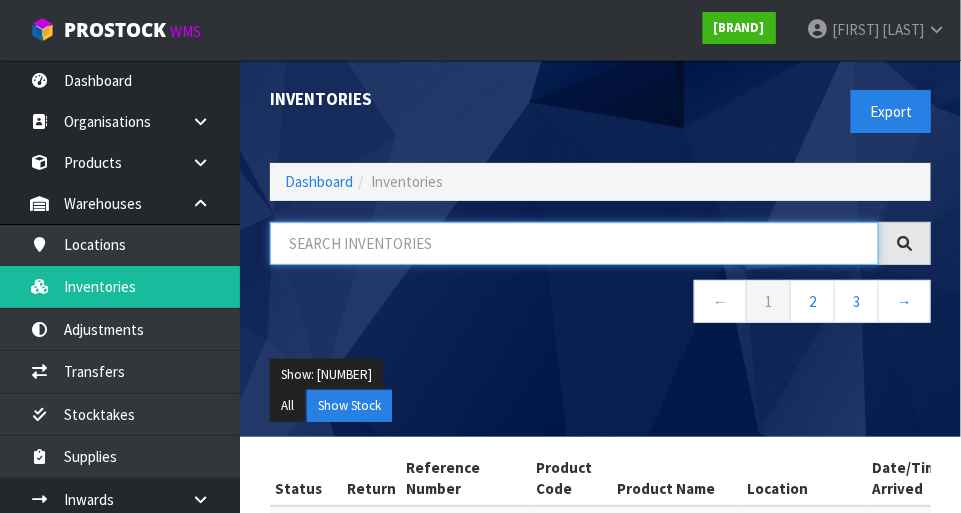 click at bounding box center (574, 243) 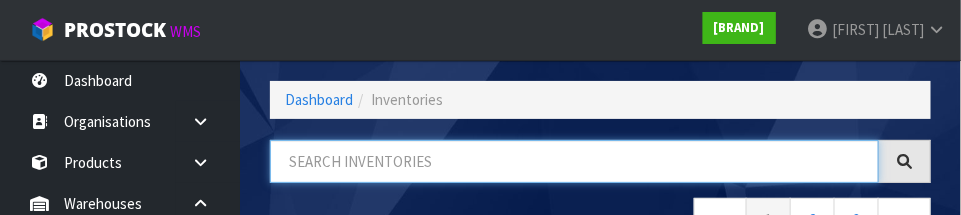 scroll, scrollTop: 135, scrollLeft: 0, axis: vertical 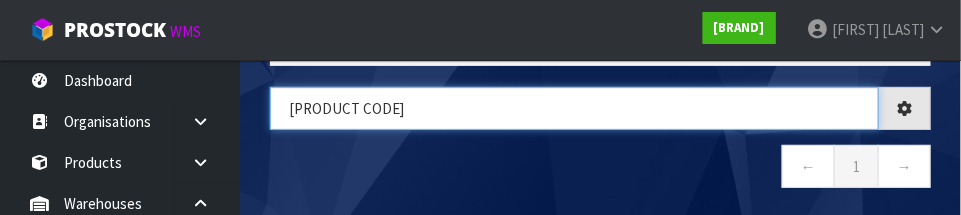 type on "[PRODUCT CODE]" 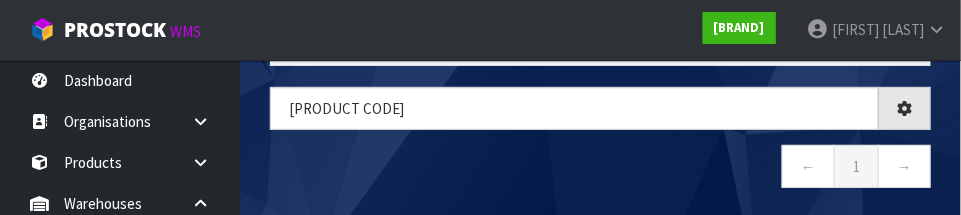 click on "[PRODUCT CODE]
←
1
→" at bounding box center [600, 148] 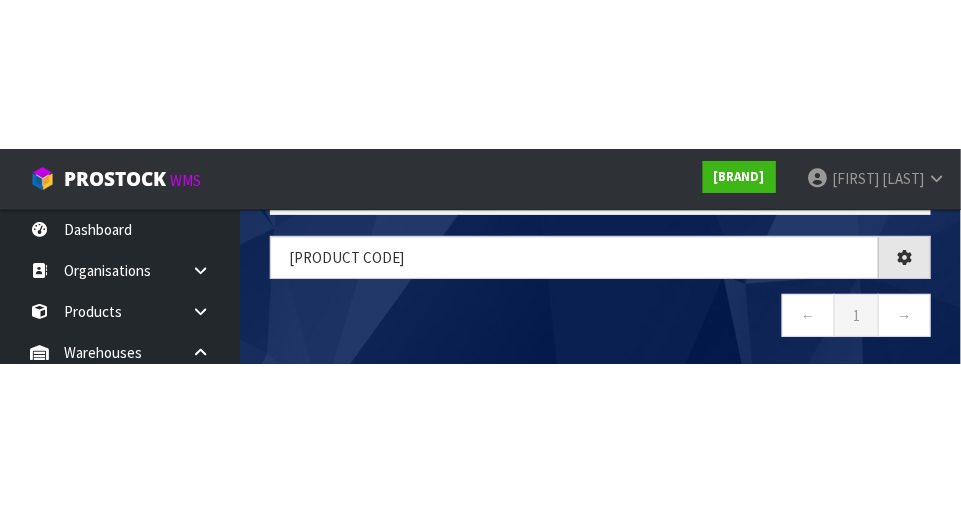 scroll, scrollTop: 112, scrollLeft: 0, axis: vertical 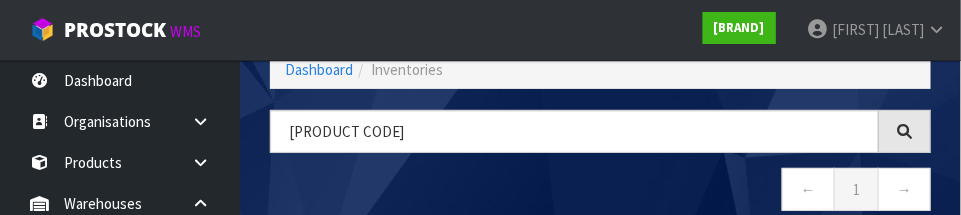 click on "←
1
→" at bounding box center [600, 192] 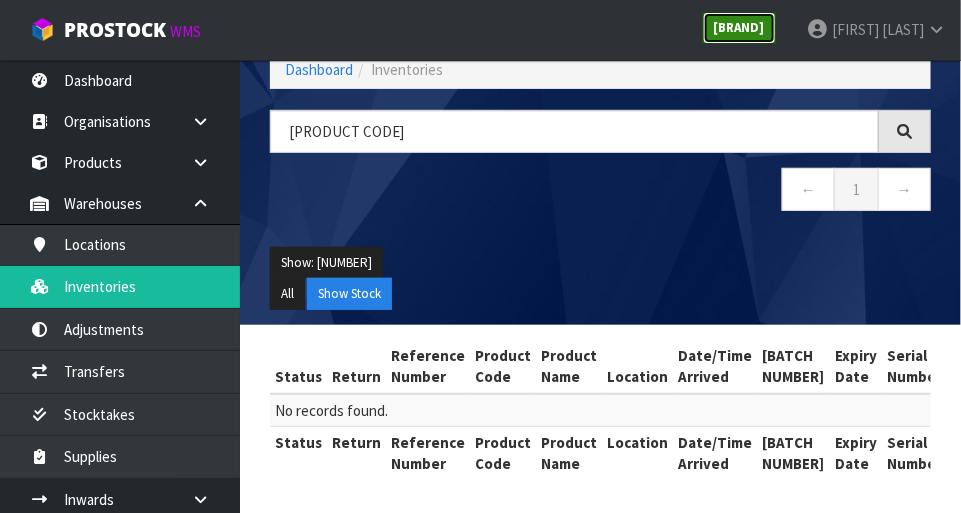 click on "[BRAND]" at bounding box center [739, 27] 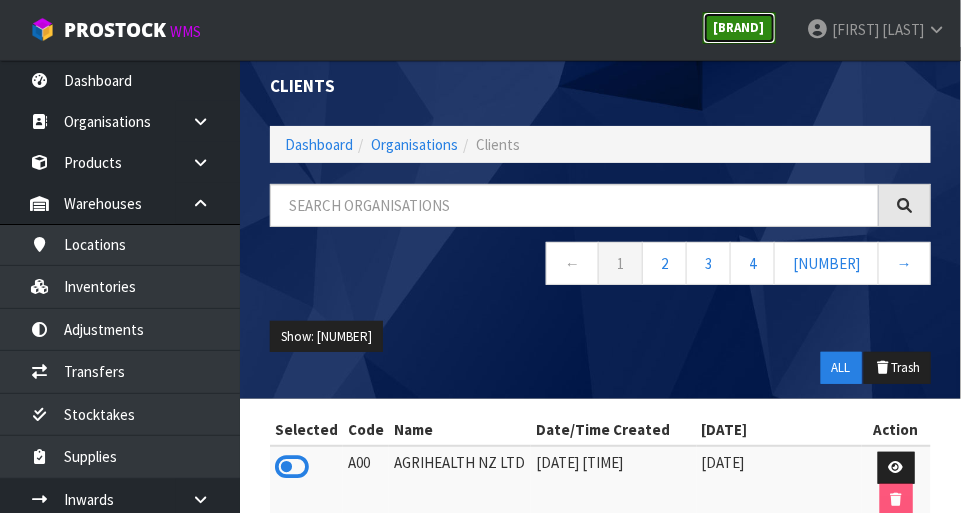 scroll, scrollTop: 112, scrollLeft: 0, axis: vertical 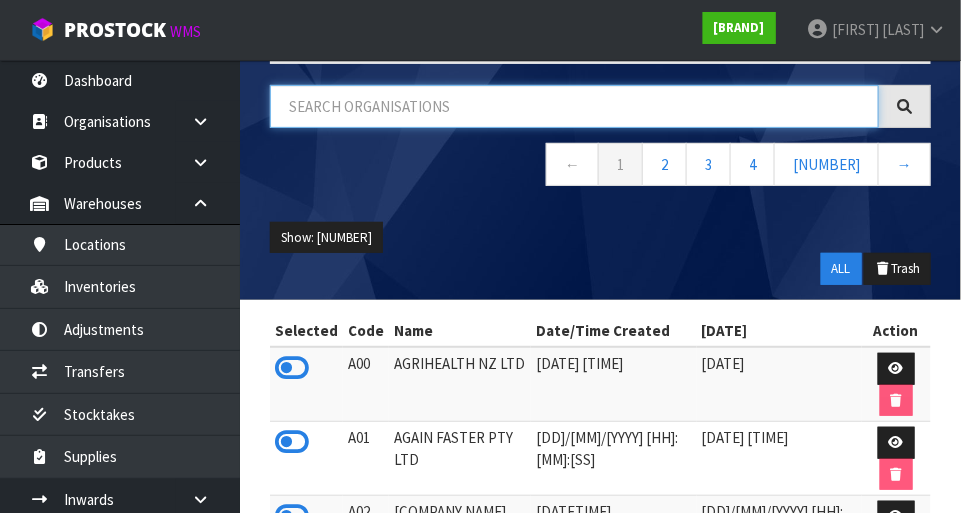 click at bounding box center (574, 106) 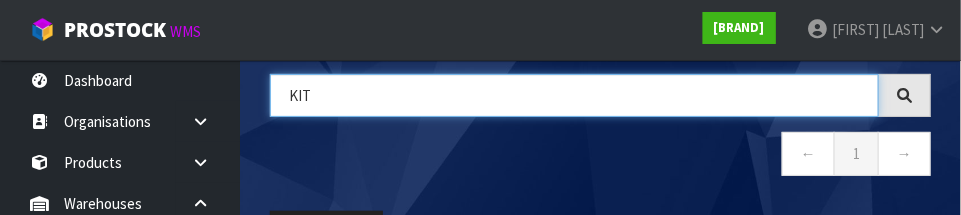 type on "KIT" 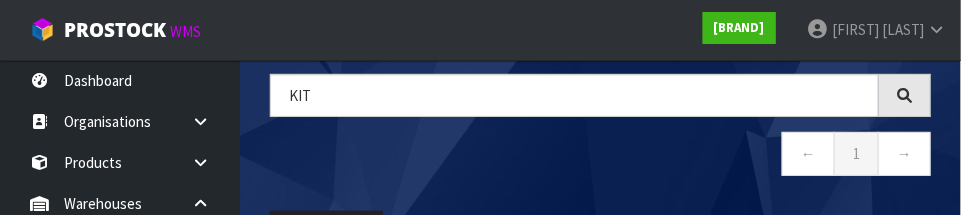 click on "KIT
←
1
→" at bounding box center (600, 135) 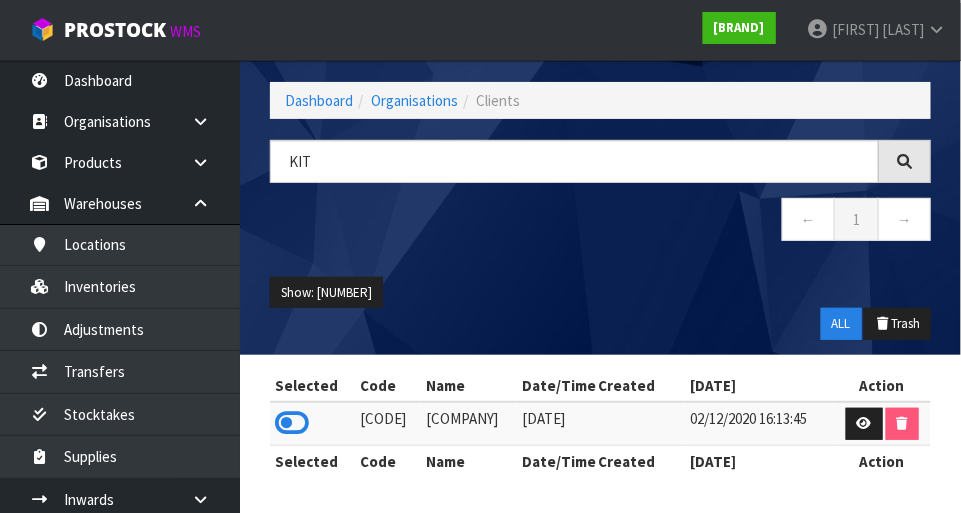 click at bounding box center [292, 423] 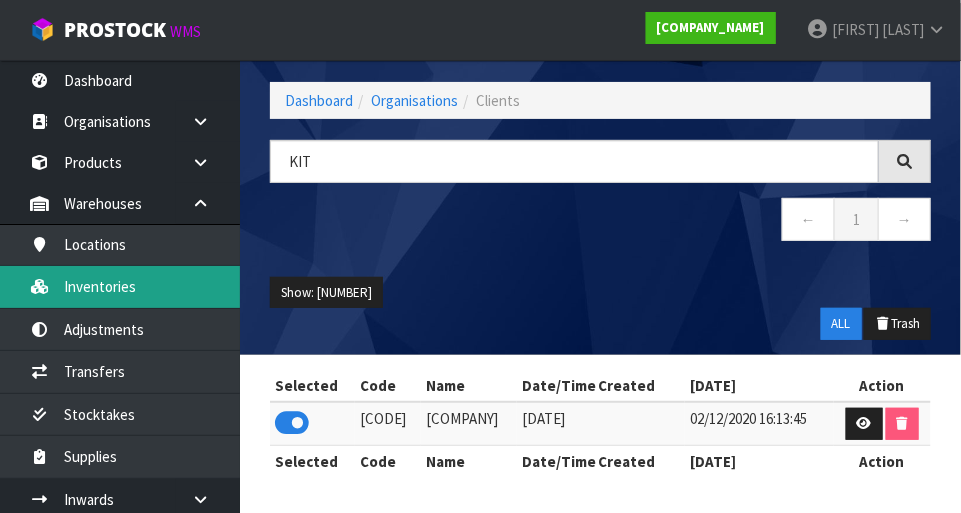 click on "Inventories" at bounding box center [120, 286] 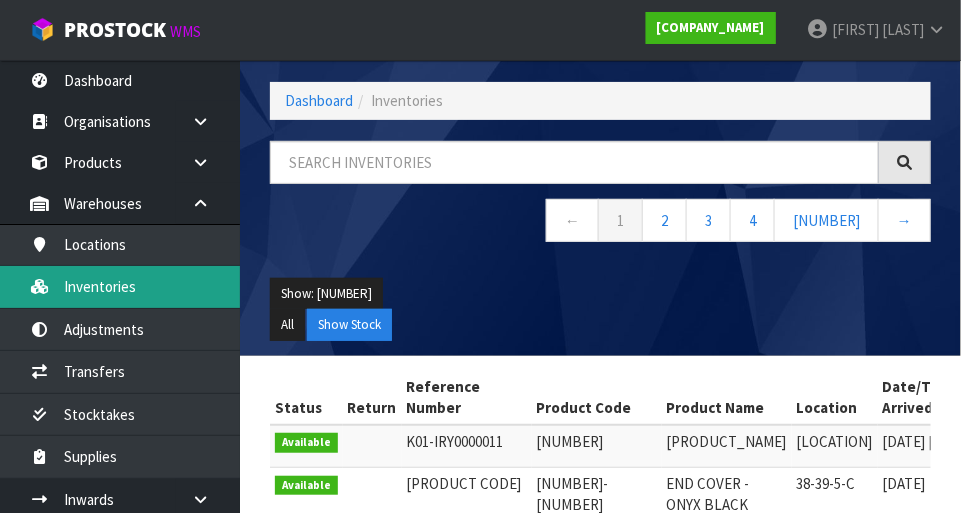scroll, scrollTop: 112, scrollLeft: 0, axis: vertical 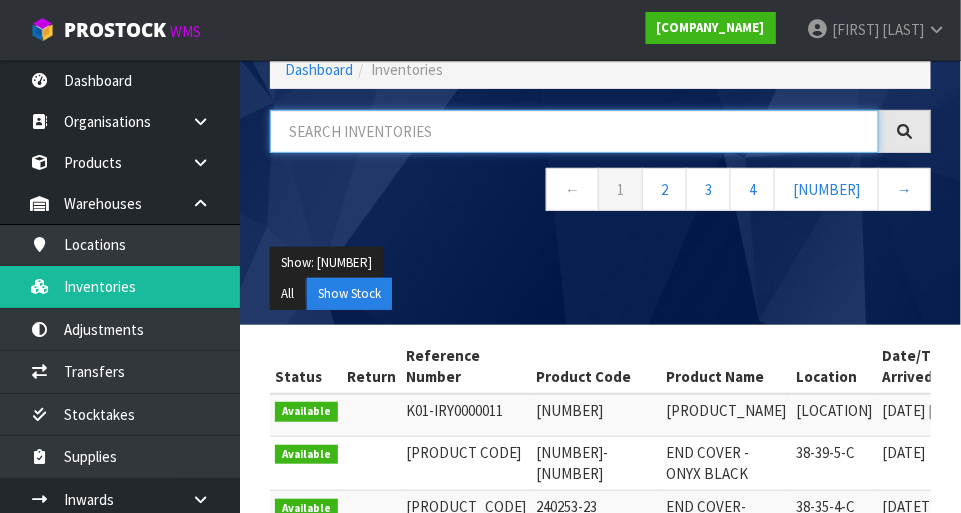 click at bounding box center [574, 131] 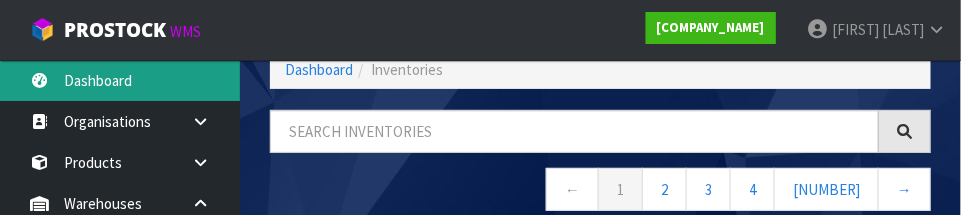 click on "Dashboard" at bounding box center [120, 80] 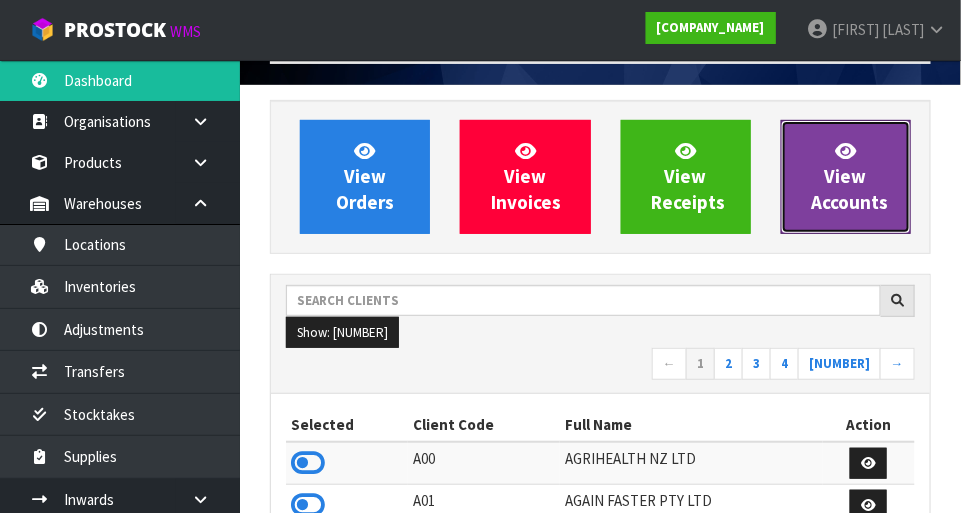 scroll, scrollTop: 998421, scrollLeft: 999308, axis: both 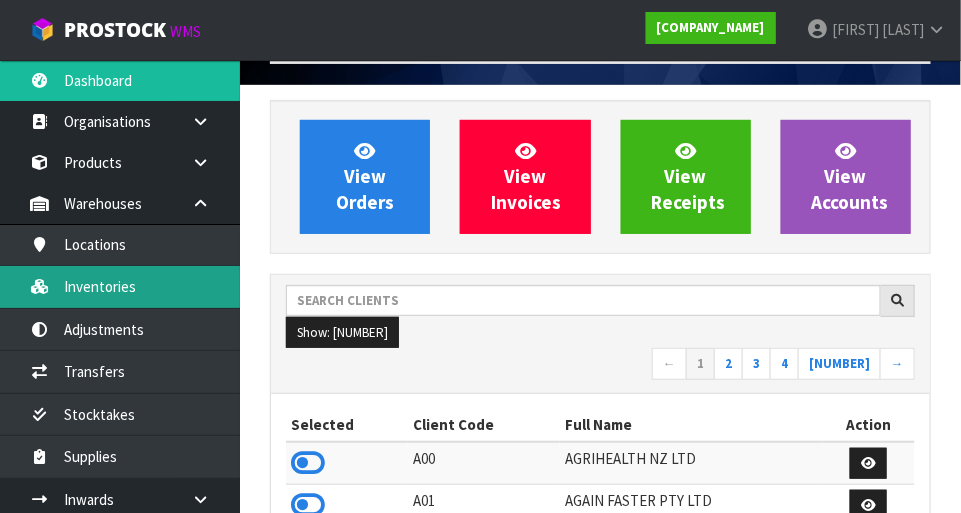 click on "Inventories" at bounding box center [120, 286] 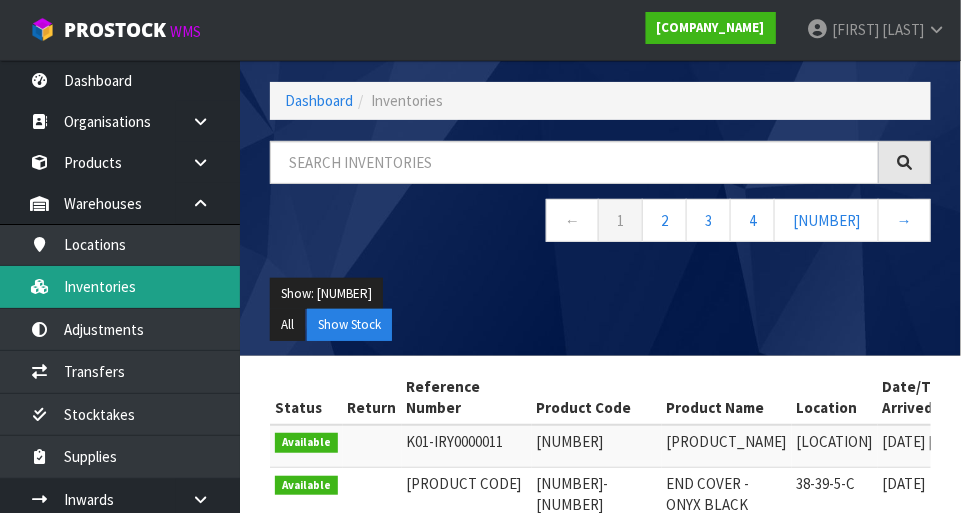 scroll, scrollTop: 112, scrollLeft: 0, axis: vertical 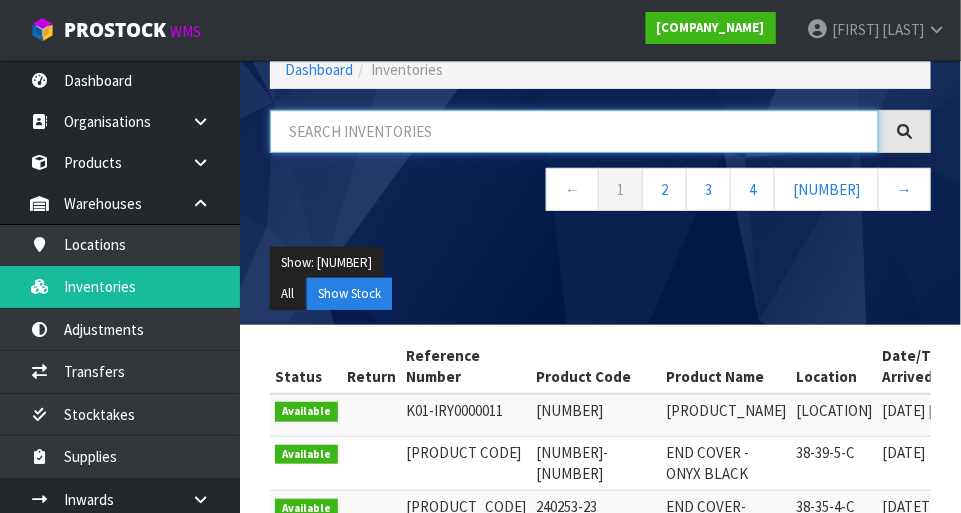 paste on "[PRODUCT CODE]" 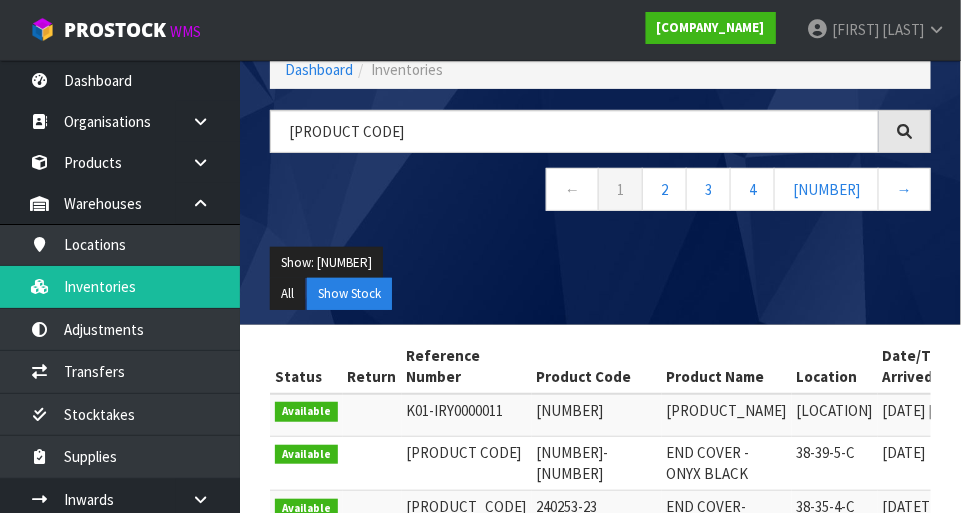 click on "Date/Time Arrived" at bounding box center [936, 367] 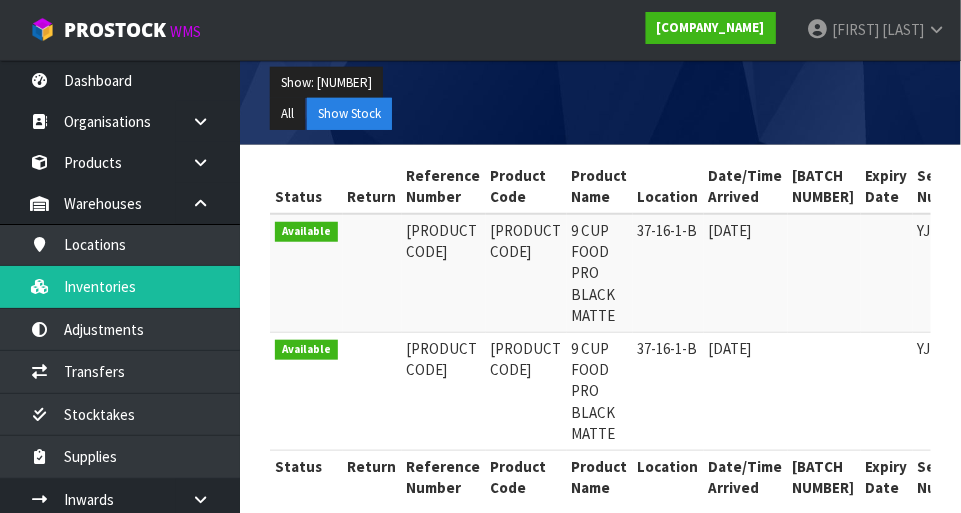 scroll, scrollTop: 316, scrollLeft: 0, axis: vertical 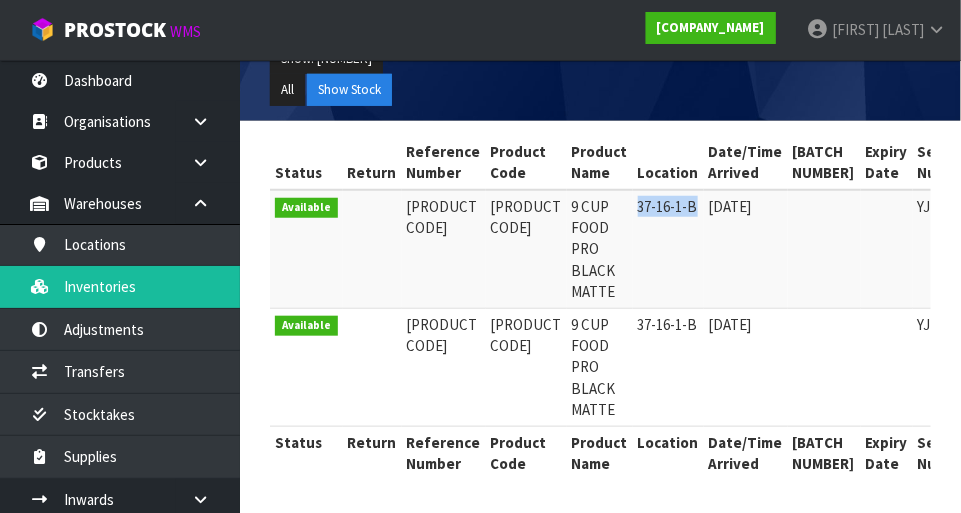 copy on "37-16-1-B" 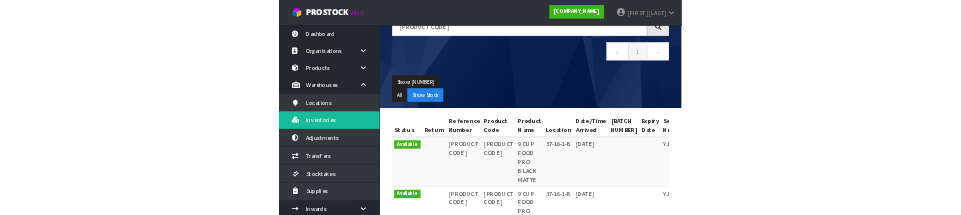 scroll, scrollTop: 0, scrollLeft: 0, axis: both 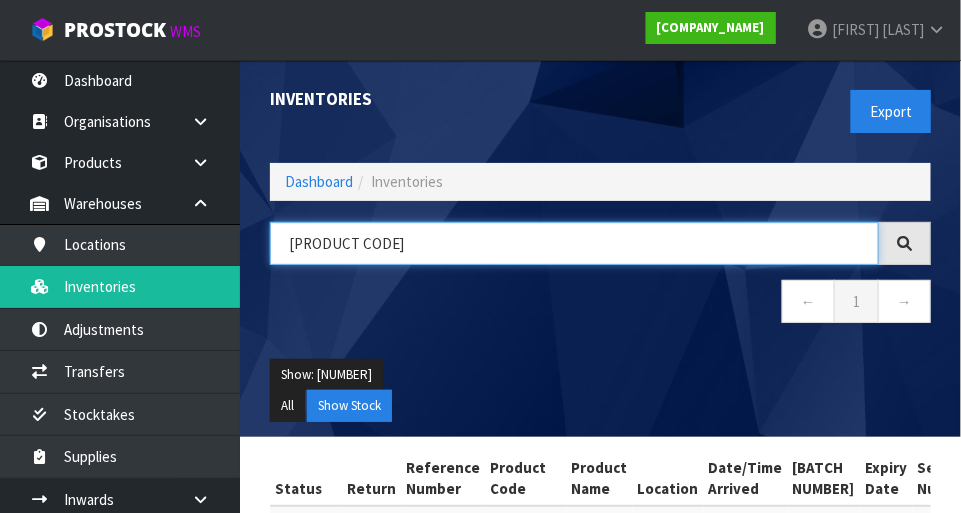 click on "[PRODUCT CODE]" at bounding box center [574, 243] 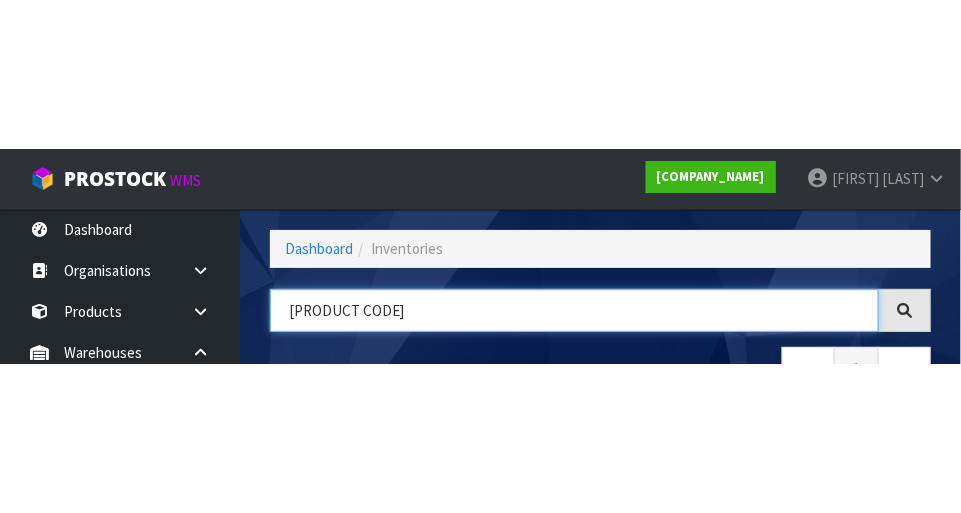 scroll, scrollTop: 135, scrollLeft: 0, axis: vertical 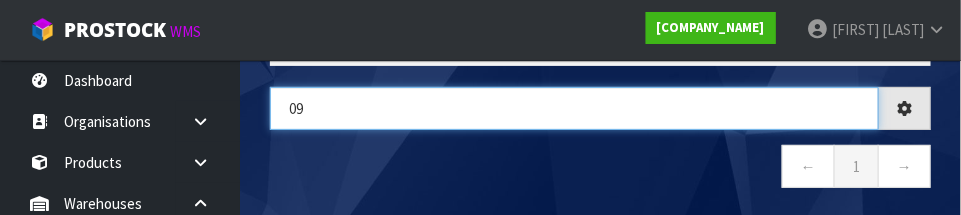 type on "0" 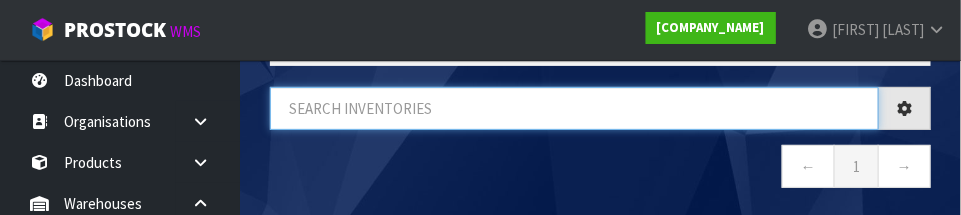 type 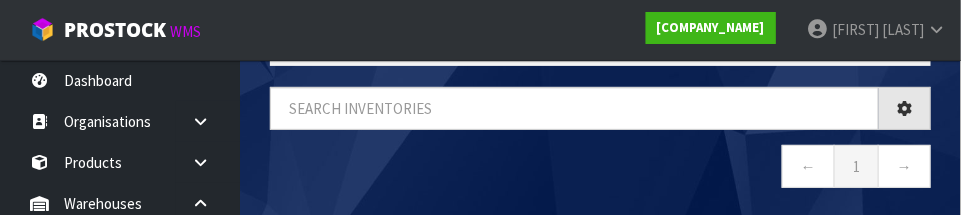 click on "←
1
→" at bounding box center [600, 169] 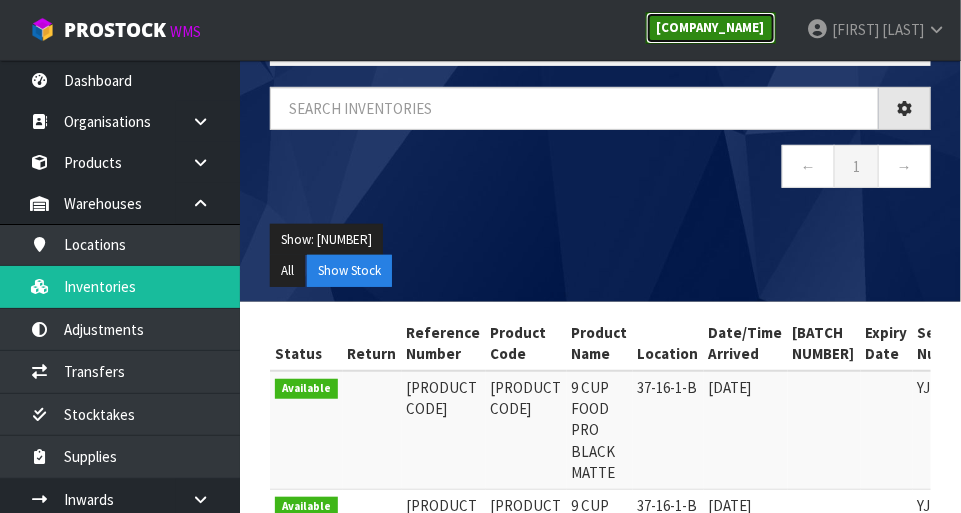 click on "[COMPANY_NAME]" at bounding box center [711, 28] 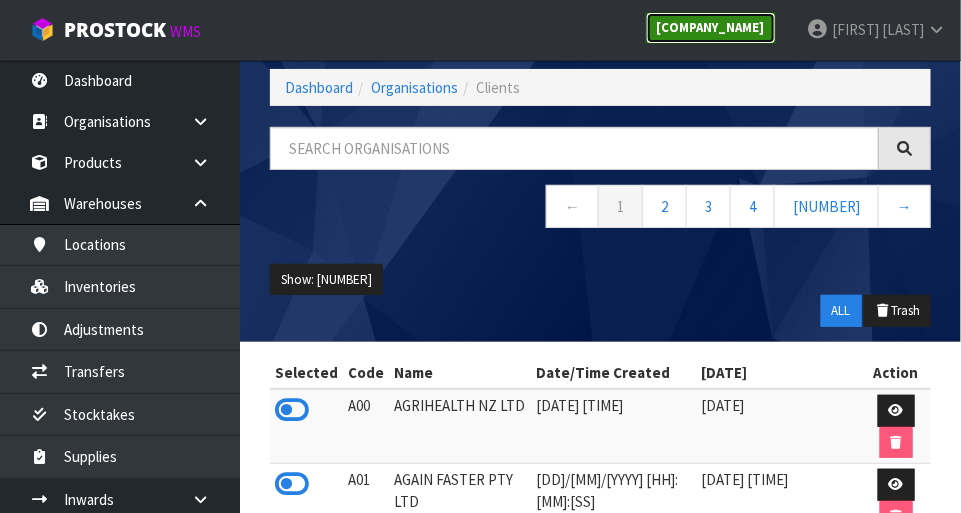 scroll, scrollTop: 0, scrollLeft: 0, axis: both 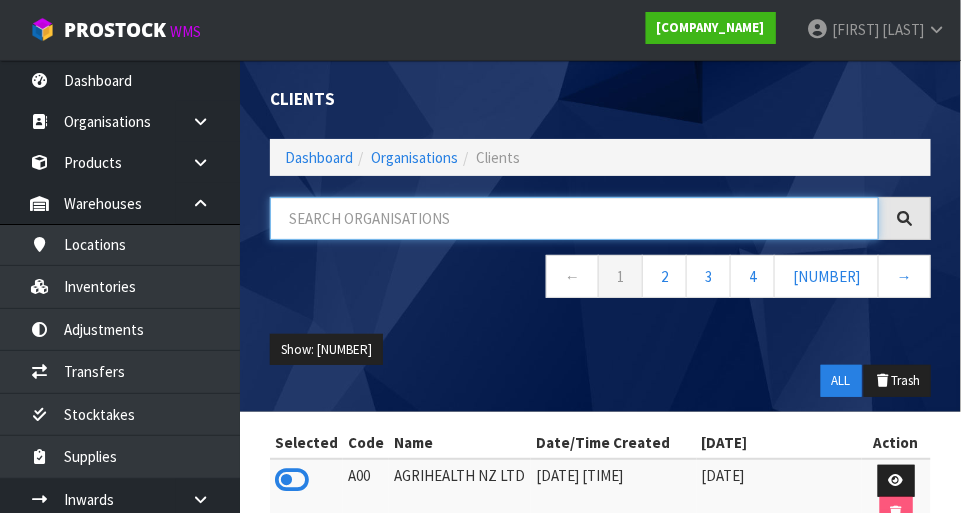 click at bounding box center [574, 218] 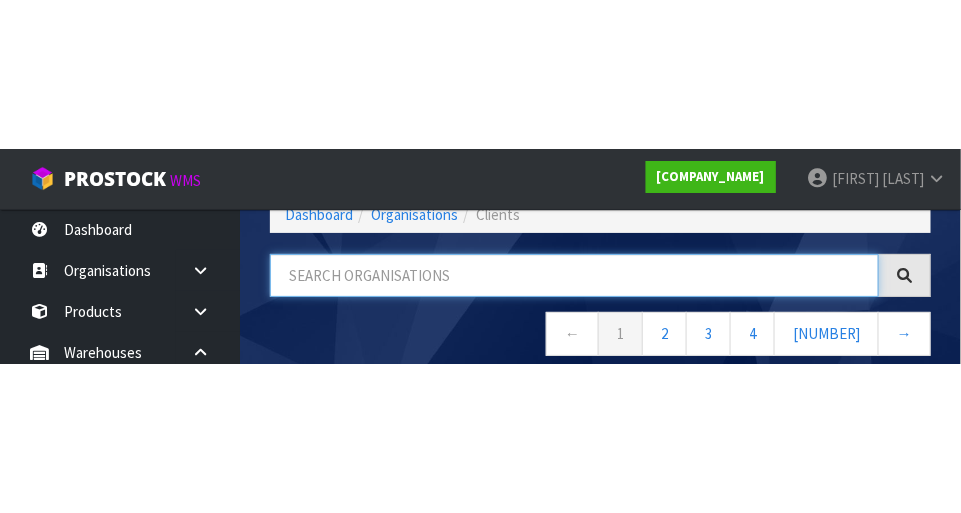 scroll, scrollTop: 101, scrollLeft: 0, axis: vertical 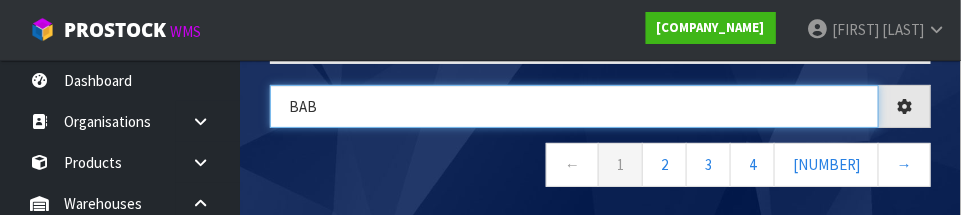 type on "BAB" 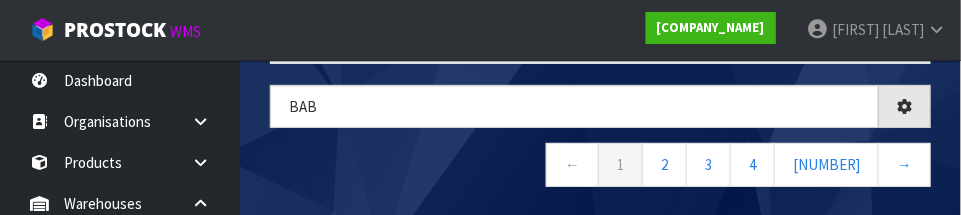 click on "←
1 2 3 4 5
→" at bounding box center [600, 167] 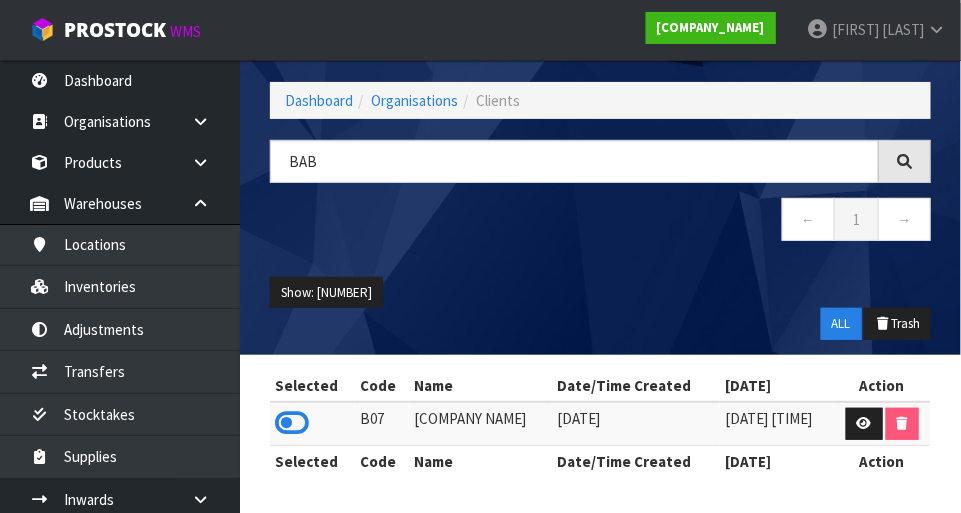 click at bounding box center [292, 423] 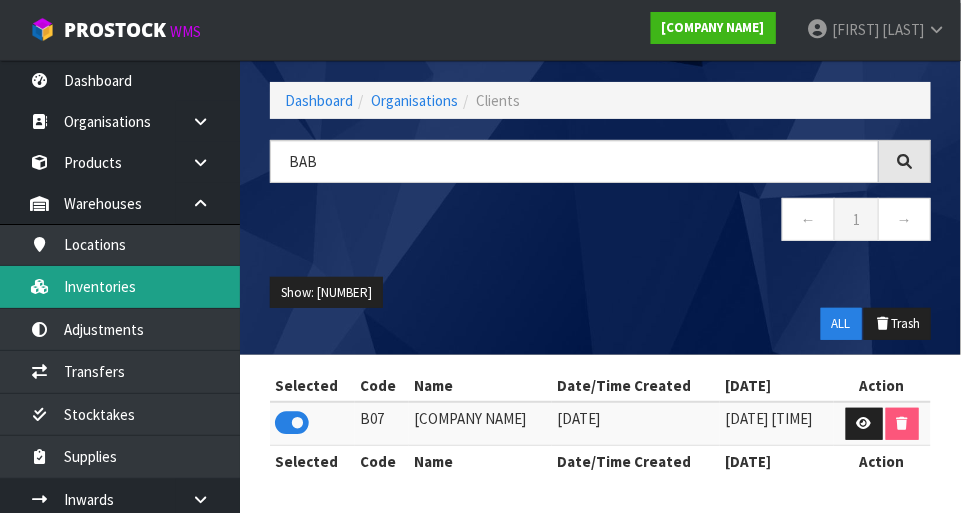 click on "Inventories" at bounding box center [120, 286] 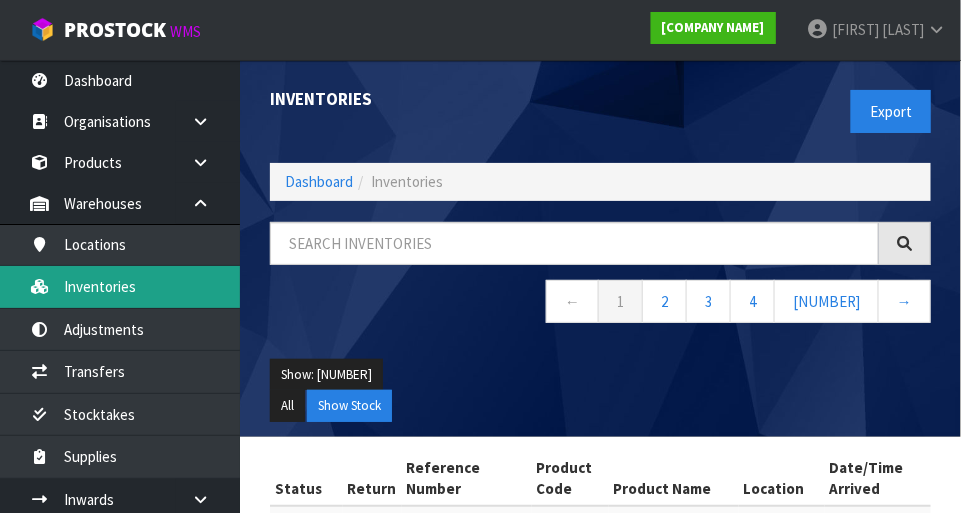 scroll, scrollTop: 4, scrollLeft: 0, axis: vertical 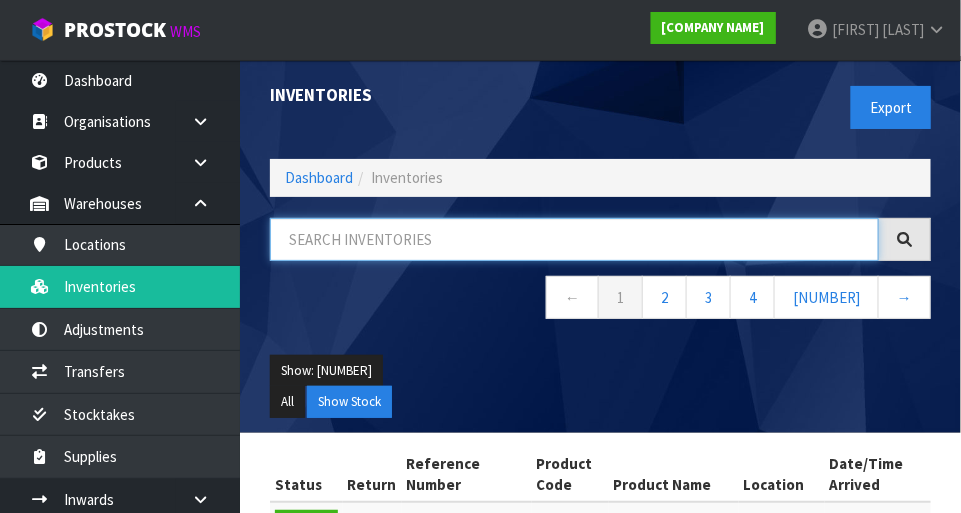paste on "37-16-1-B" 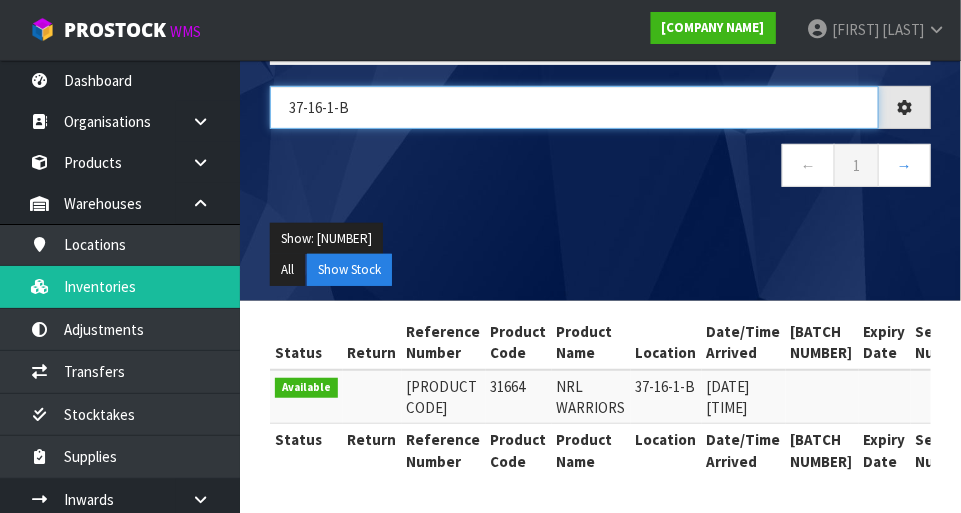 scroll, scrollTop: 134, scrollLeft: 0, axis: vertical 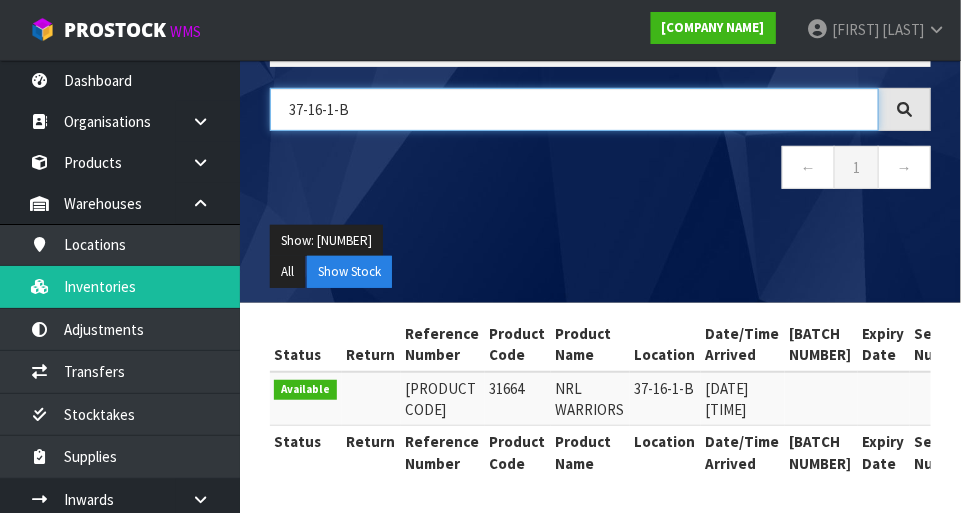 type on "37-16-1-B" 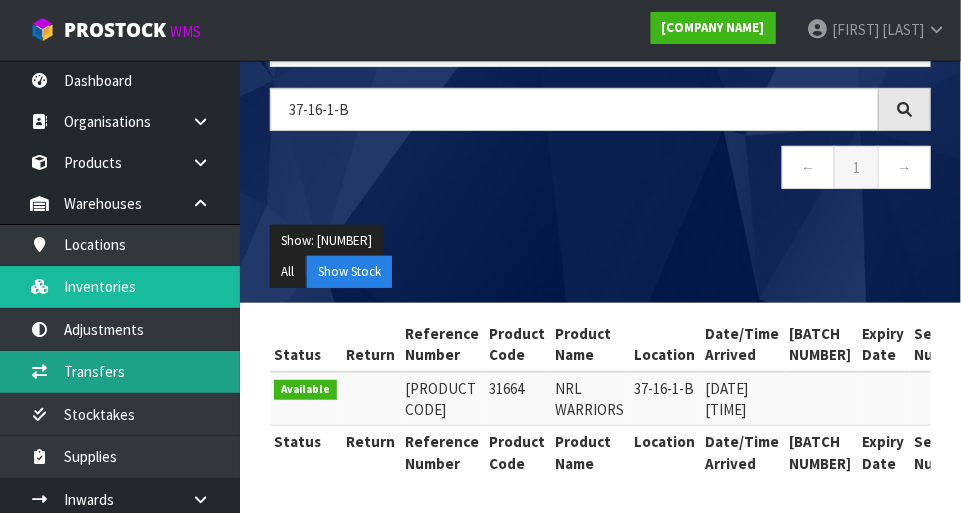 click on "Transfers" at bounding box center (120, 371) 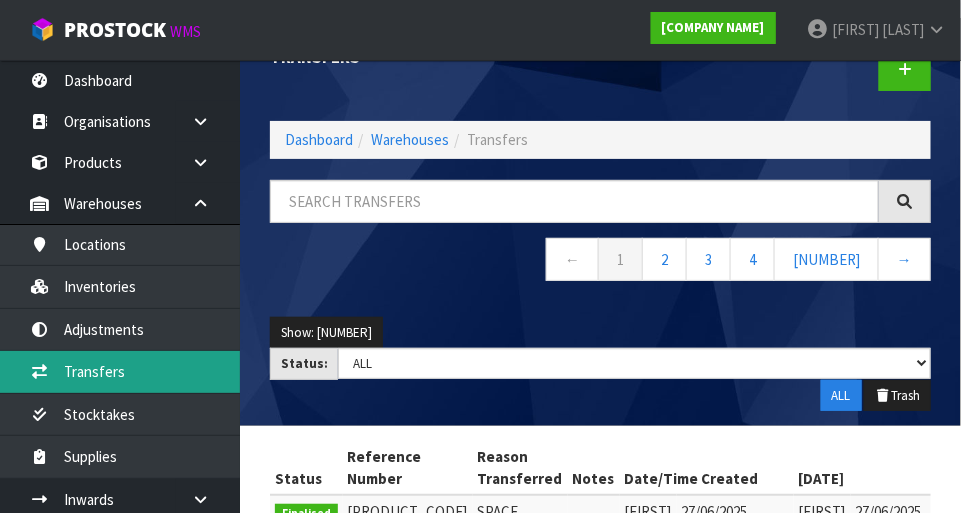 scroll, scrollTop: 29, scrollLeft: 0, axis: vertical 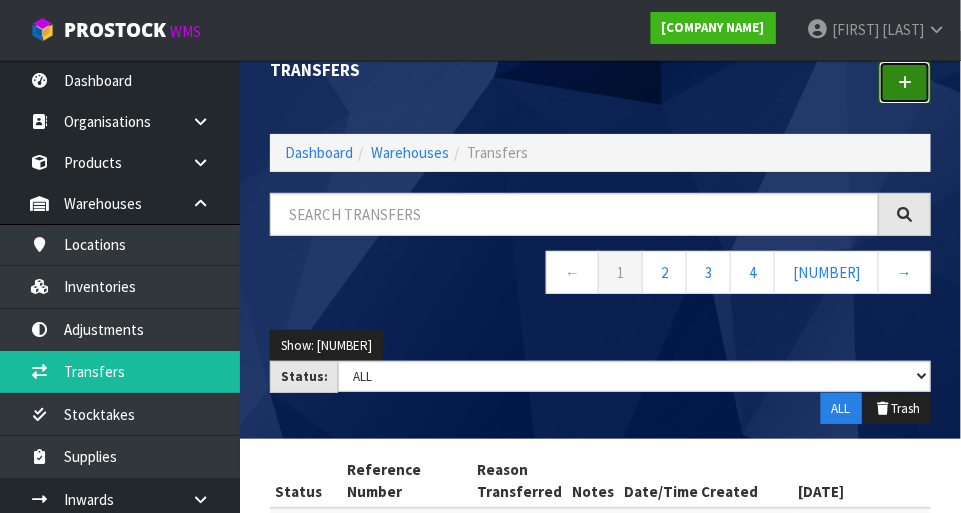 click at bounding box center (905, 82) 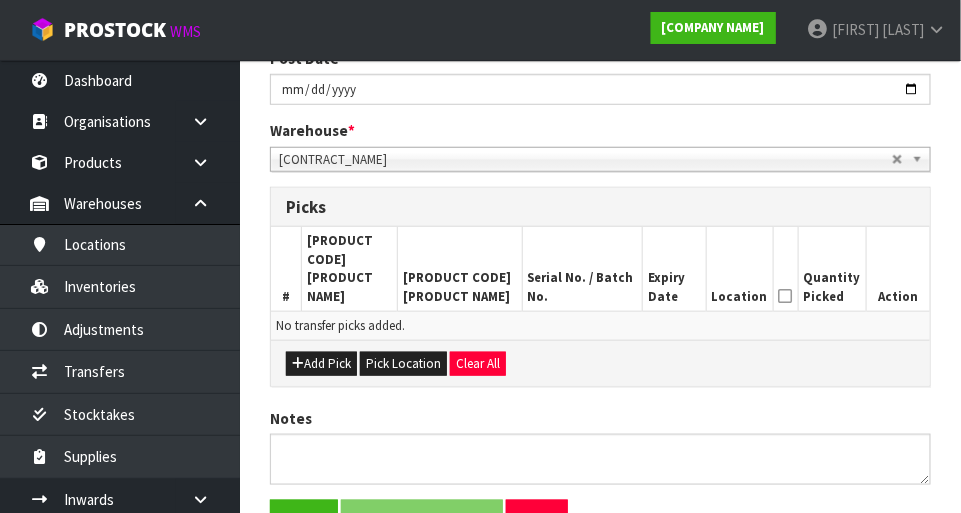 scroll, scrollTop: 374, scrollLeft: 0, axis: vertical 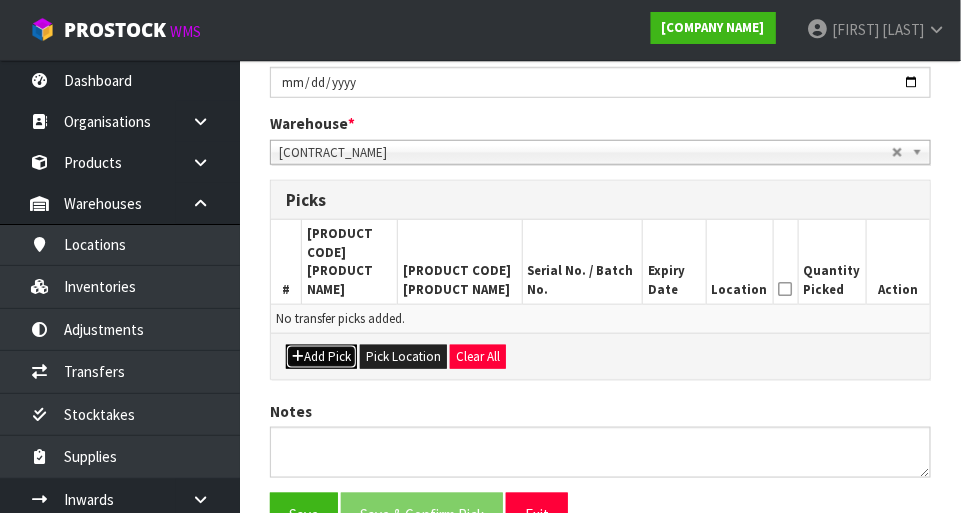 click on "Add Pick" at bounding box center [321, 357] 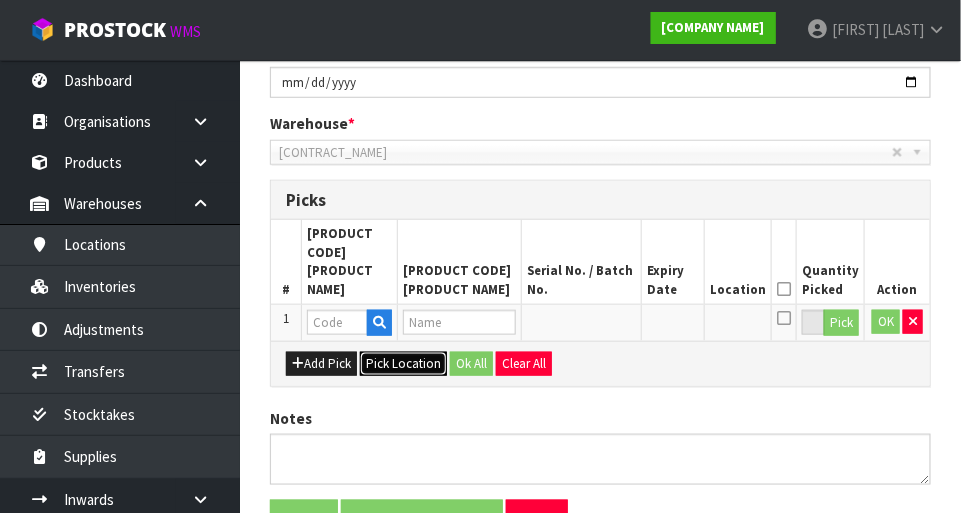 click on "Pick Location" at bounding box center [403, 364] 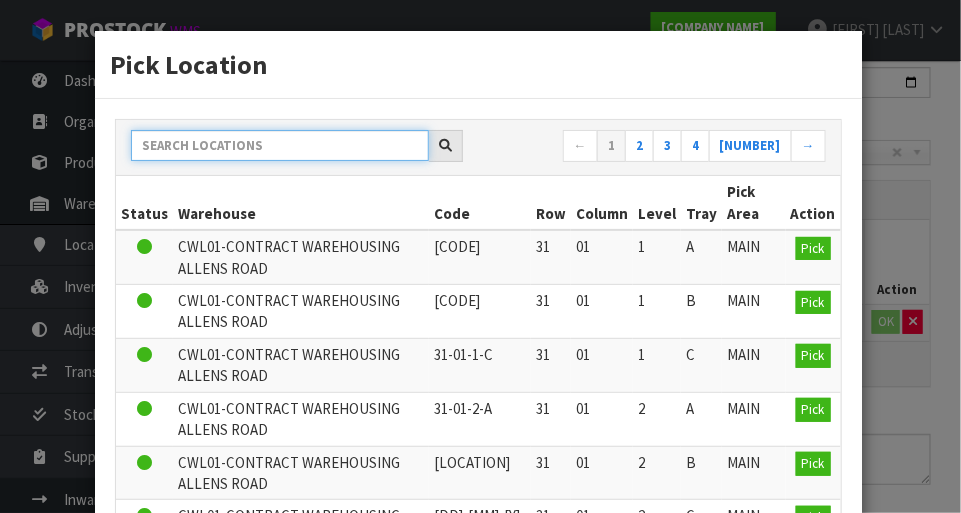 paste on "37-16-1-B" 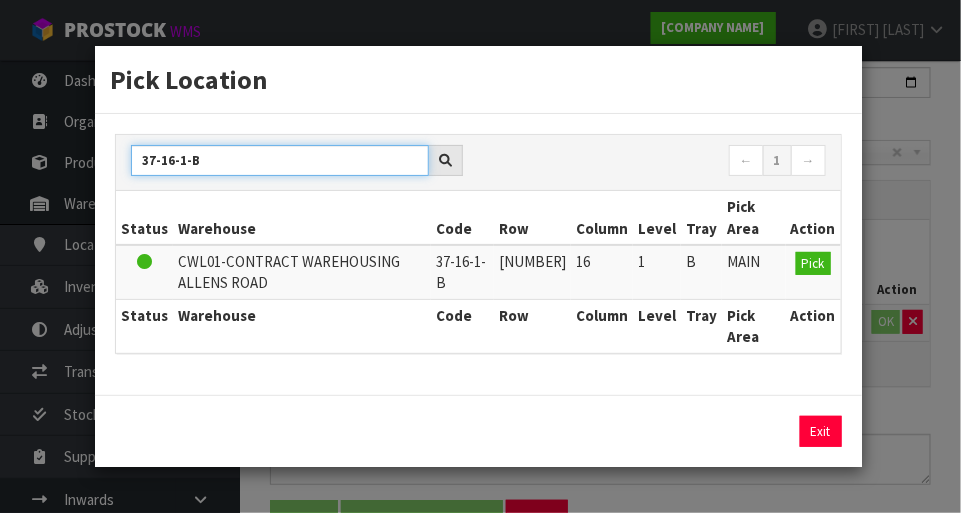 type on "37-16-1-B" 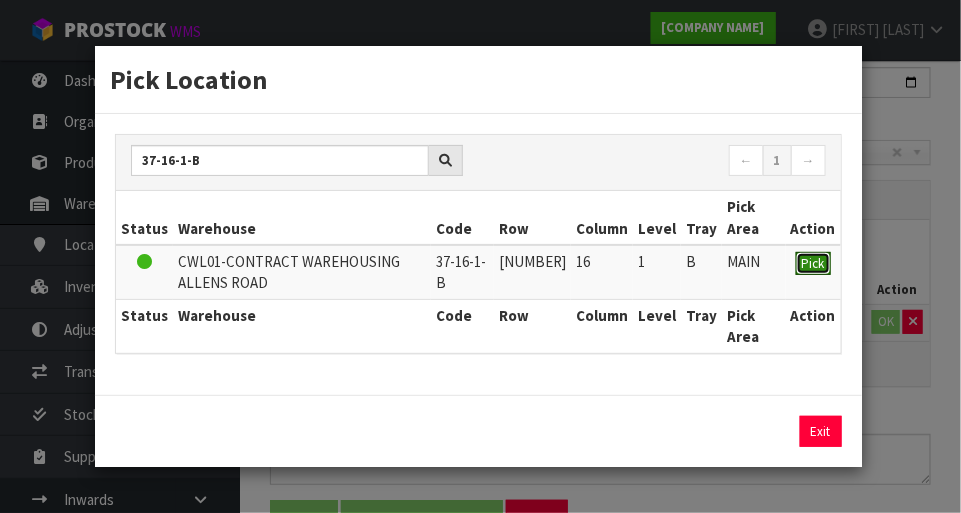click on "Pick" at bounding box center (813, 263) 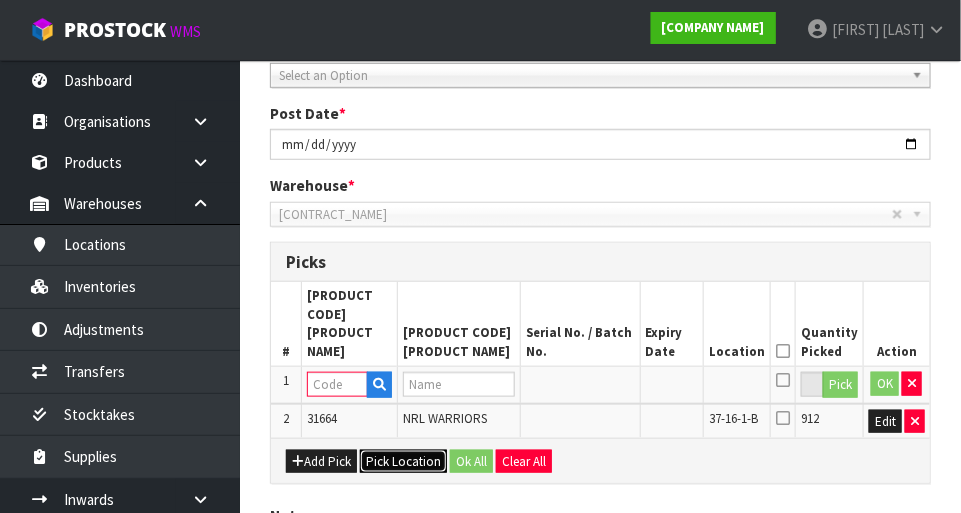 scroll, scrollTop: 485, scrollLeft: 0, axis: vertical 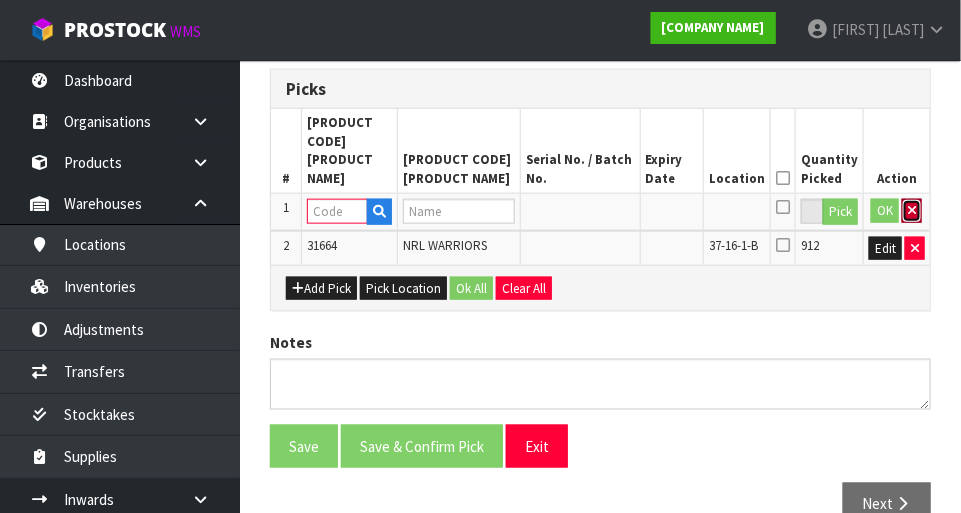 click at bounding box center (912, 210) 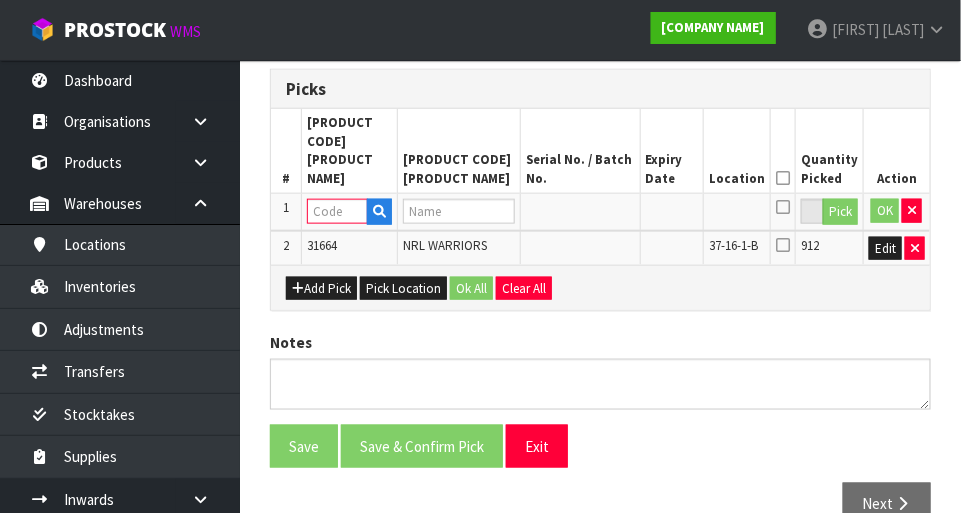 scroll, scrollTop: 449, scrollLeft: 0, axis: vertical 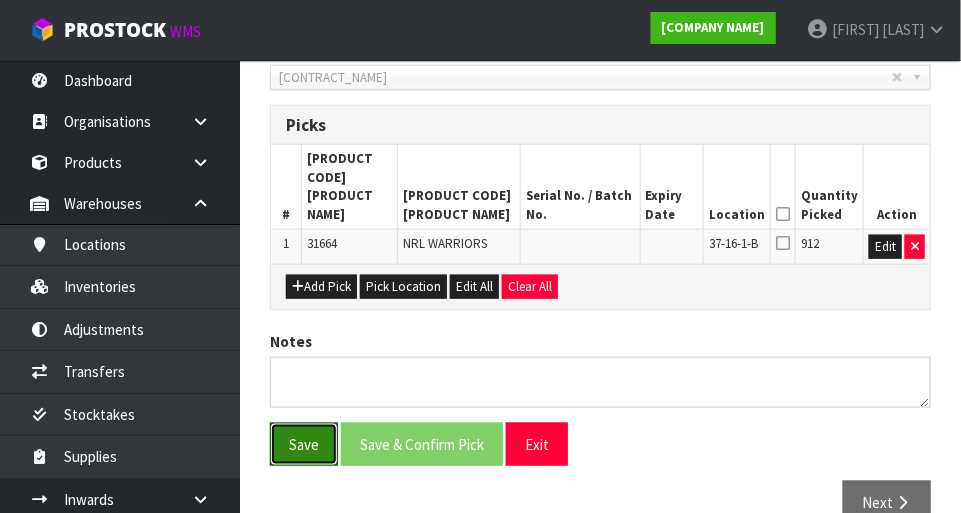 click on "Save" at bounding box center (304, 444) 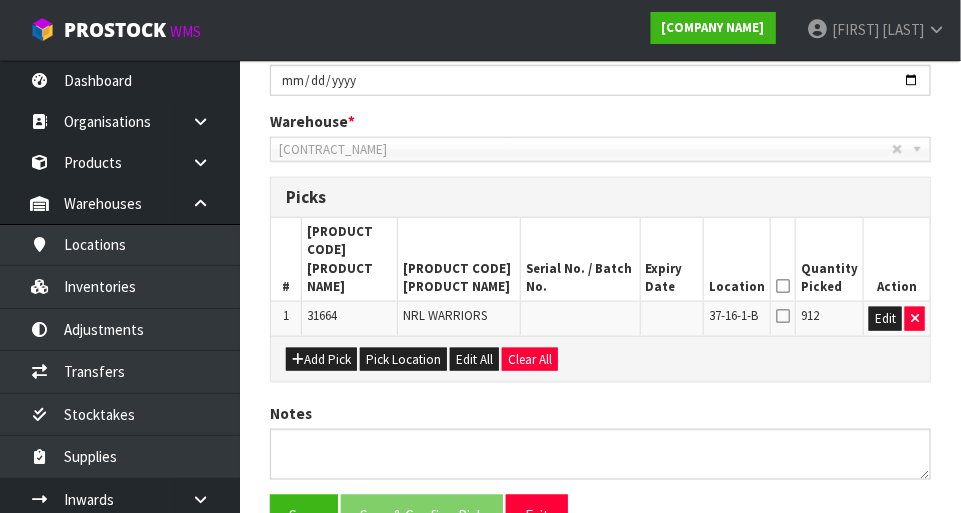 scroll, scrollTop: 0, scrollLeft: 0, axis: both 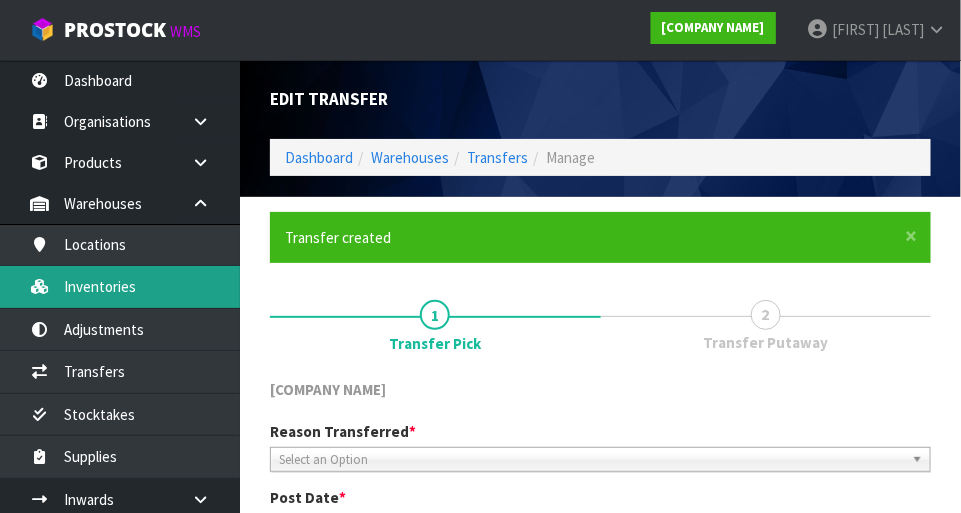 click on "Inventories" at bounding box center [120, 286] 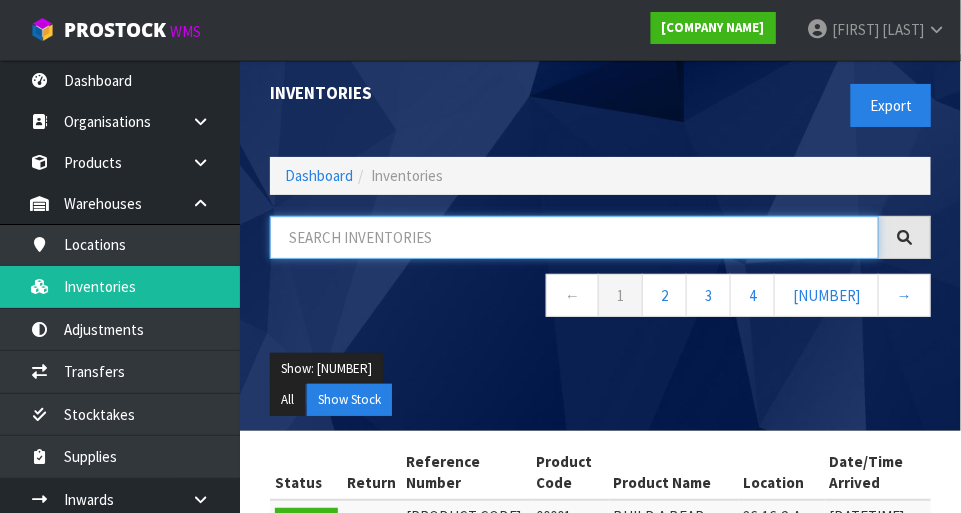 click at bounding box center (574, 237) 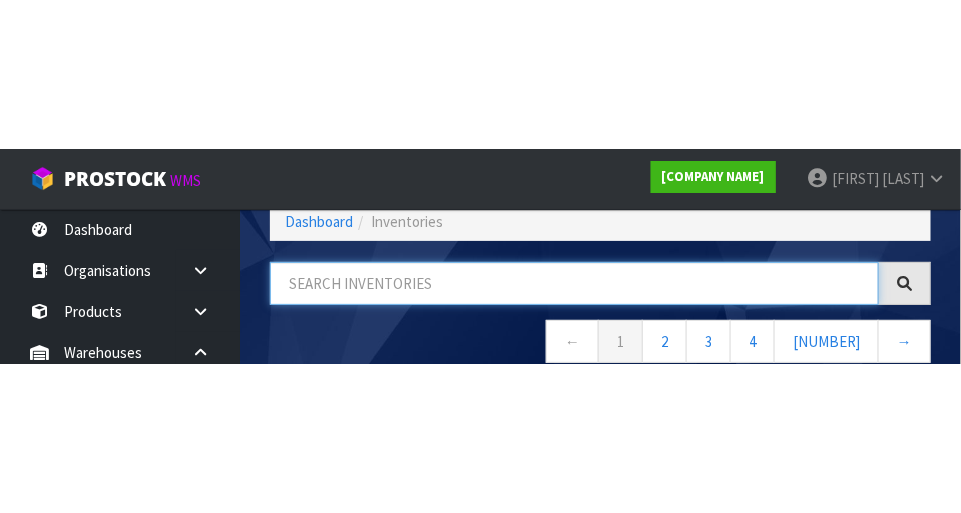 scroll, scrollTop: 135, scrollLeft: 0, axis: vertical 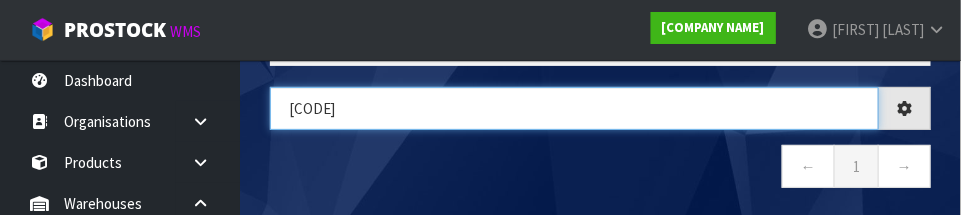 type on "[CODE]" 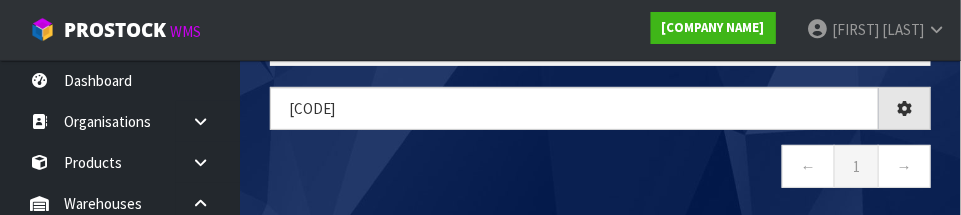 click on "←
1
→" at bounding box center [600, 169] 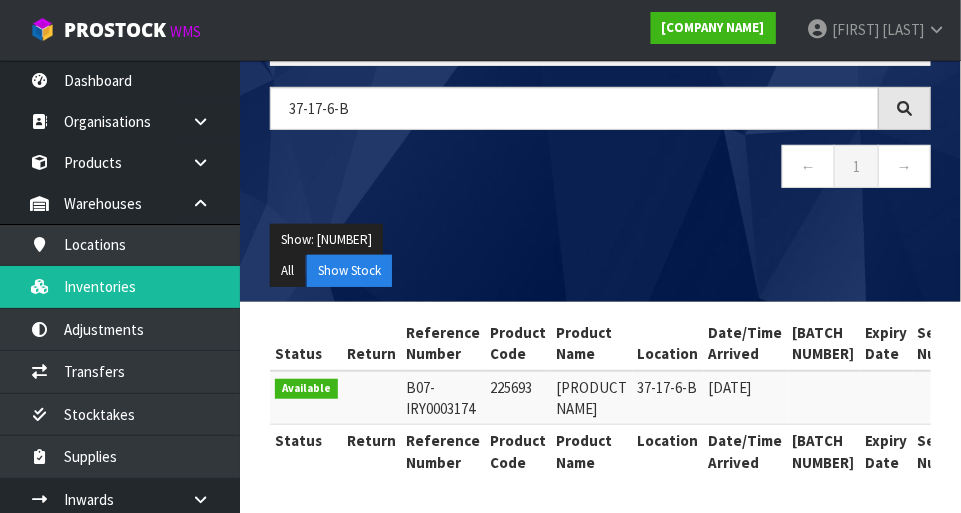 scroll, scrollTop: 177, scrollLeft: 0, axis: vertical 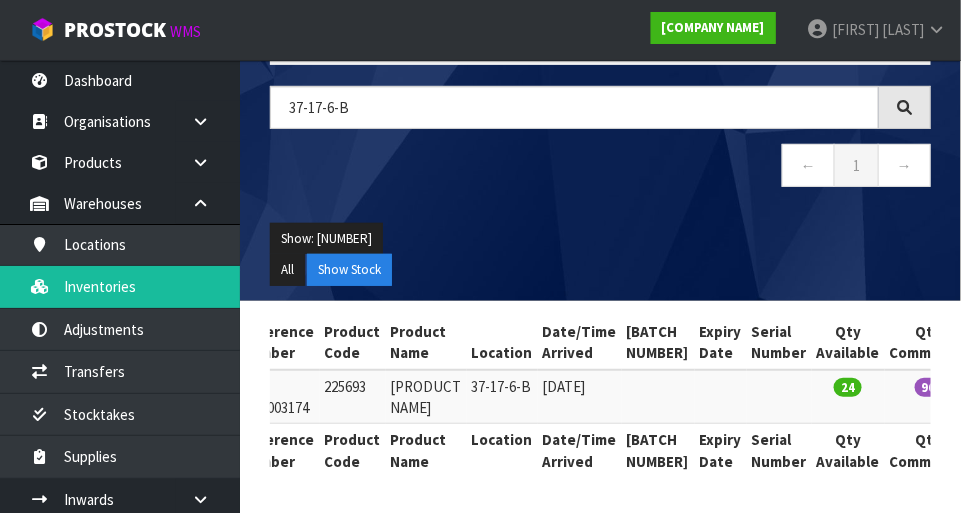click on "All
Show Stock" at bounding box center (600, 239) 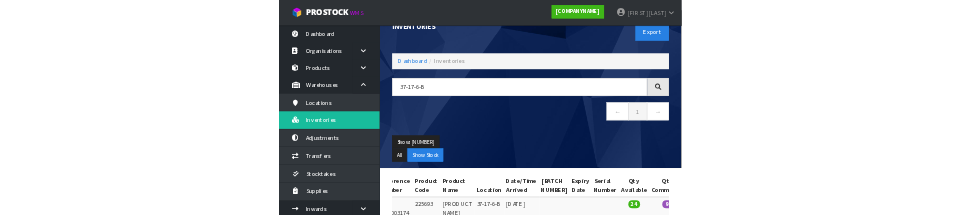 scroll, scrollTop: 29, scrollLeft: 0, axis: vertical 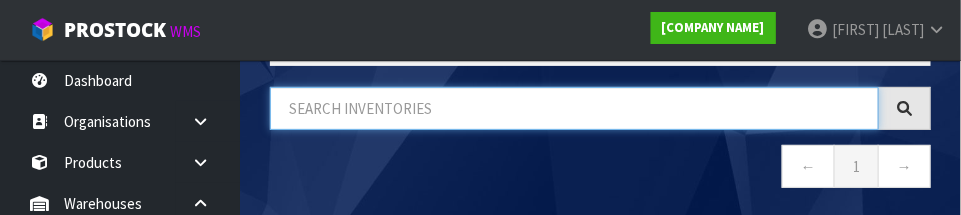 type 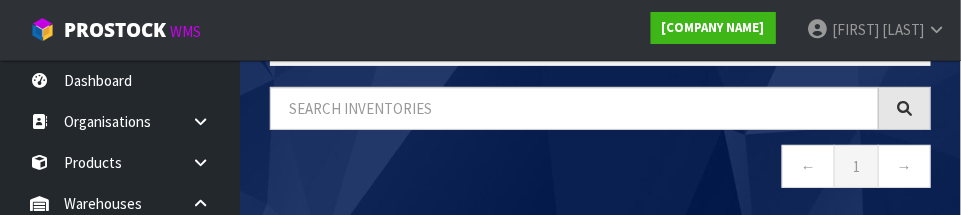 click on "←
1
→" at bounding box center [600, 169] 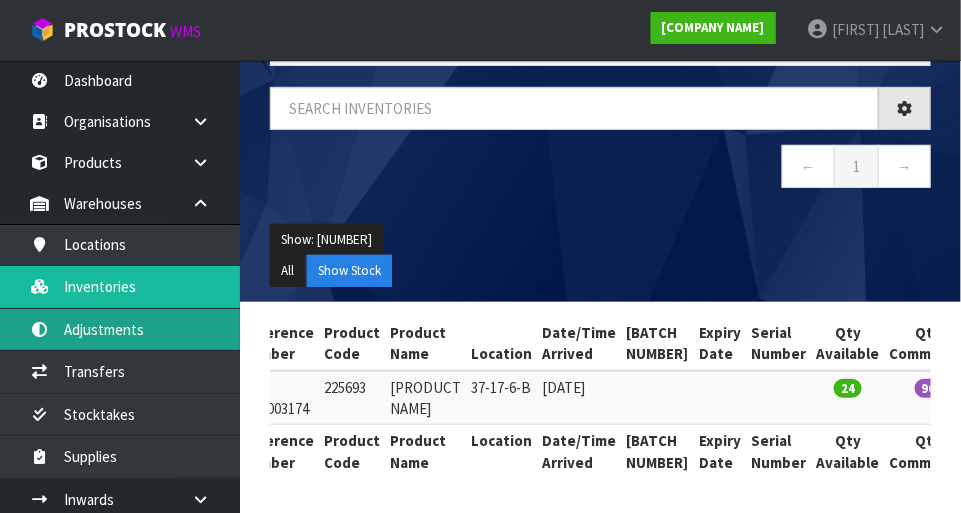 click on "Adjustments" at bounding box center [120, 329] 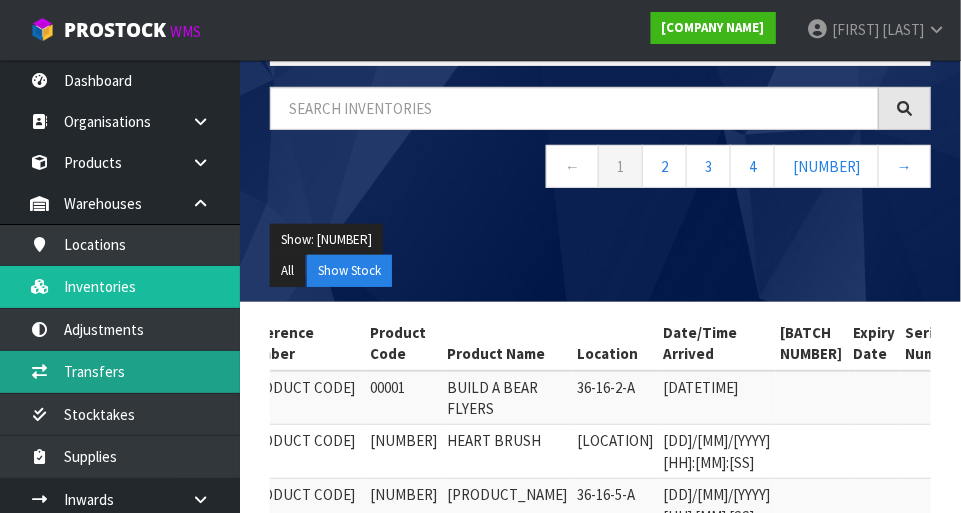 click on "Transfers" at bounding box center (120, 371) 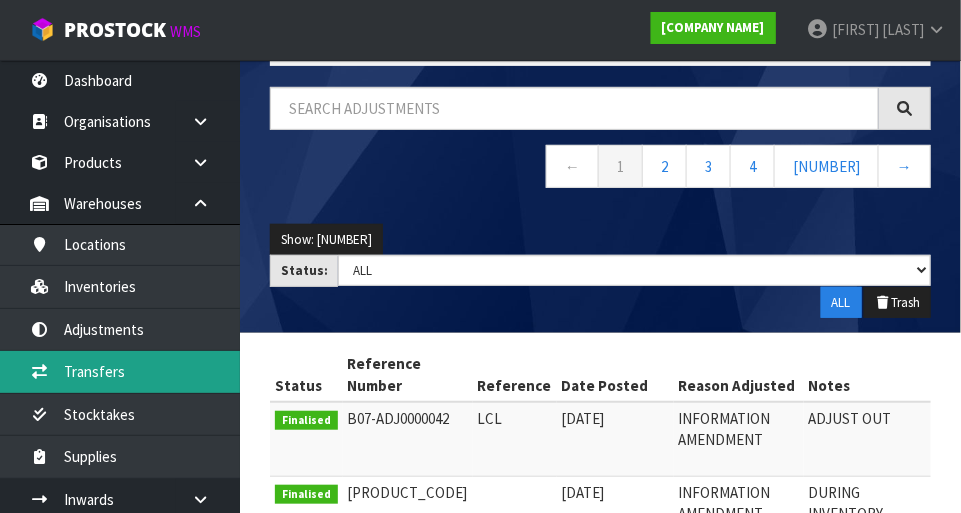 scroll, scrollTop: 0, scrollLeft: 0, axis: both 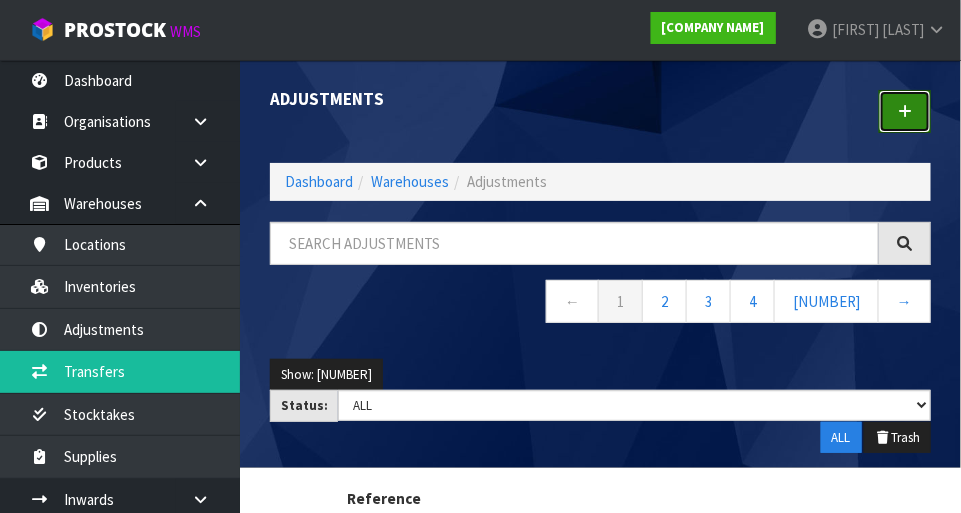 click at bounding box center (905, 111) 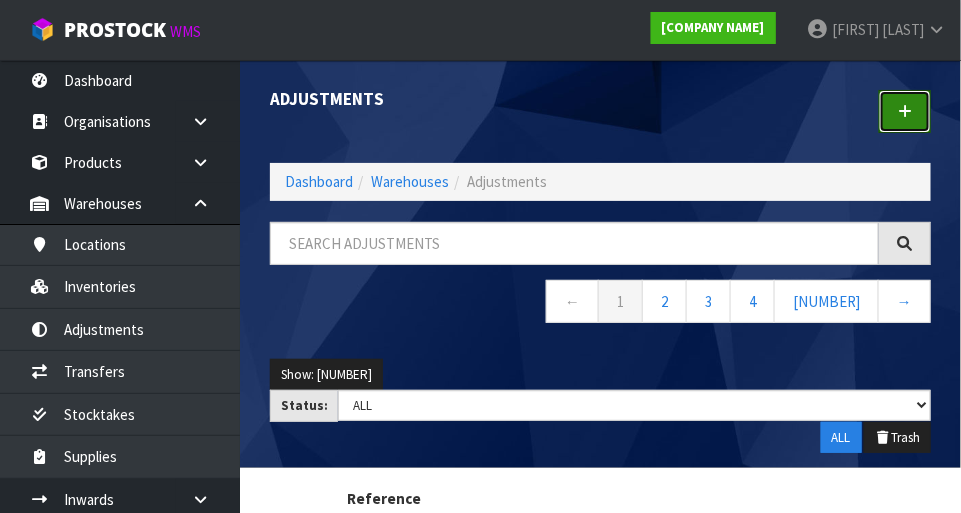 click at bounding box center (905, 111) 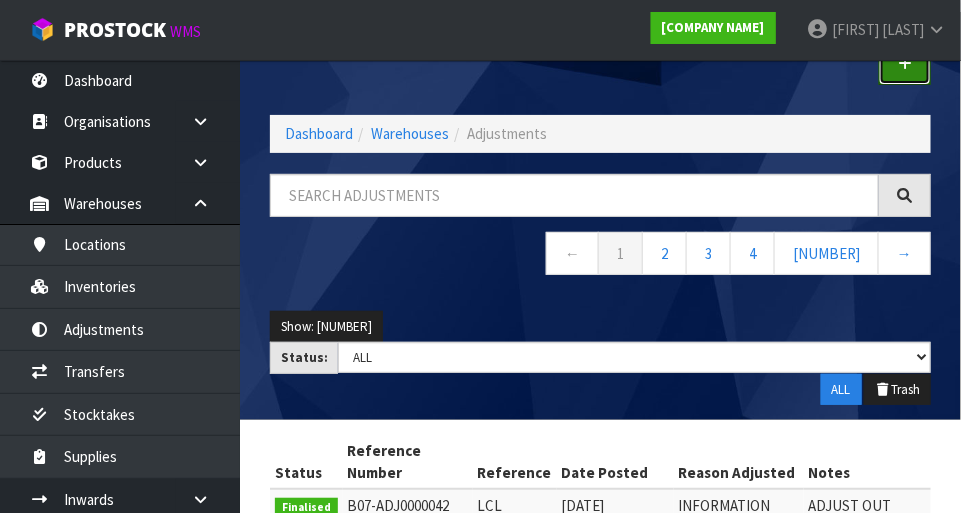 scroll, scrollTop: 0, scrollLeft: 0, axis: both 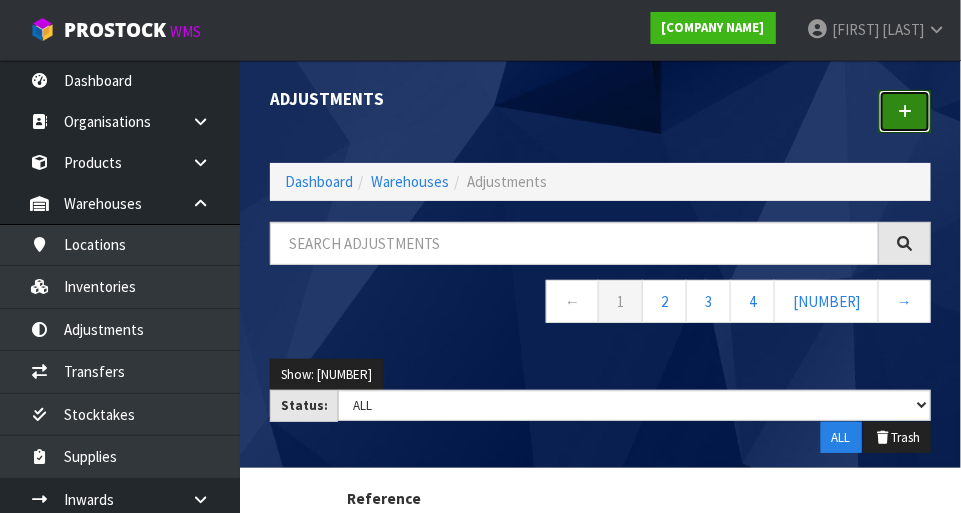 click at bounding box center [905, 111] 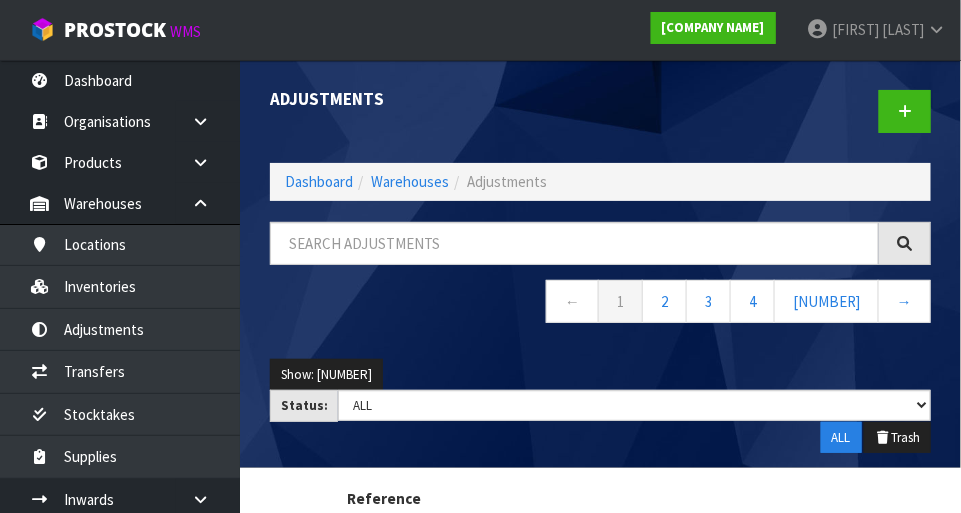 click at bounding box center [774, 111] 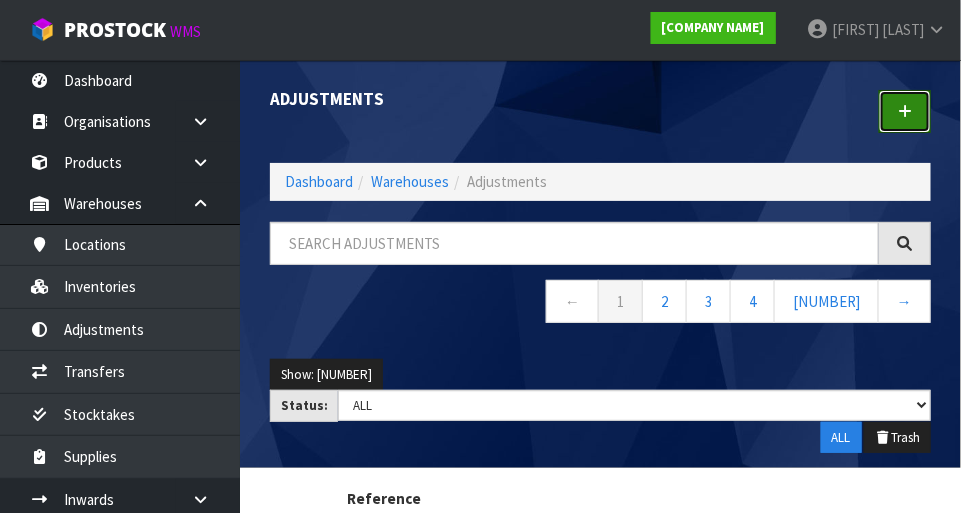 click at bounding box center (905, 111) 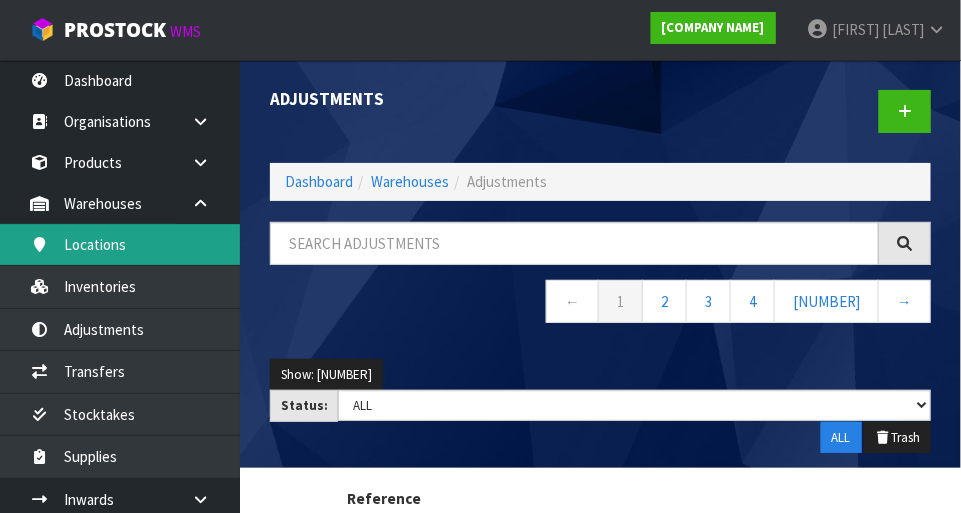 click on "Locations" at bounding box center (120, 244) 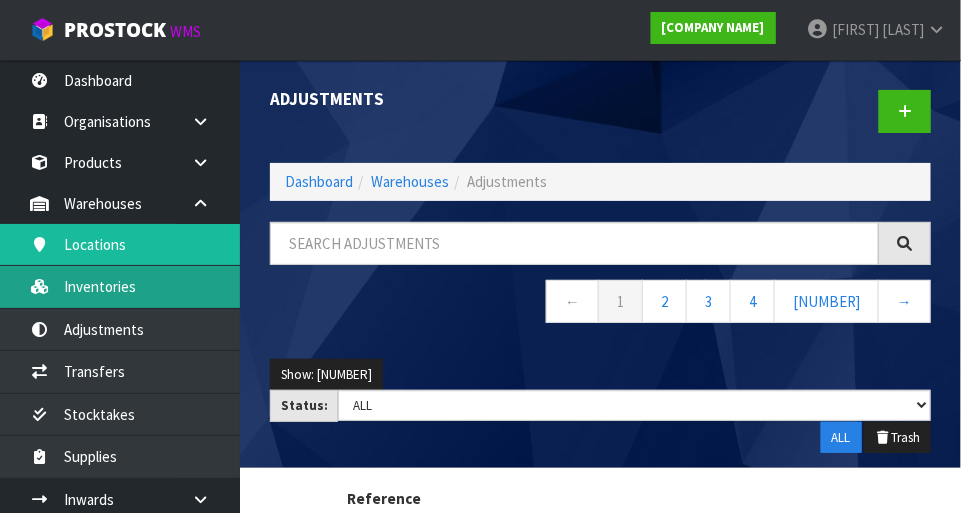 click on "Inventories" at bounding box center [120, 286] 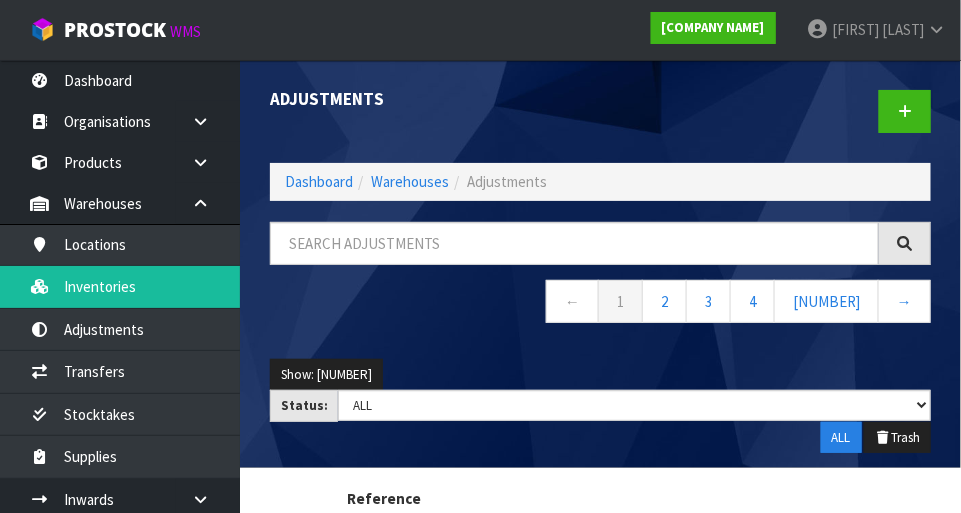 click on "[LAST]" at bounding box center [903, 29] 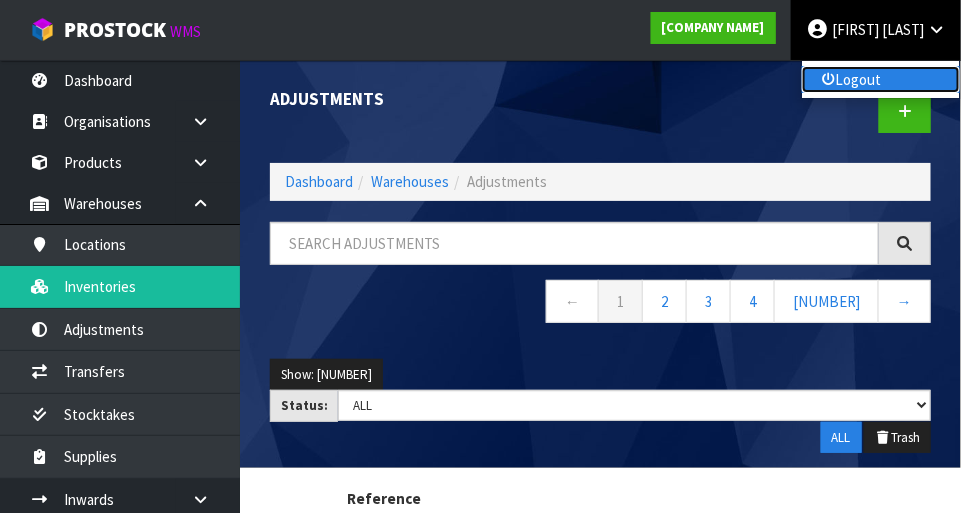 click on "Logout" at bounding box center (881, 79) 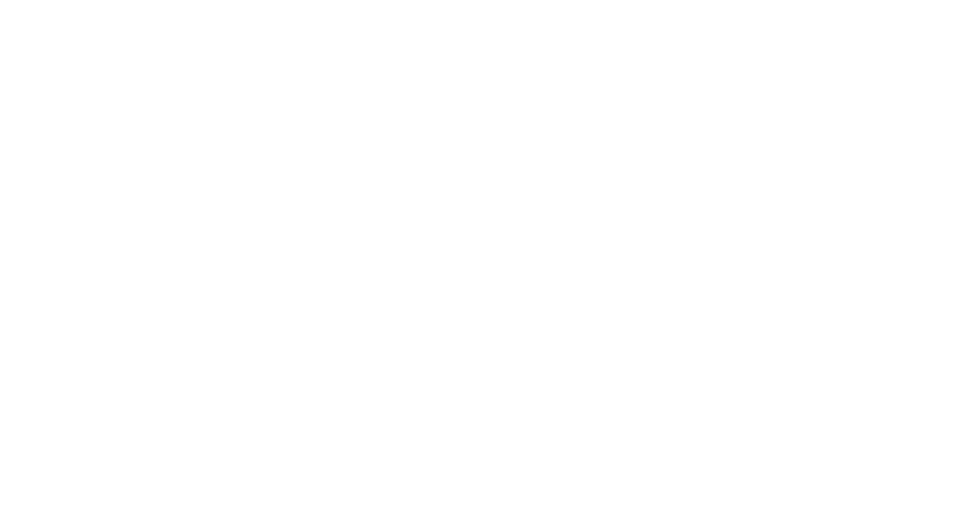 scroll, scrollTop: 0, scrollLeft: 0, axis: both 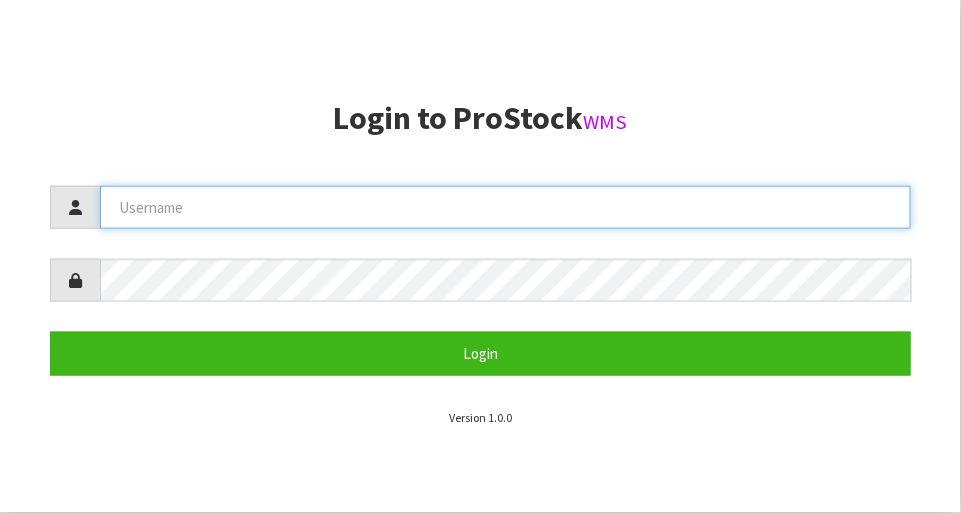 click at bounding box center [505, 207] 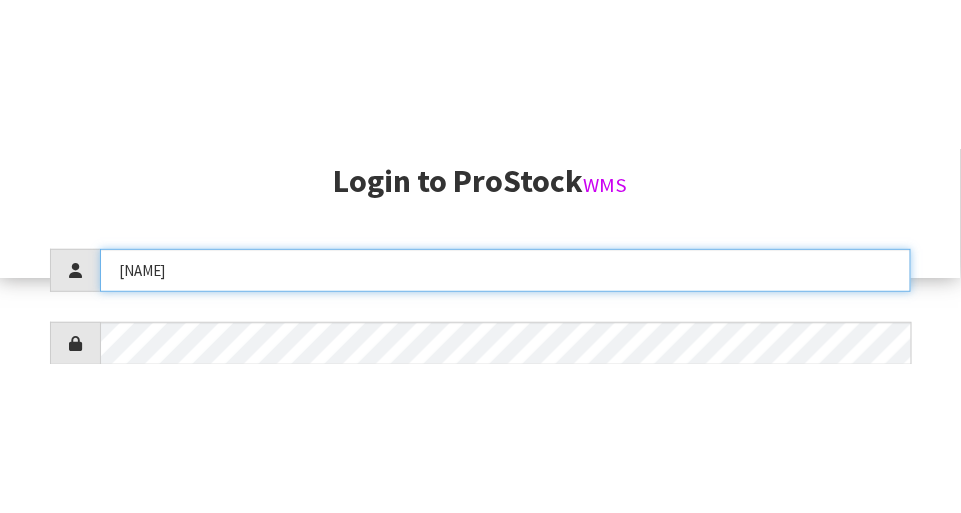 scroll, scrollTop: 217, scrollLeft: 0, axis: vertical 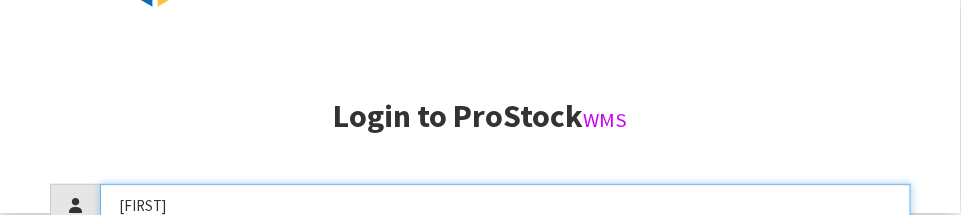 type on "[FIRST]" 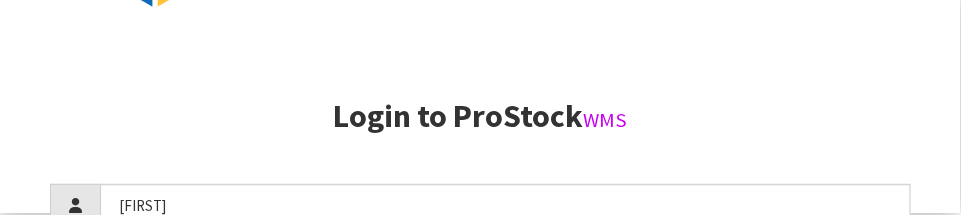 click on "Login to ProStock  WMS" at bounding box center (480, 116) 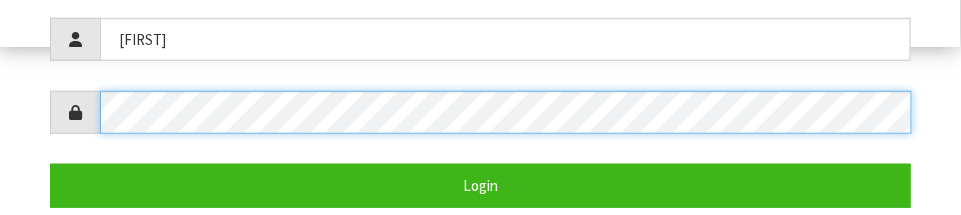 scroll, scrollTop: 388, scrollLeft: 0, axis: vertical 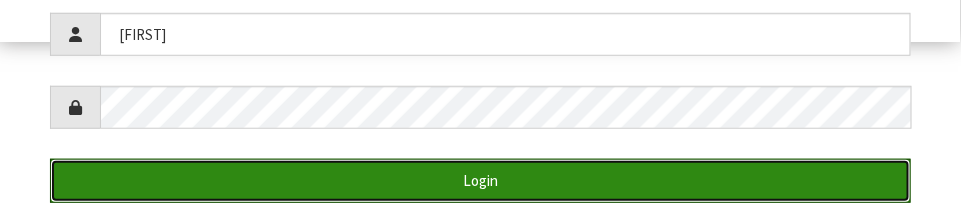 click on "Login" at bounding box center (480, 180) 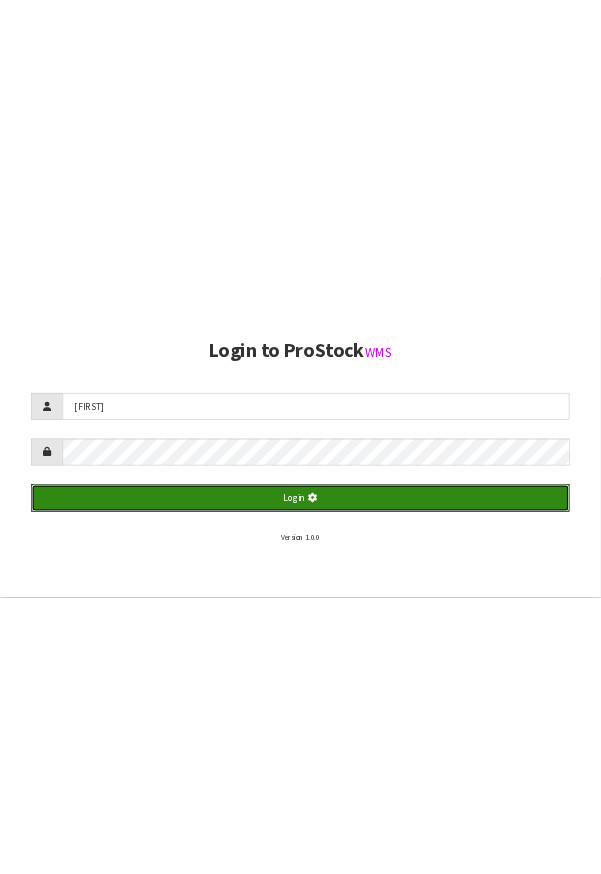 scroll, scrollTop: 0, scrollLeft: 0, axis: both 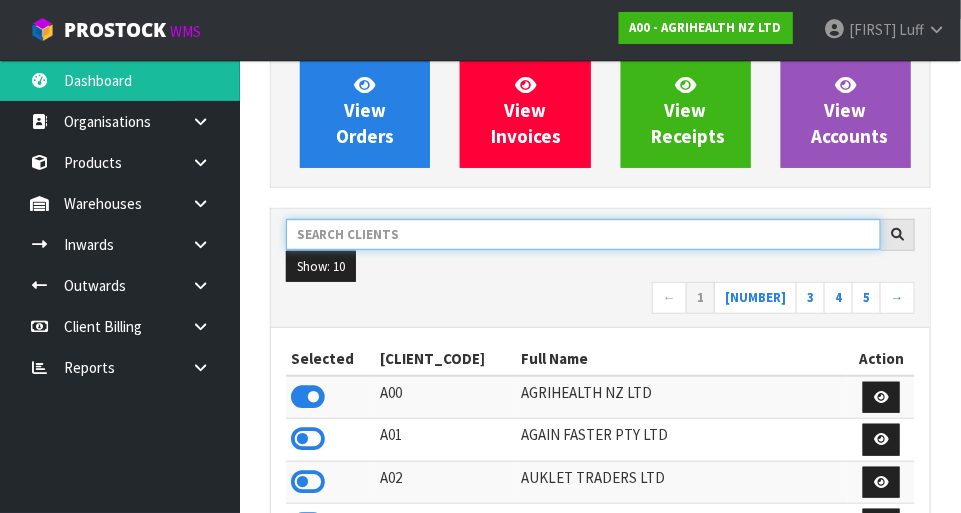 click at bounding box center [583, 234] 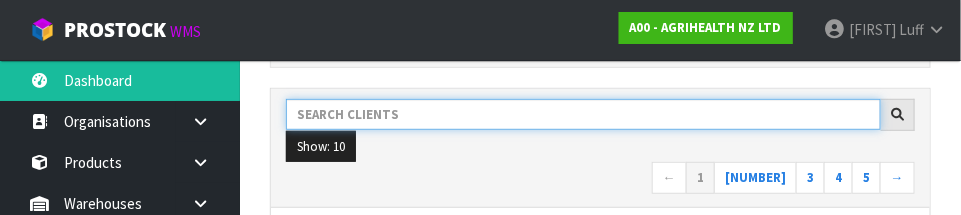 scroll, scrollTop: 293, scrollLeft: 0, axis: vertical 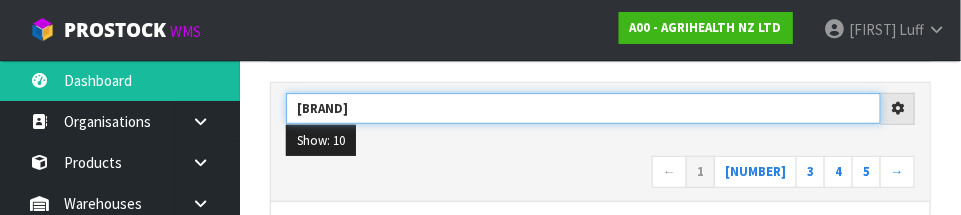 type on "[BRAND]" 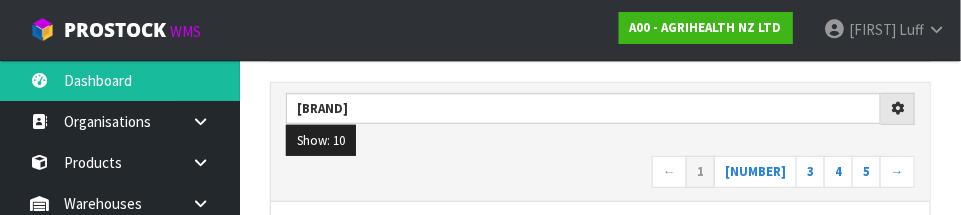 click on "←
1 2 3 4 5
→" at bounding box center (600, 173) 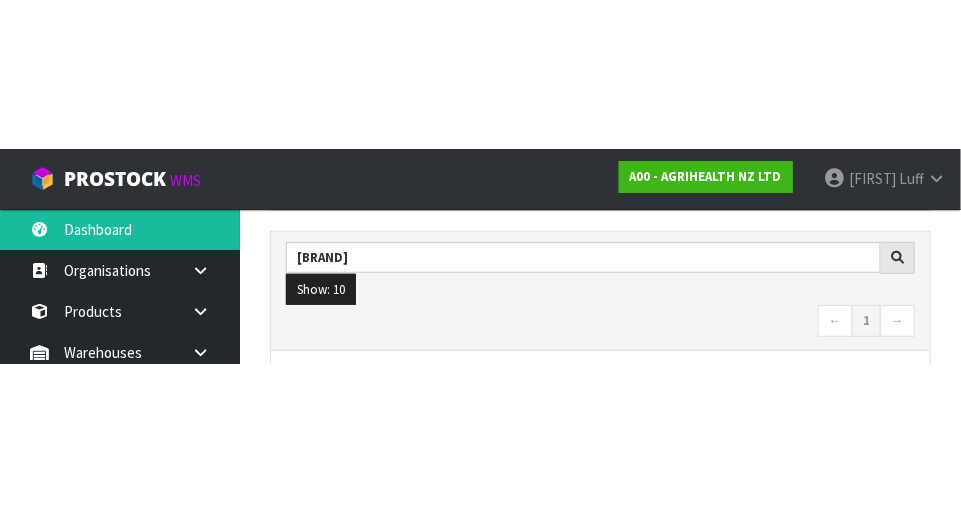 scroll, scrollTop: 303, scrollLeft: 0, axis: vertical 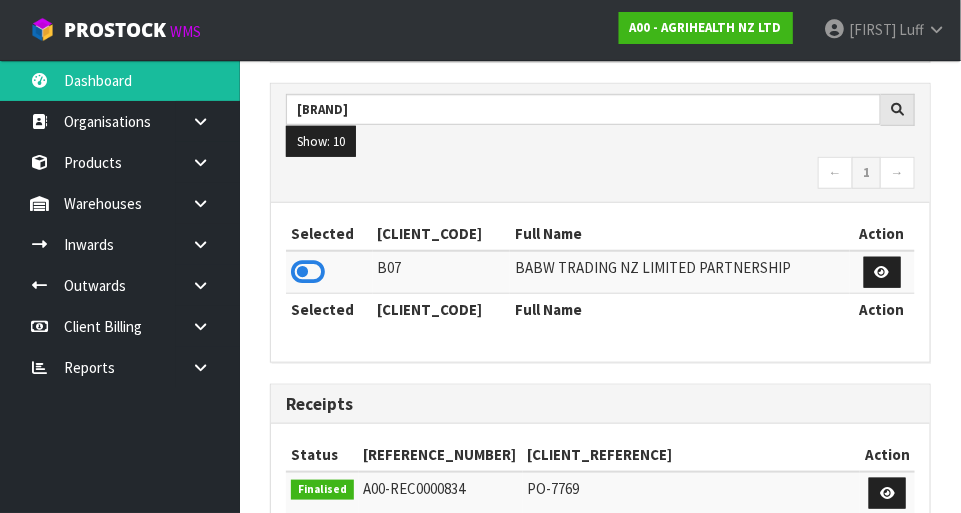 click at bounding box center (308, 272) 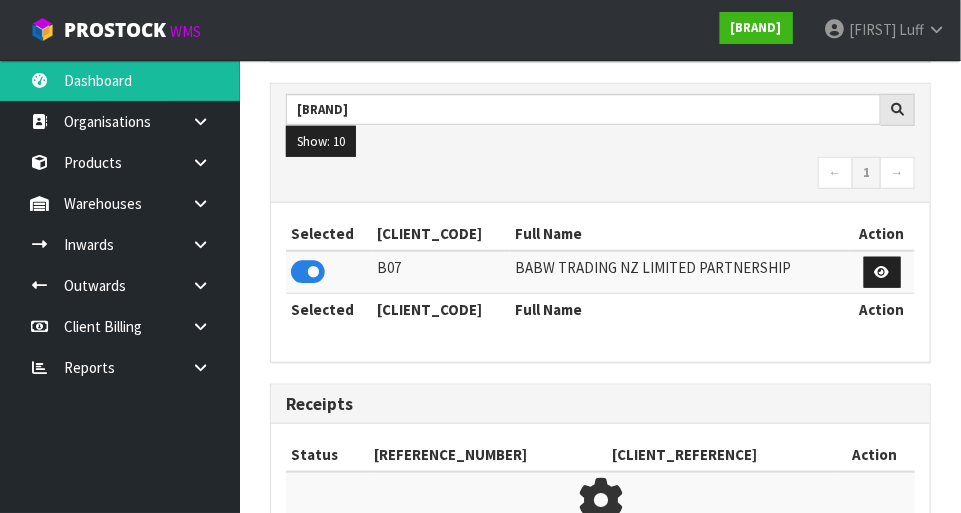 scroll, scrollTop: 1312, scrollLeft: 691, axis: both 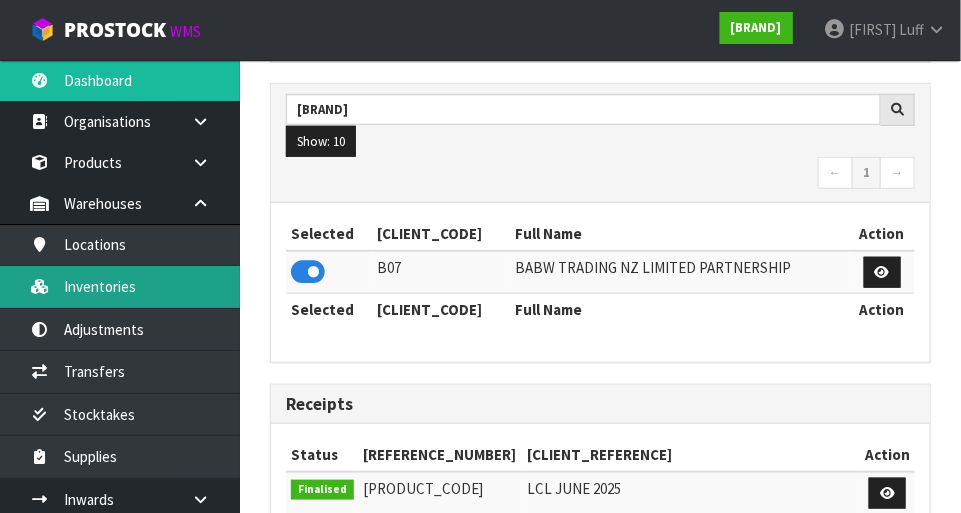 click on "Inventories" at bounding box center [120, 286] 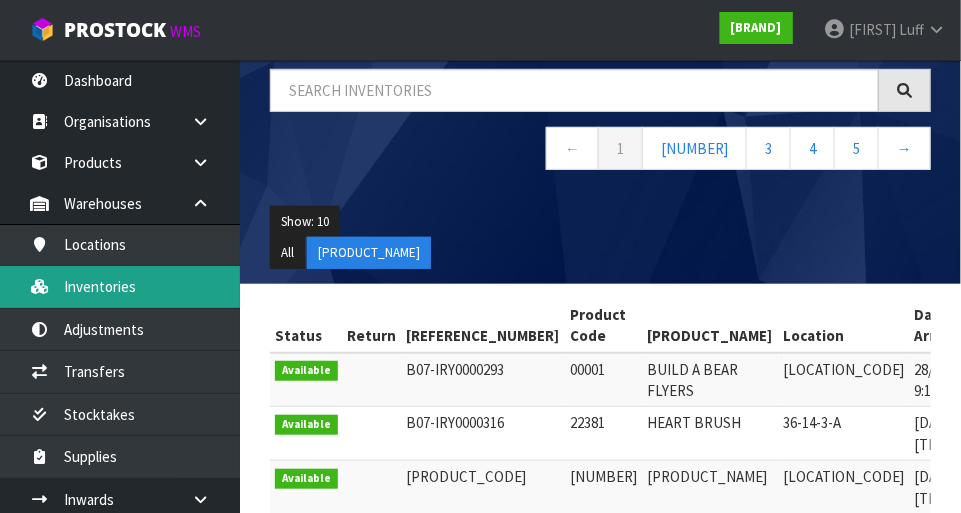 scroll, scrollTop: 0, scrollLeft: 0, axis: both 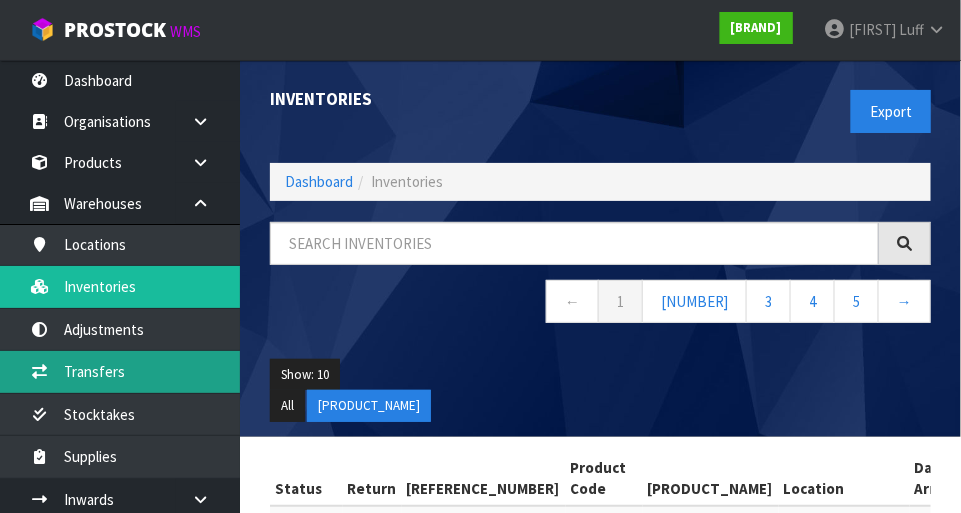 click on "Transfers" at bounding box center [120, 371] 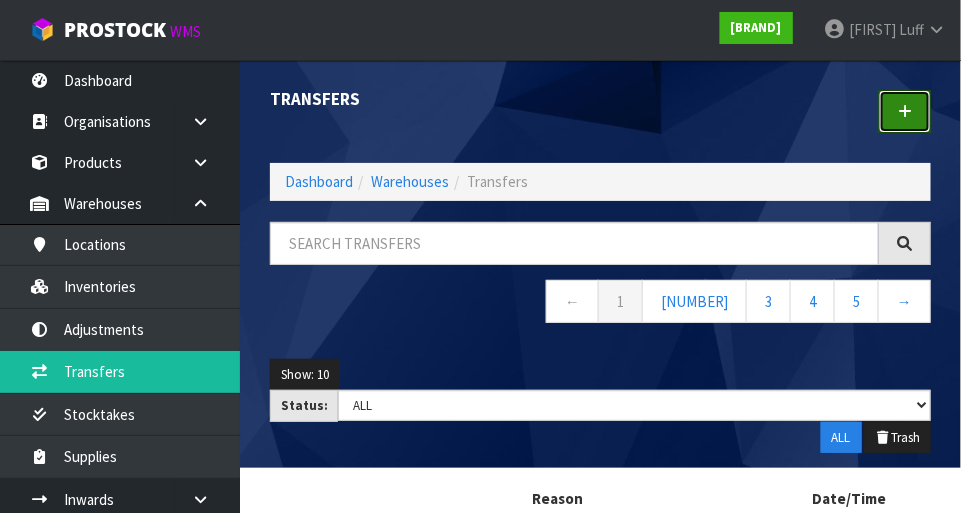 click at bounding box center (905, 111) 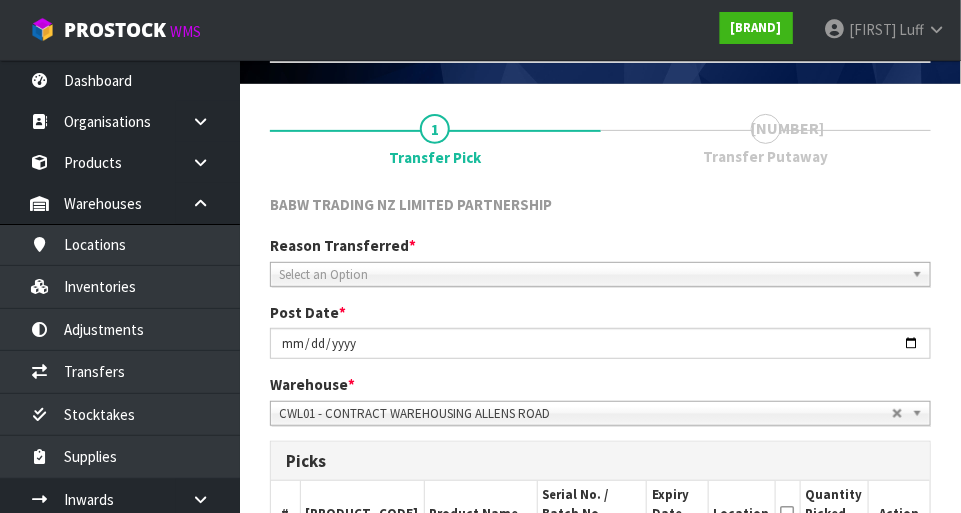 click on "Reason Transferred  *
Space Allocation Damage Expired Stock Repair QA
Select an Option" at bounding box center [600, 207] 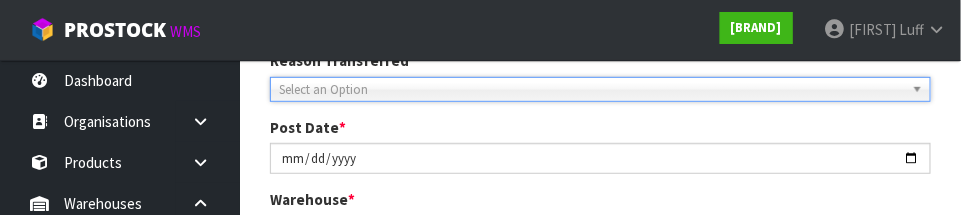 scroll, scrollTop: 296, scrollLeft: 0, axis: vertical 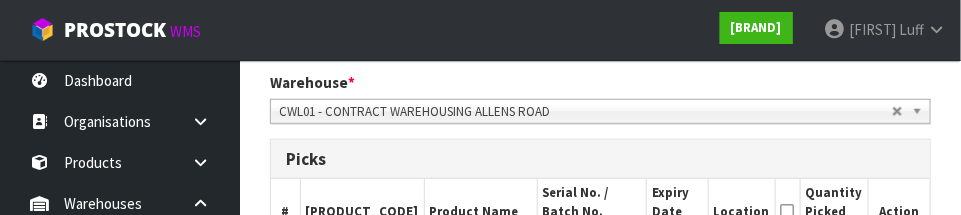 click on "Picks" at bounding box center (600, 159) 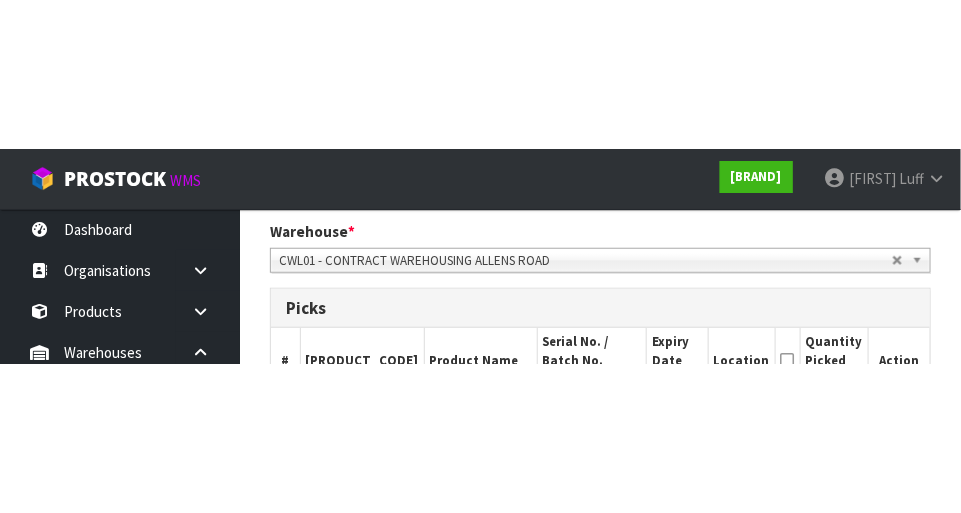 scroll, scrollTop: 413, scrollLeft: 0, axis: vertical 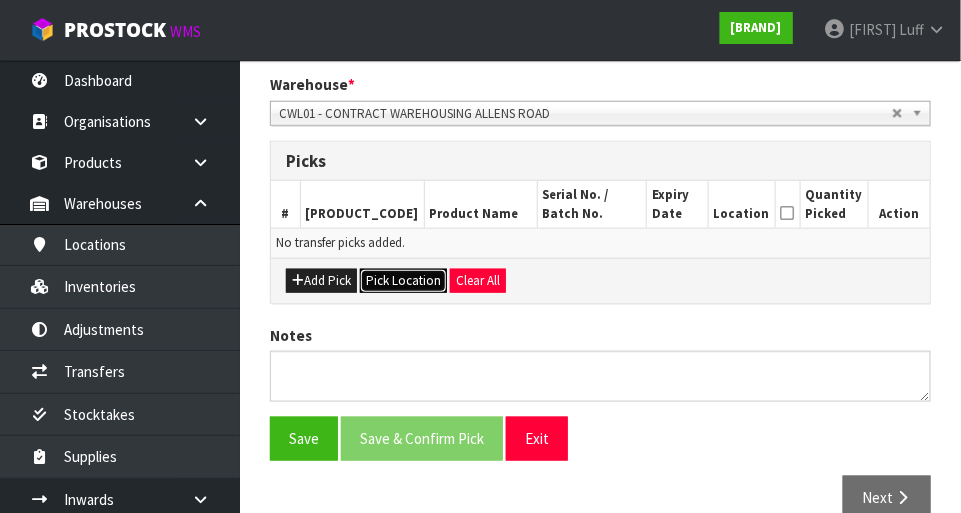 click on "Pick Location" at bounding box center [403, 281] 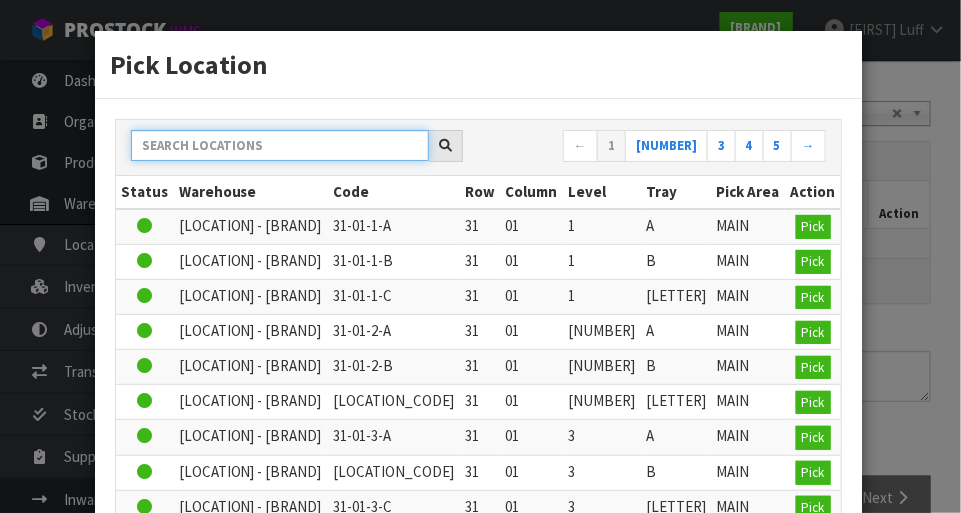 paste on "37-17-6-B" 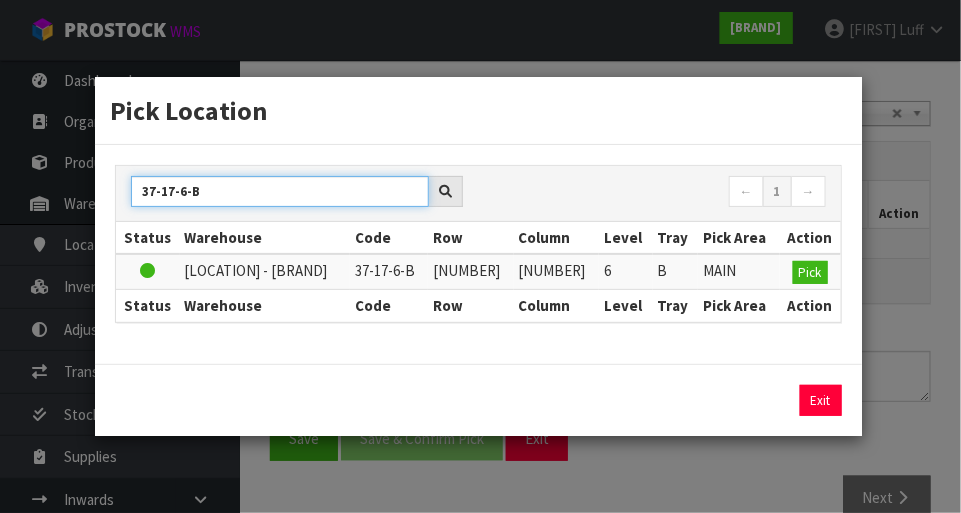 type on "37-17-6-B" 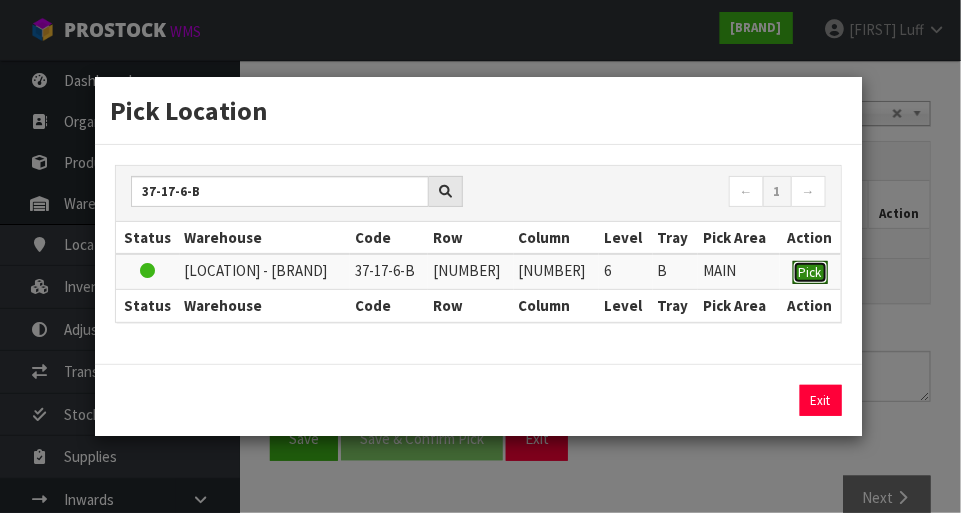 click on "Pick" at bounding box center (810, 272) 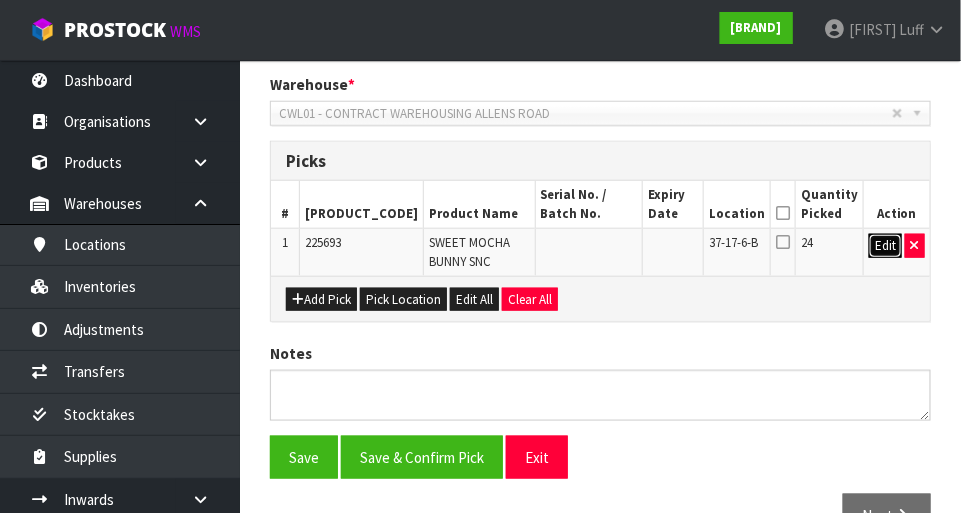 click on "Edit" at bounding box center (885, 246) 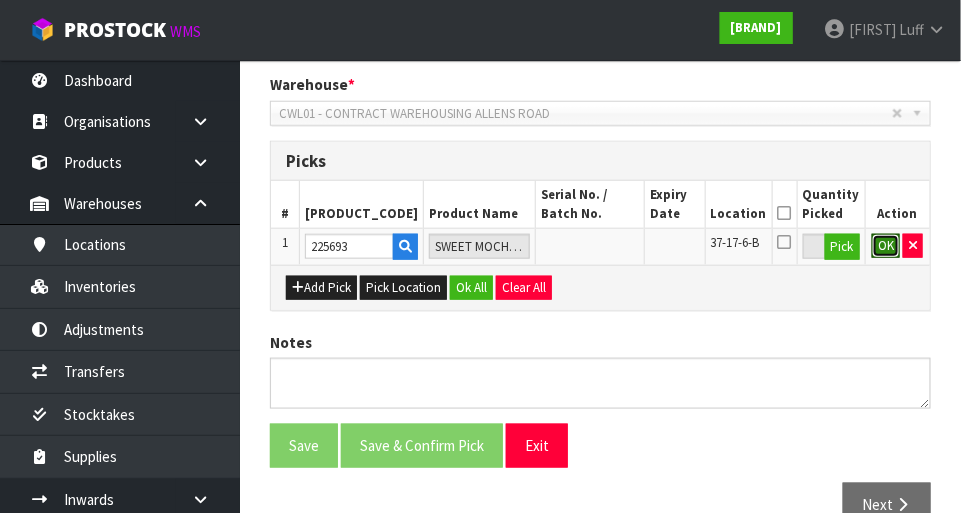 click on "OK" at bounding box center (886, 246) 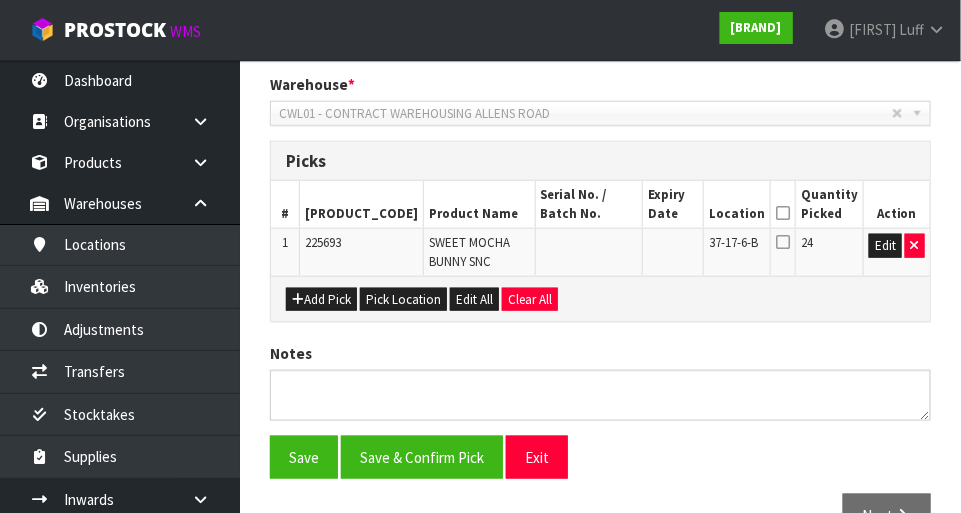 click at bounding box center (783, 213) 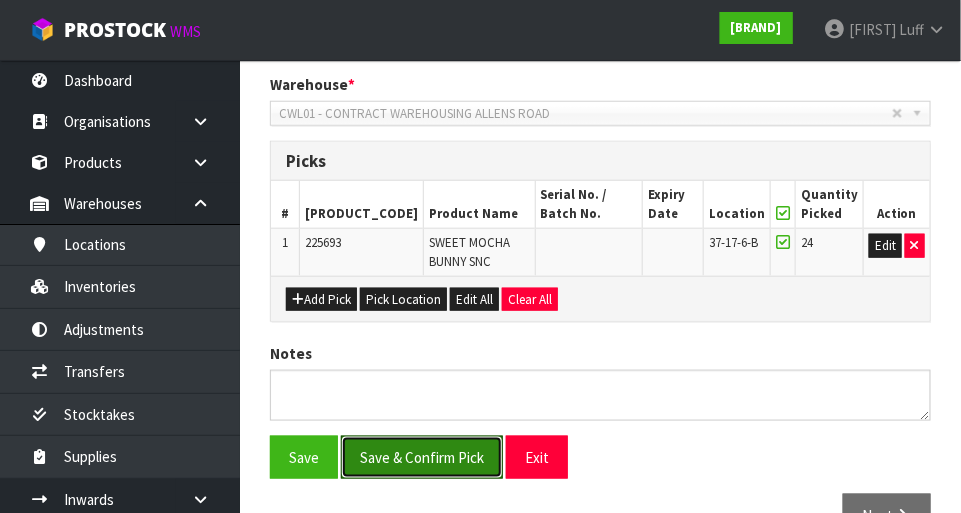 click on "Save & Confirm Pick" at bounding box center [422, 457] 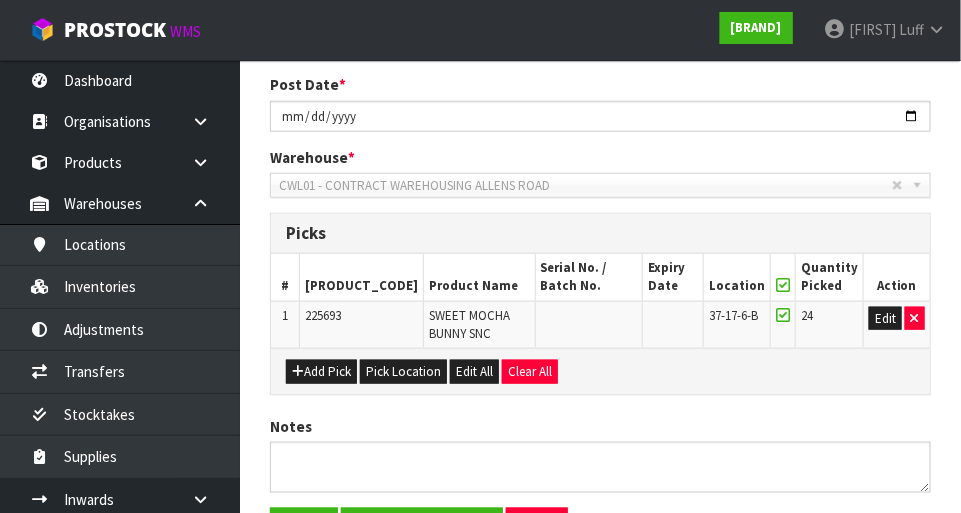 scroll, scrollTop: 0, scrollLeft: 0, axis: both 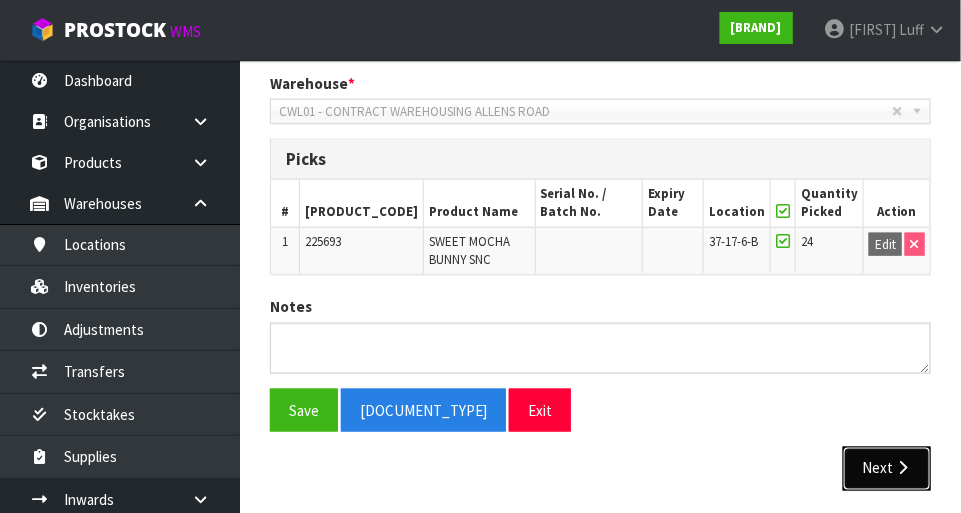 click on "Next" at bounding box center (887, 468) 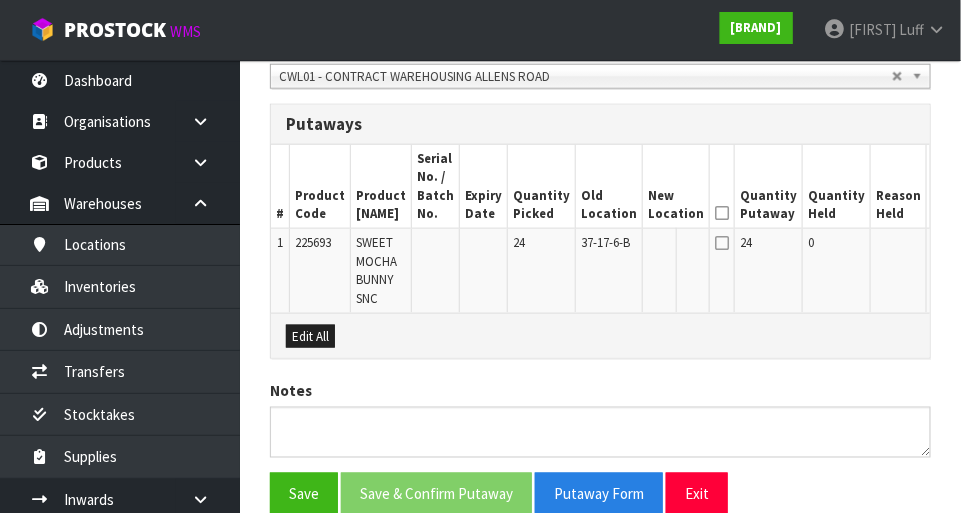 scroll, scrollTop: 528, scrollLeft: 0, axis: vertical 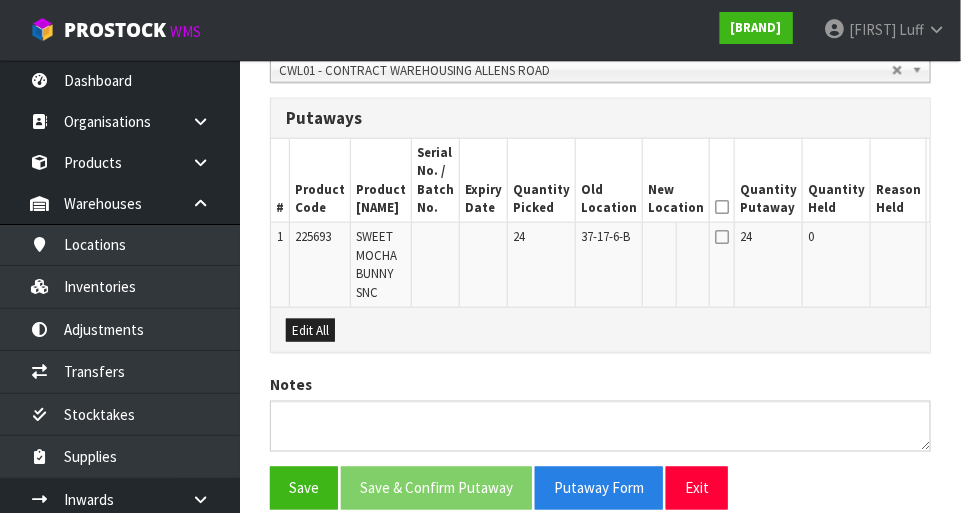 click at bounding box center [722, 207] 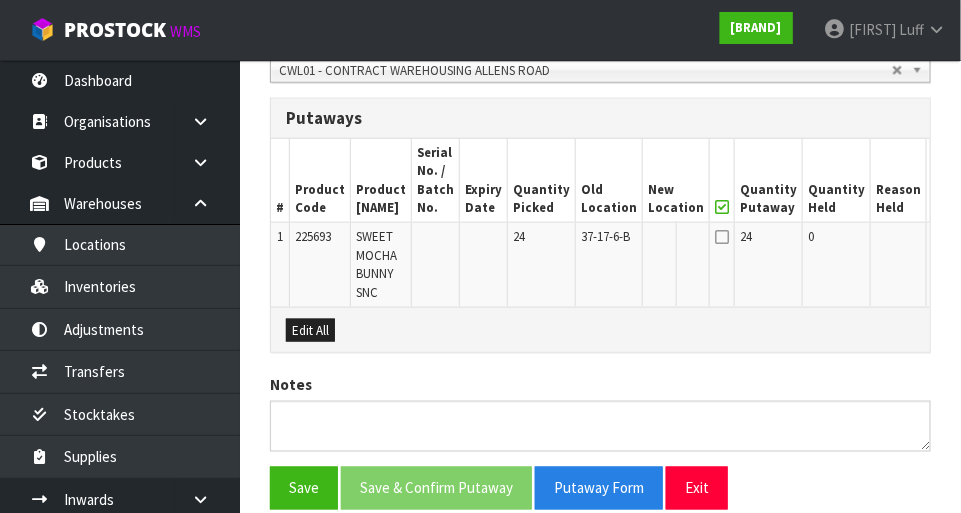 click on "Edit" at bounding box center (948, 240) 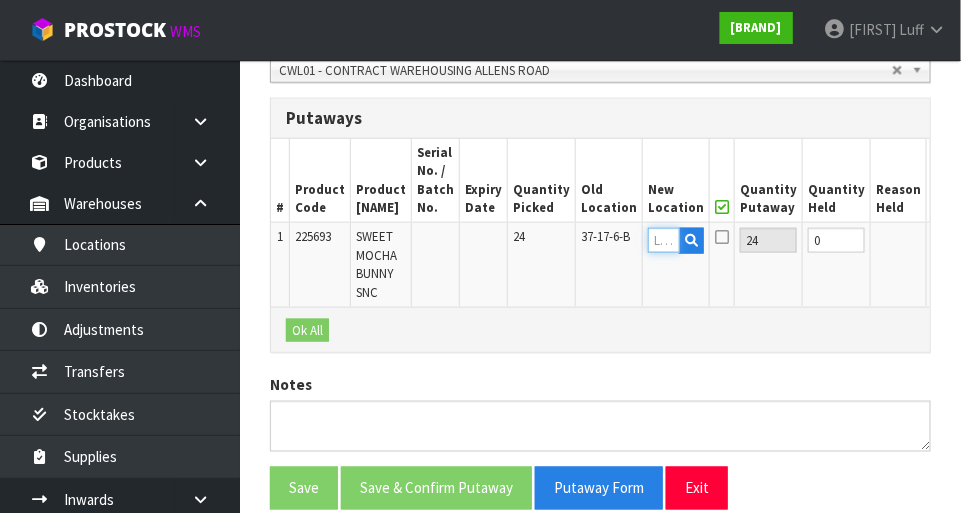 click at bounding box center [664, 240] 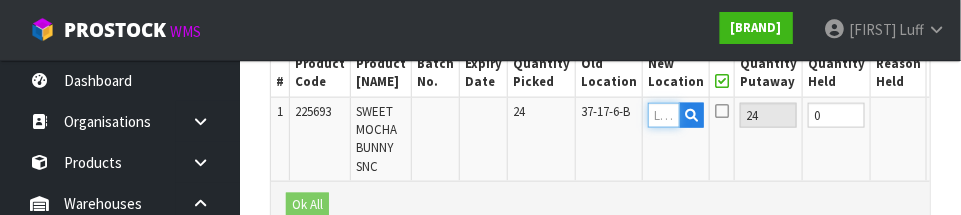 scroll, scrollTop: 650, scrollLeft: 0, axis: vertical 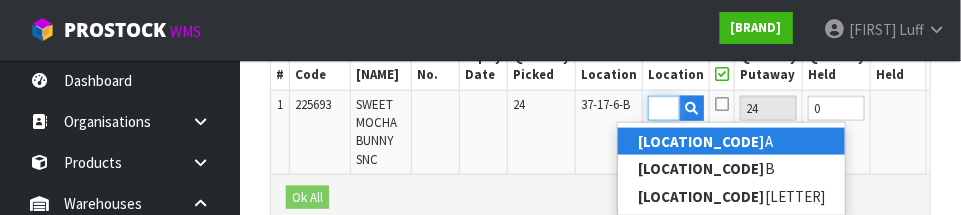 type on "37-17-4-B" 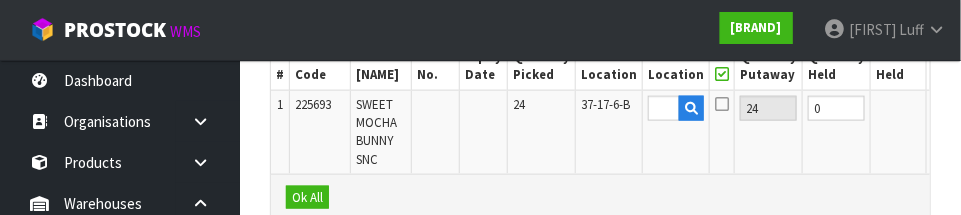 click on "OK" at bounding box center [946, 108] 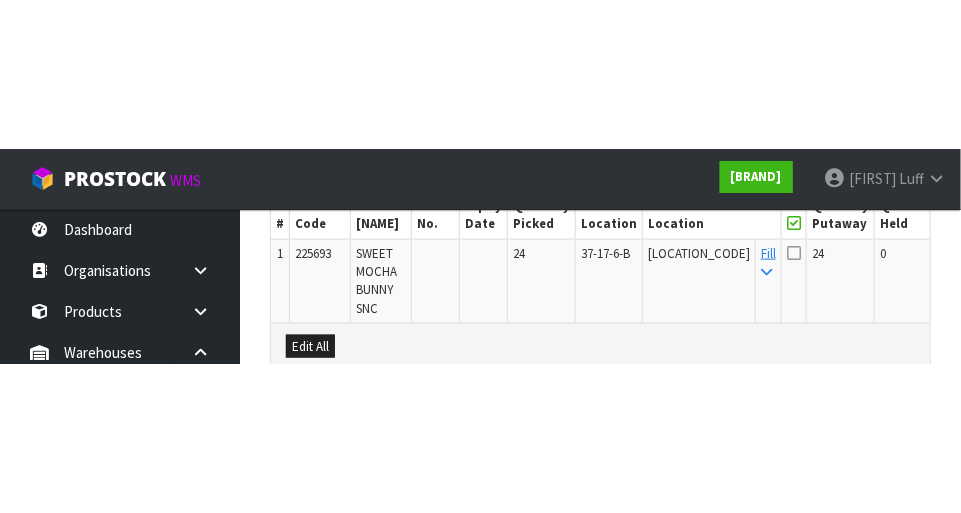 scroll, scrollTop: 609, scrollLeft: 0, axis: vertical 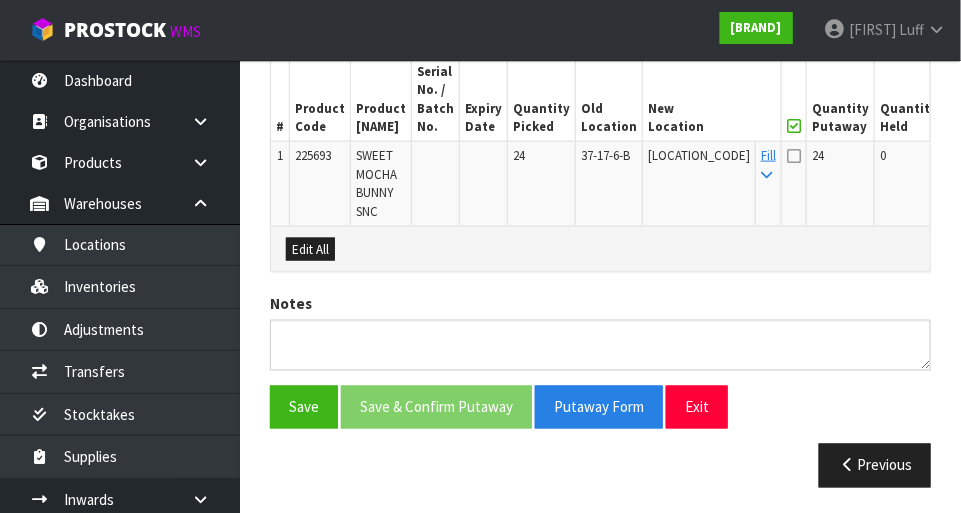 click at bounding box center (794, 156) 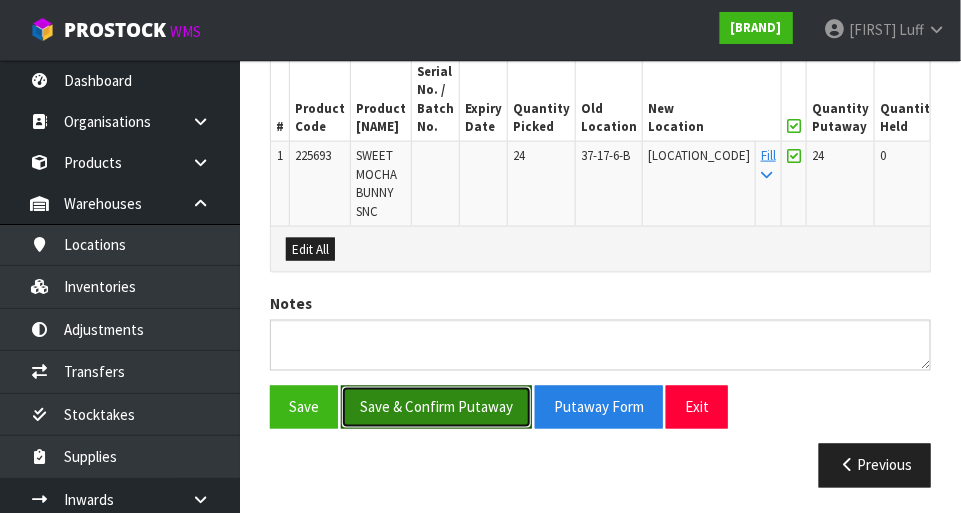 click on "Save & Confirm Putaway" at bounding box center [436, 407] 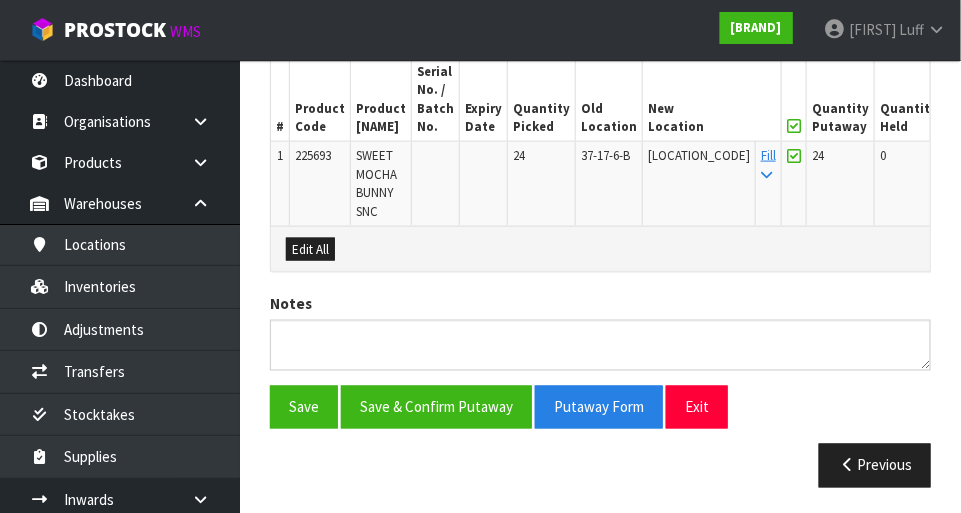 scroll, scrollTop: 0, scrollLeft: 0, axis: both 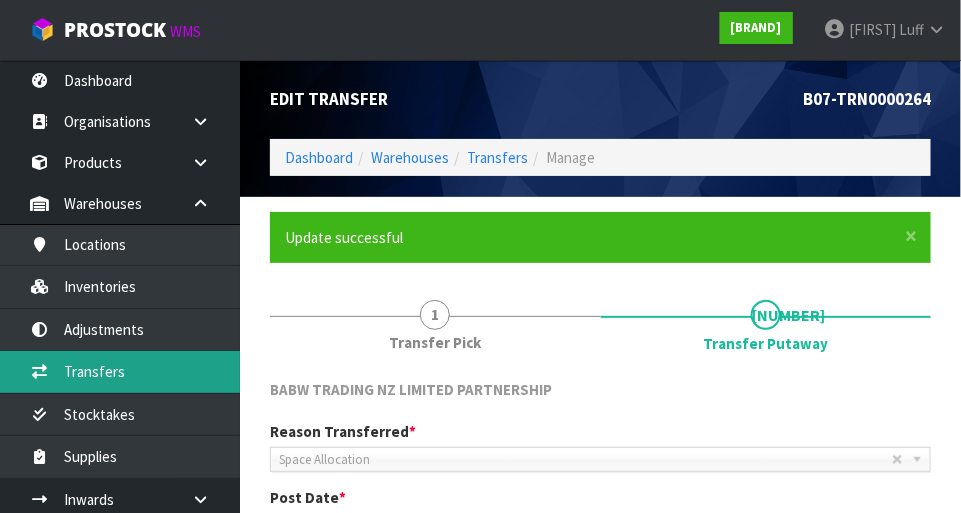 click on "Transfers" at bounding box center (120, 371) 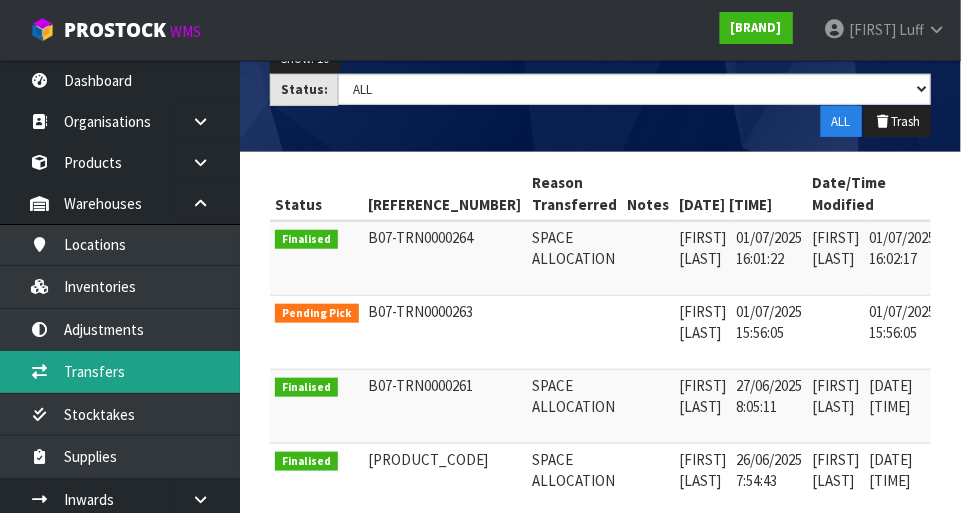 scroll, scrollTop: 310, scrollLeft: 0, axis: vertical 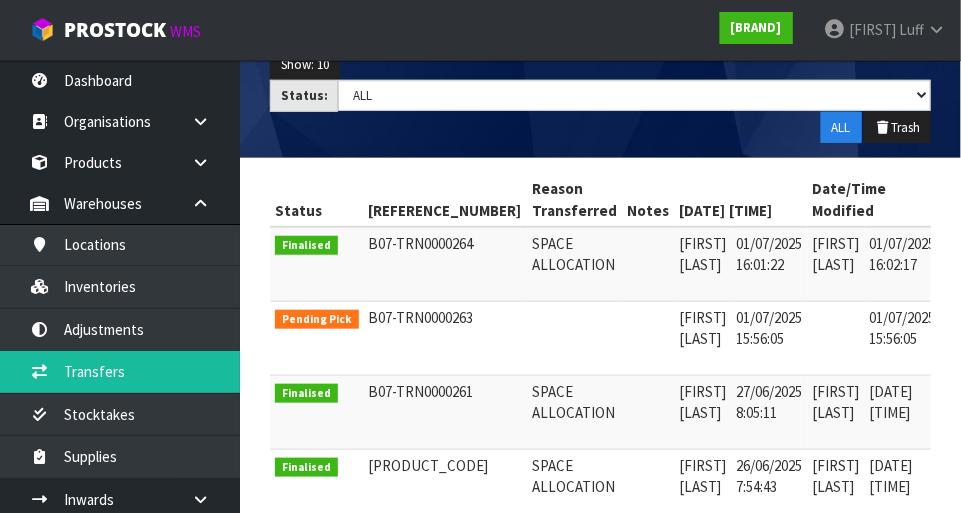 click at bounding box center (968, 322) 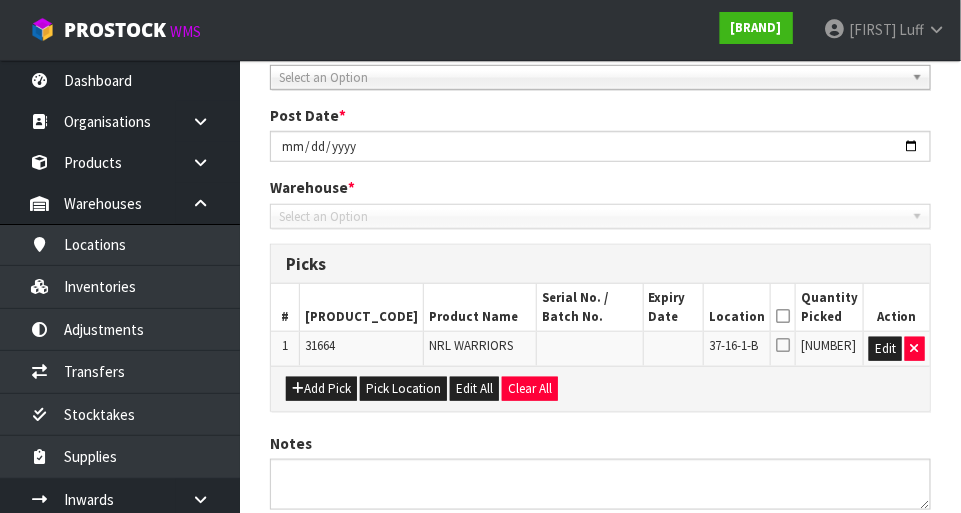 scroll, scrollTop: 449, scrollLeft: 0, axis: vertical 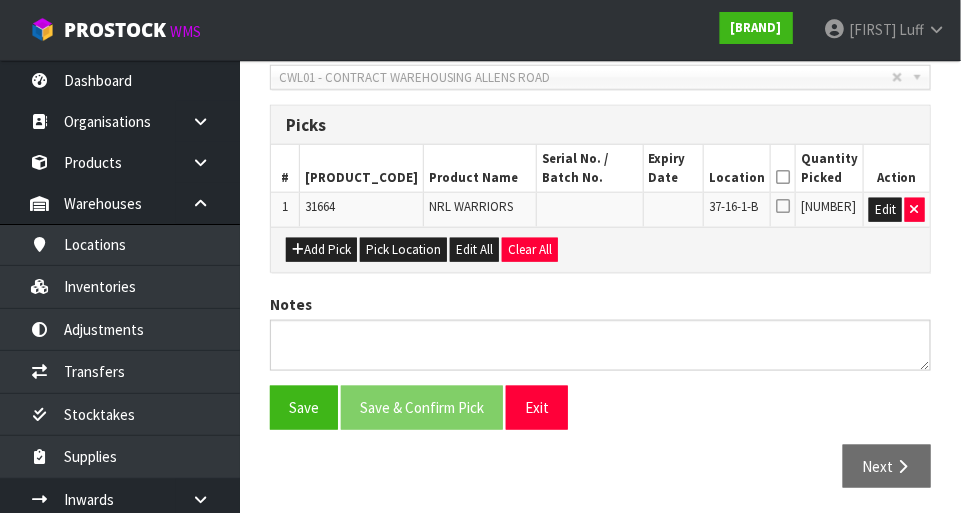click at bounding box center (783, 177) 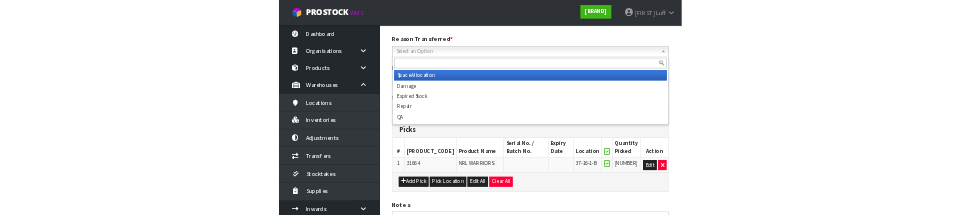 scroll, scrollTop: 254, scrollLeft: 0, axis: vertical 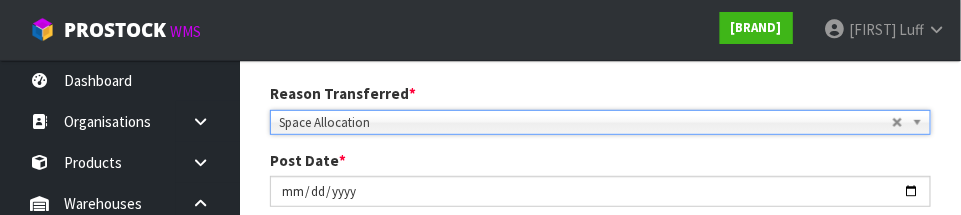 click on "[COMPANY NAME]" at bounding box center (600, 62) 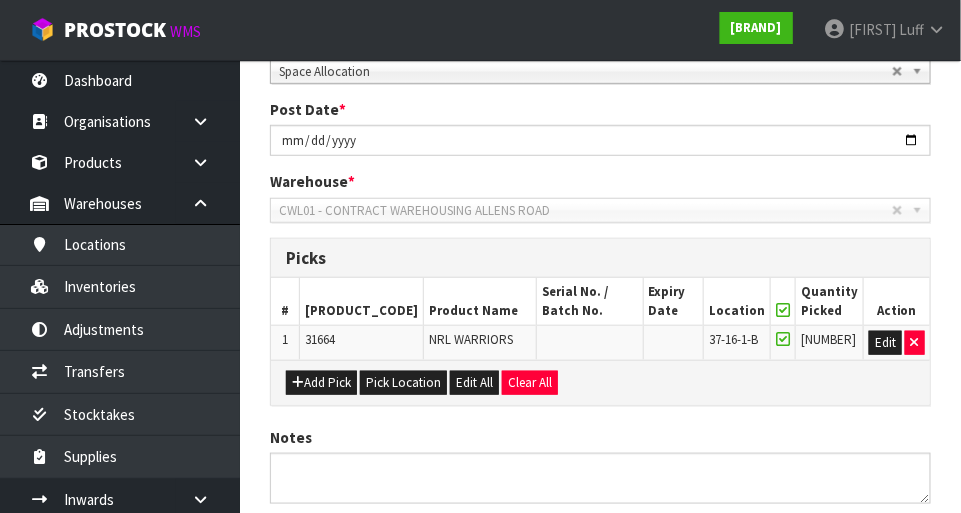 scroll, scrollTop: 449, scrollLeft: 0, axis: vertical 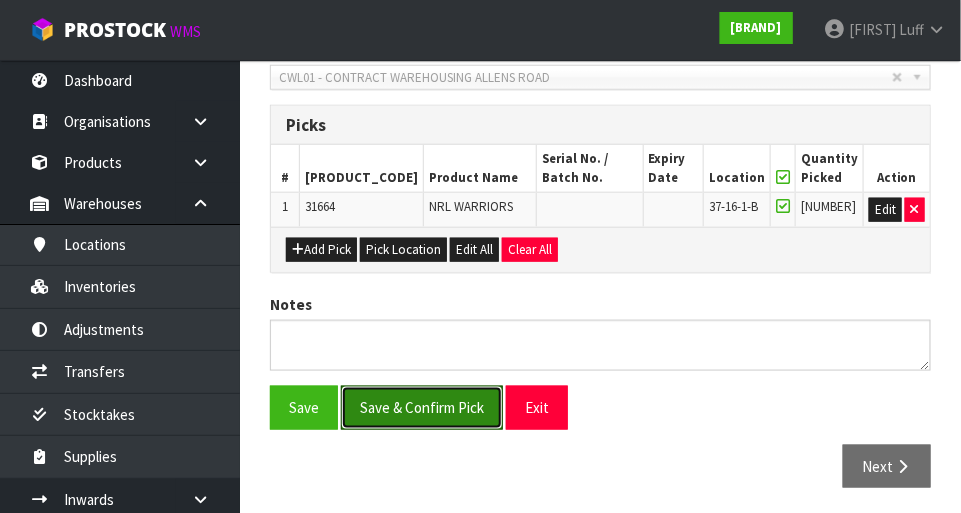 click on "Save & Confirm Pick" at bounding box center [422, 407] 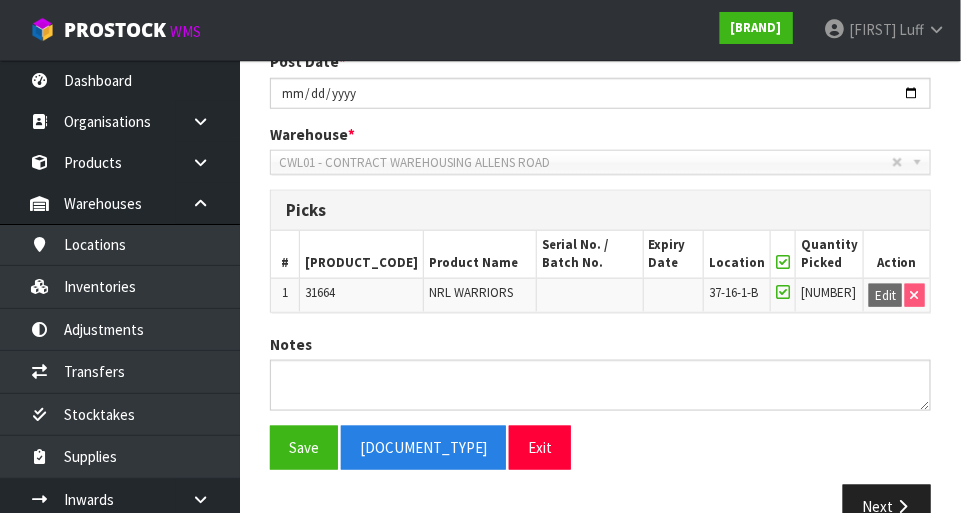scroll, scrollTop: 477, scrollLeft: 0, axis: vertical 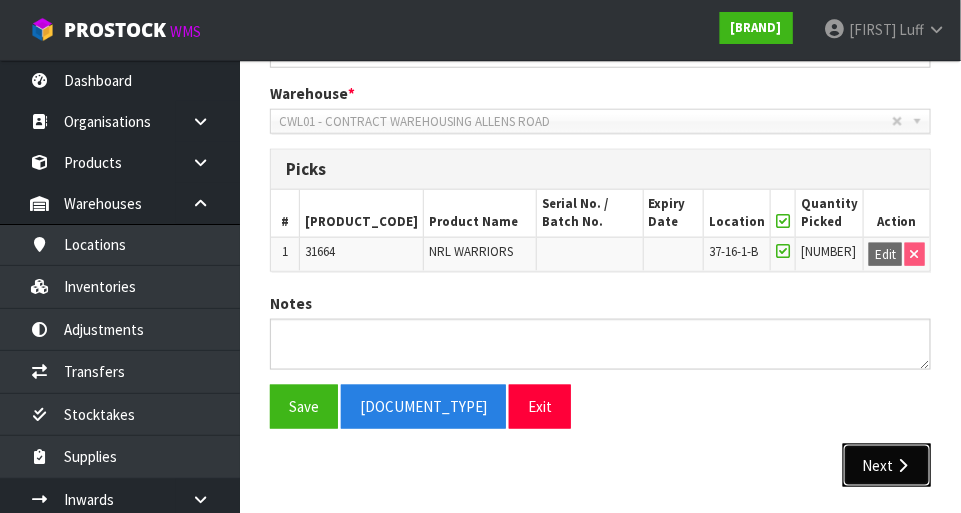 click on "Next" at bounding box center (887, 465) 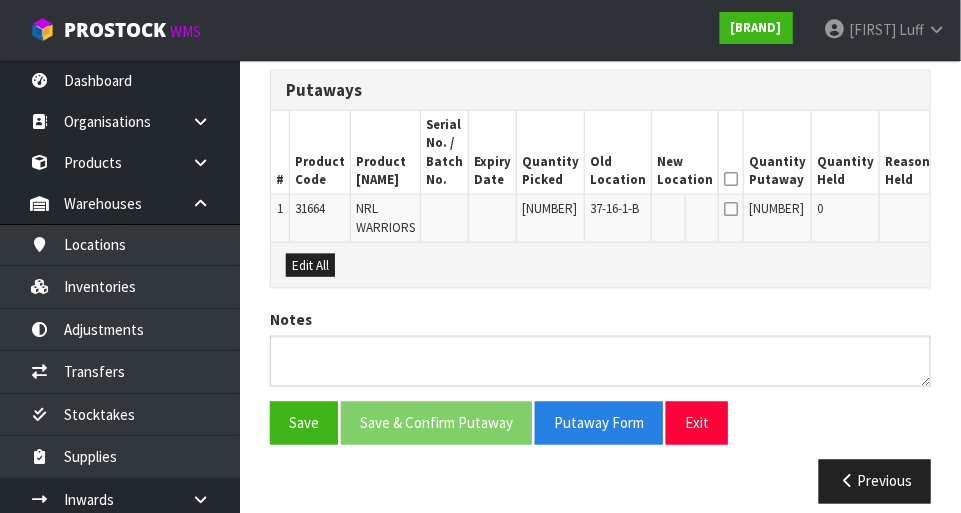 scroll, scrollTop: 560, scrollLeft: 0, axis: vertical 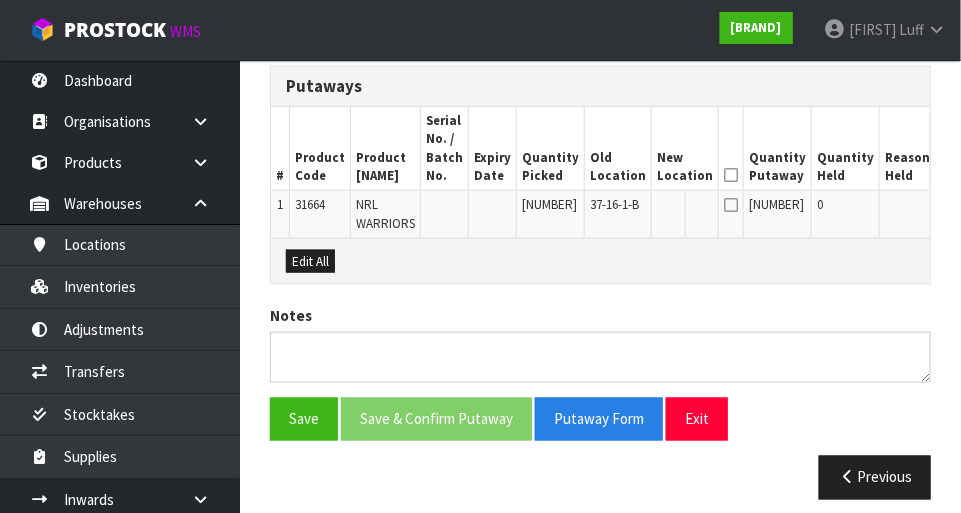 click on "Edit" at bounding box center (957, 208) 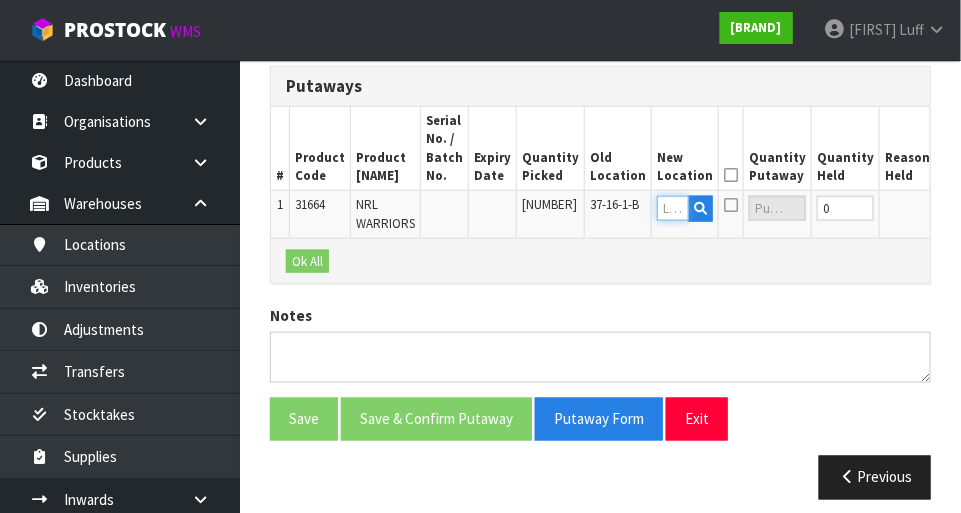 click at bounding box center (673, 208) 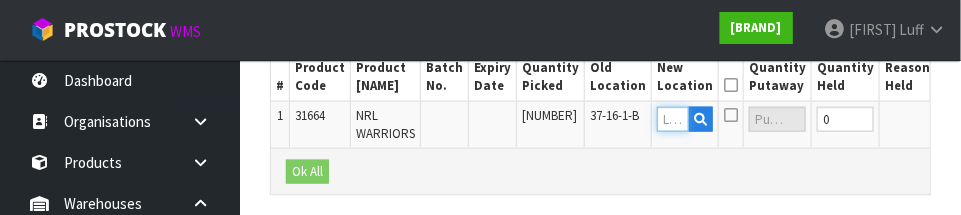 scroll, scrollTop: 650, scrollLeft: 0, axis: vertical 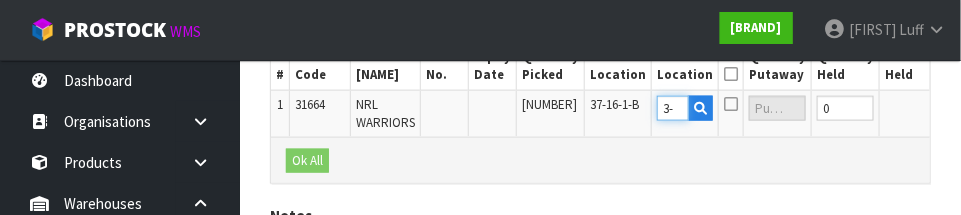 type on "3" 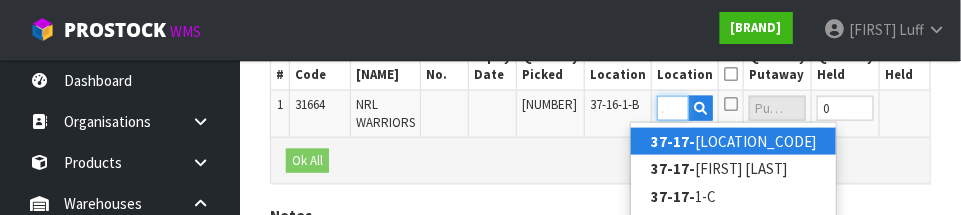 scroll, scrollTop: 0, scrollLeft: 26, axis: horizontal 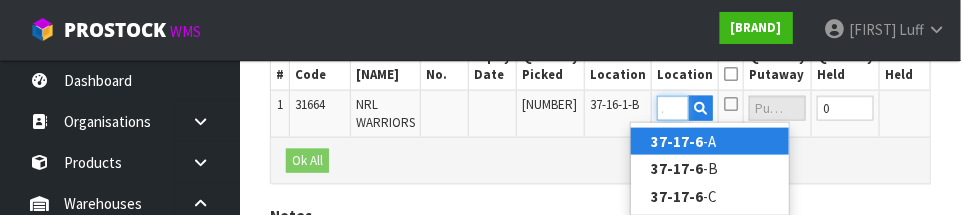 type on "37-17-6" 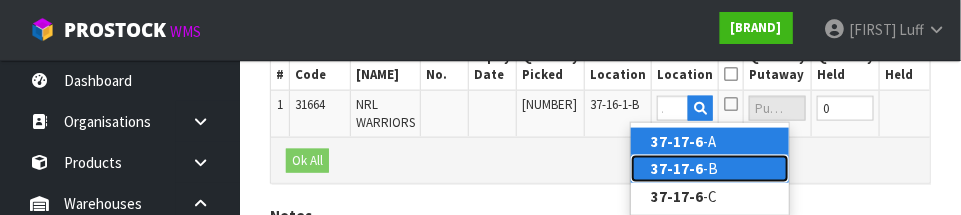 click on "37-17-6 -B" at bounding box center [710, 168] 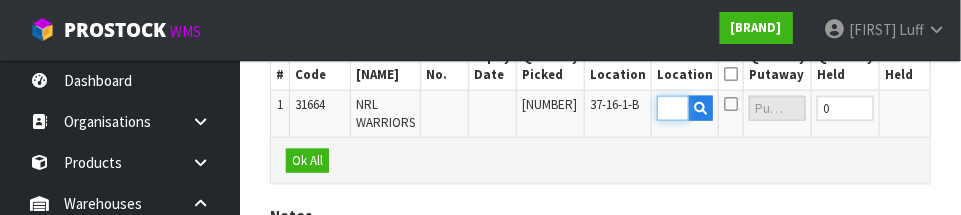 scroll, scrollTop: 0, scrollLeft: 0, axis: both 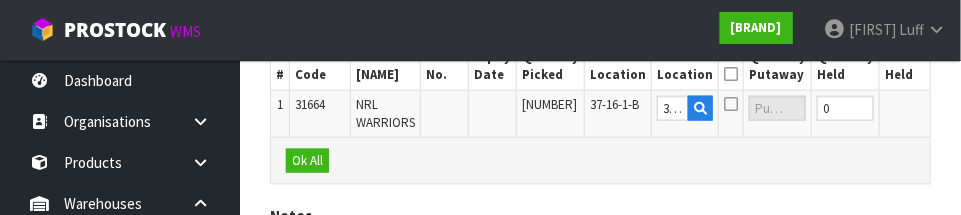 click on "OK" at bounding box center (955, 108) 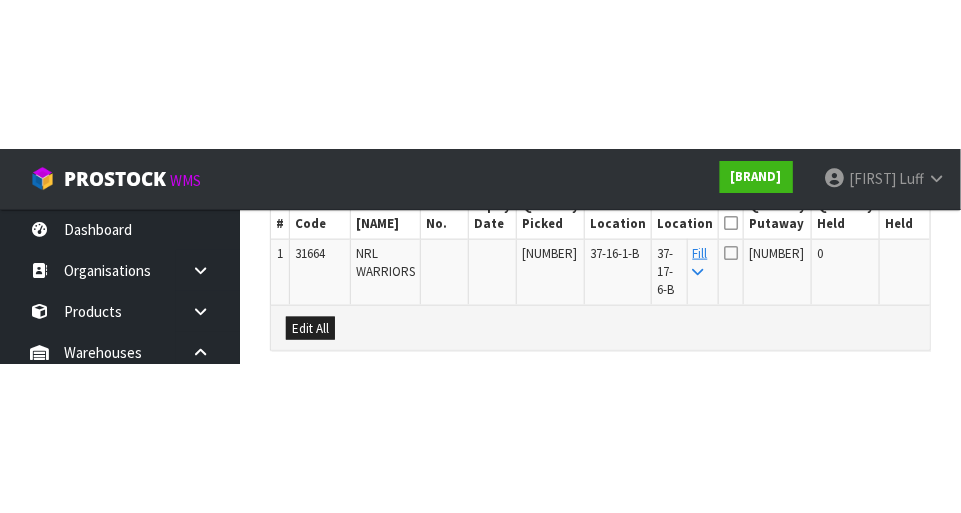 scroll, scrollTop: 590, scrollLeft: 0, axis: vertical 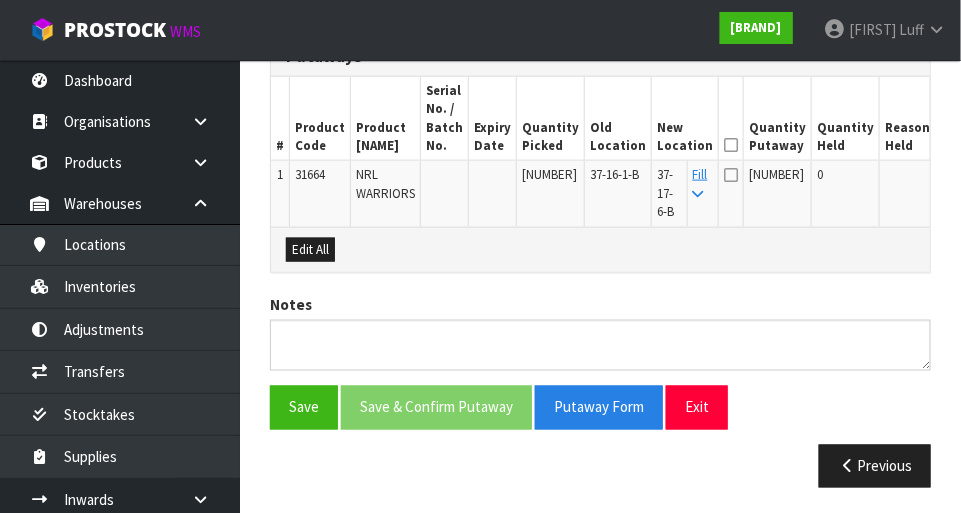 click at bounding box center [731, 145] 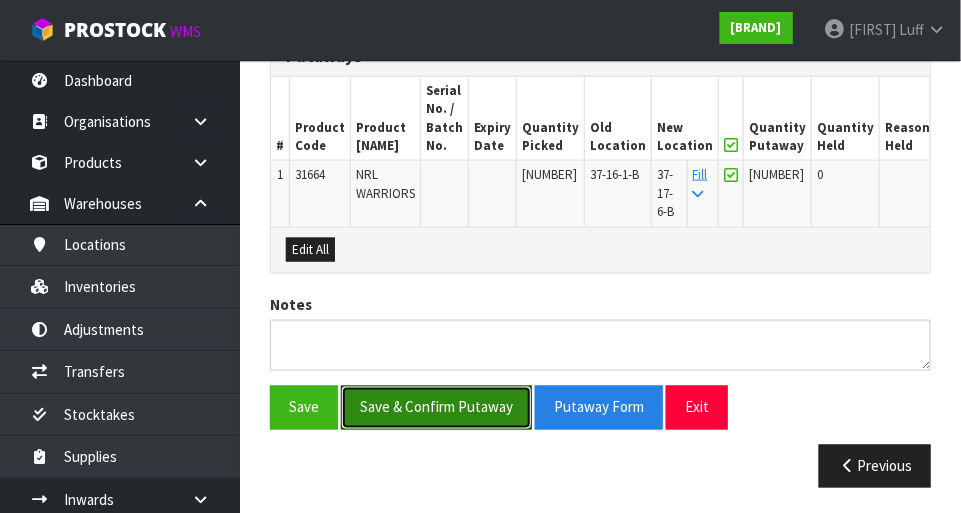 click on "Save & Confirm Putaway" at bounding box center (436, 407) 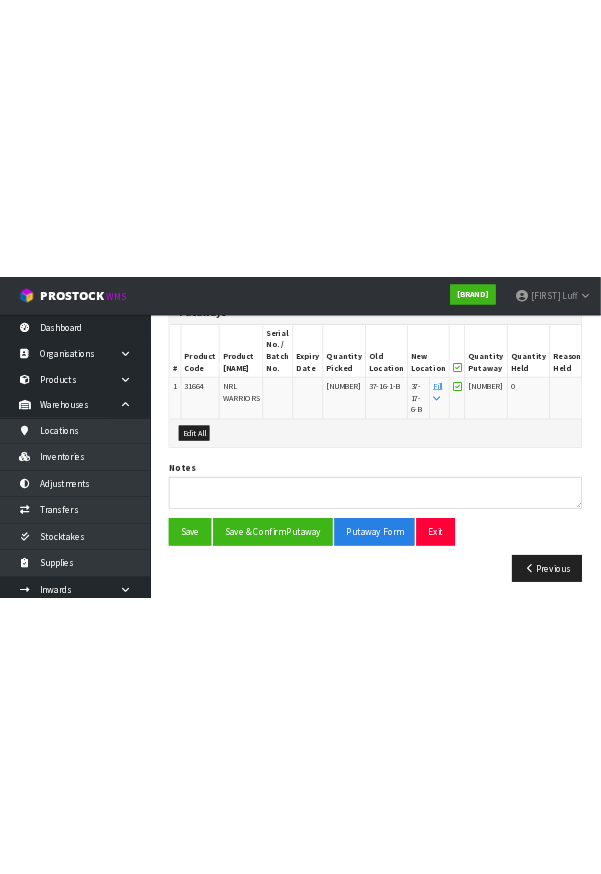 scroll, scrollTop: 0, scrollLeft: 0, axis: both 